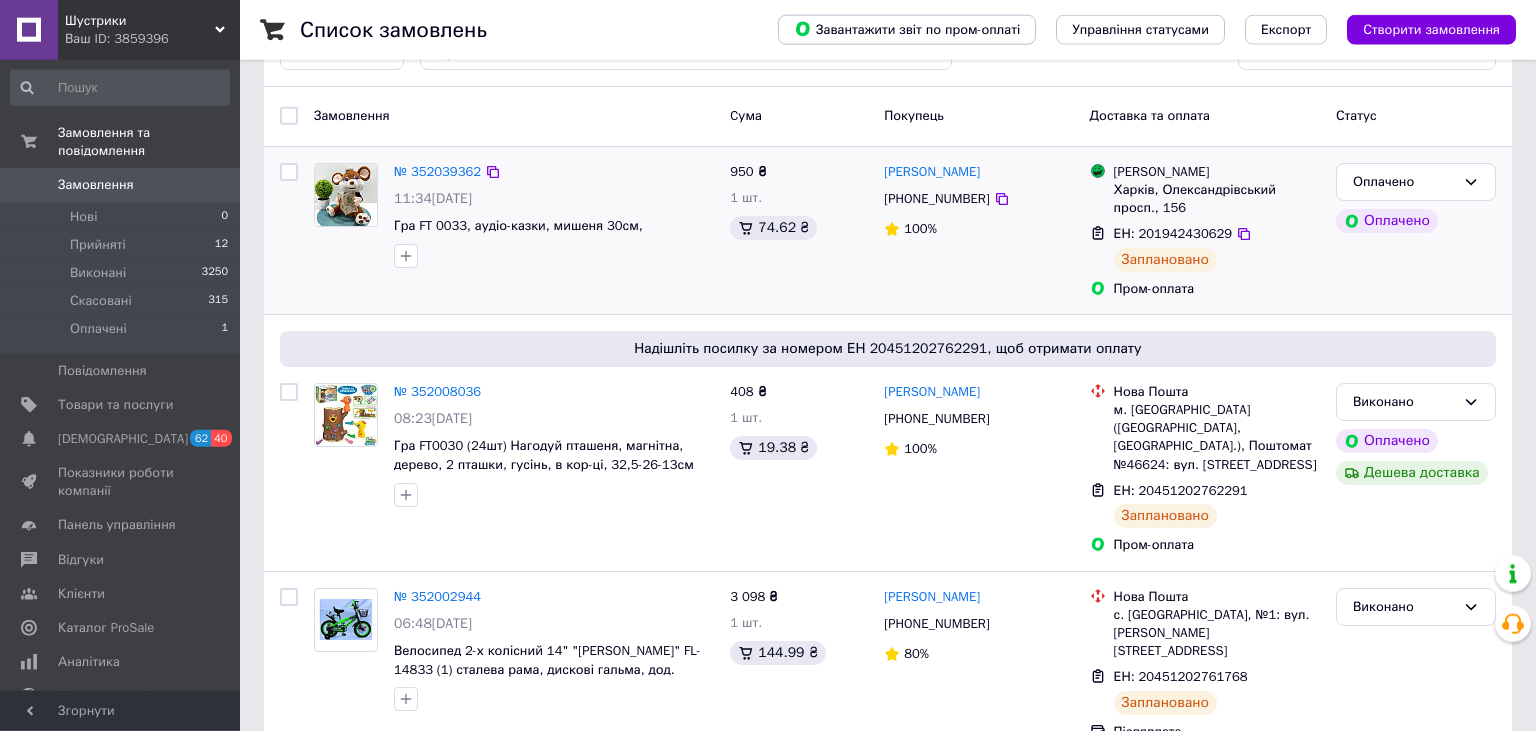 scroll, scrollTop: 0, scrollLeft: 0, axis: both 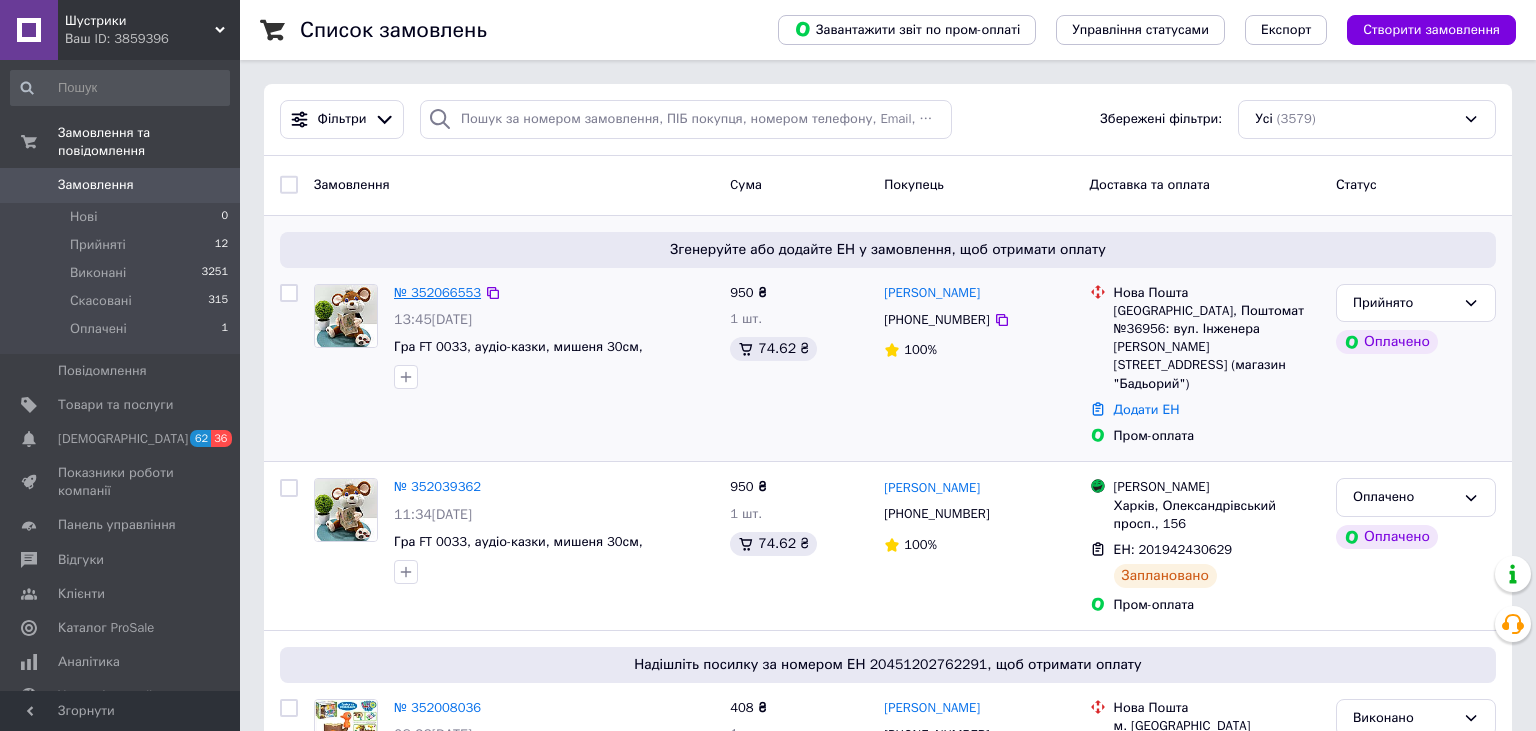 click on "№ 352066553" at bounding box center (437, 292) 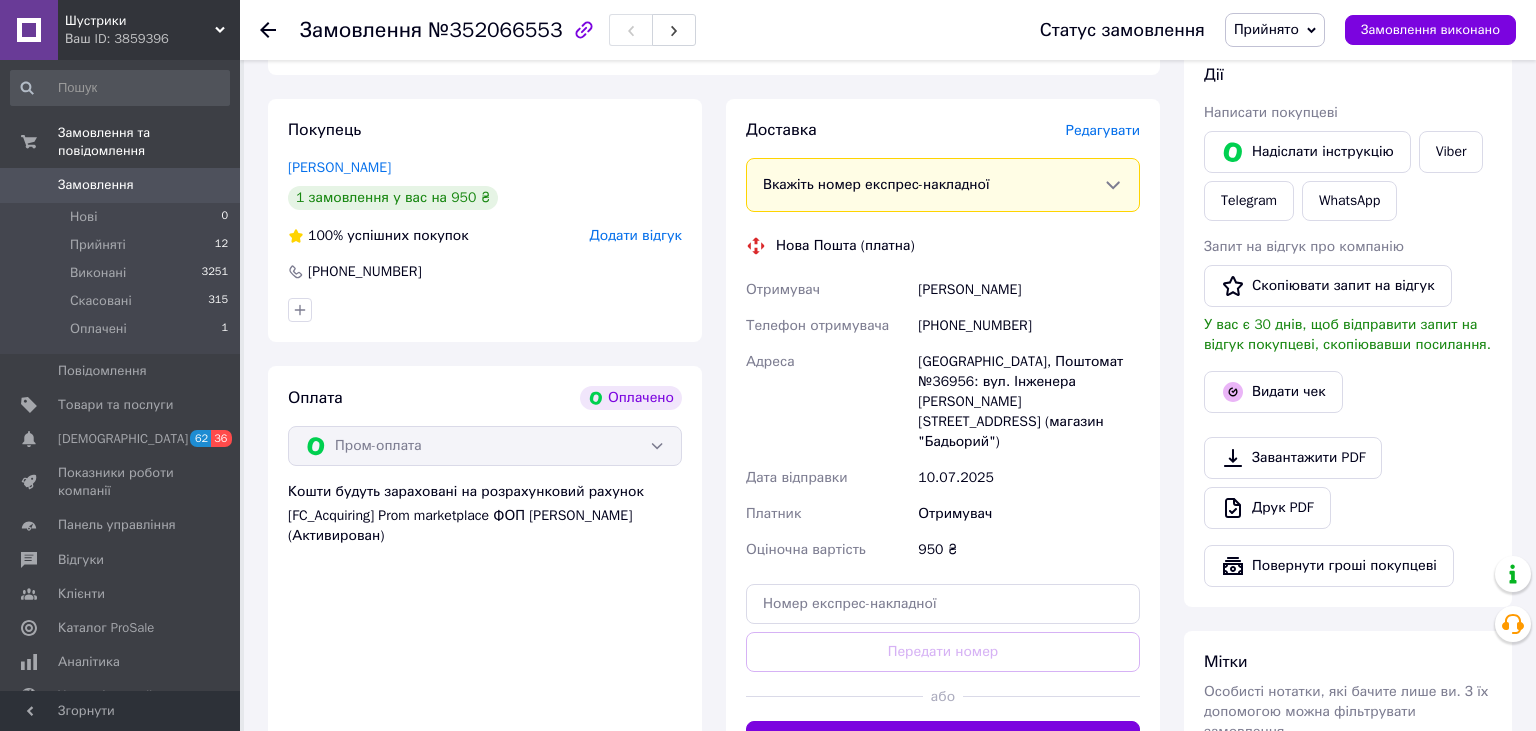 scroll, scrollTop: 1194, scrollLeft: 0, axis: vertical 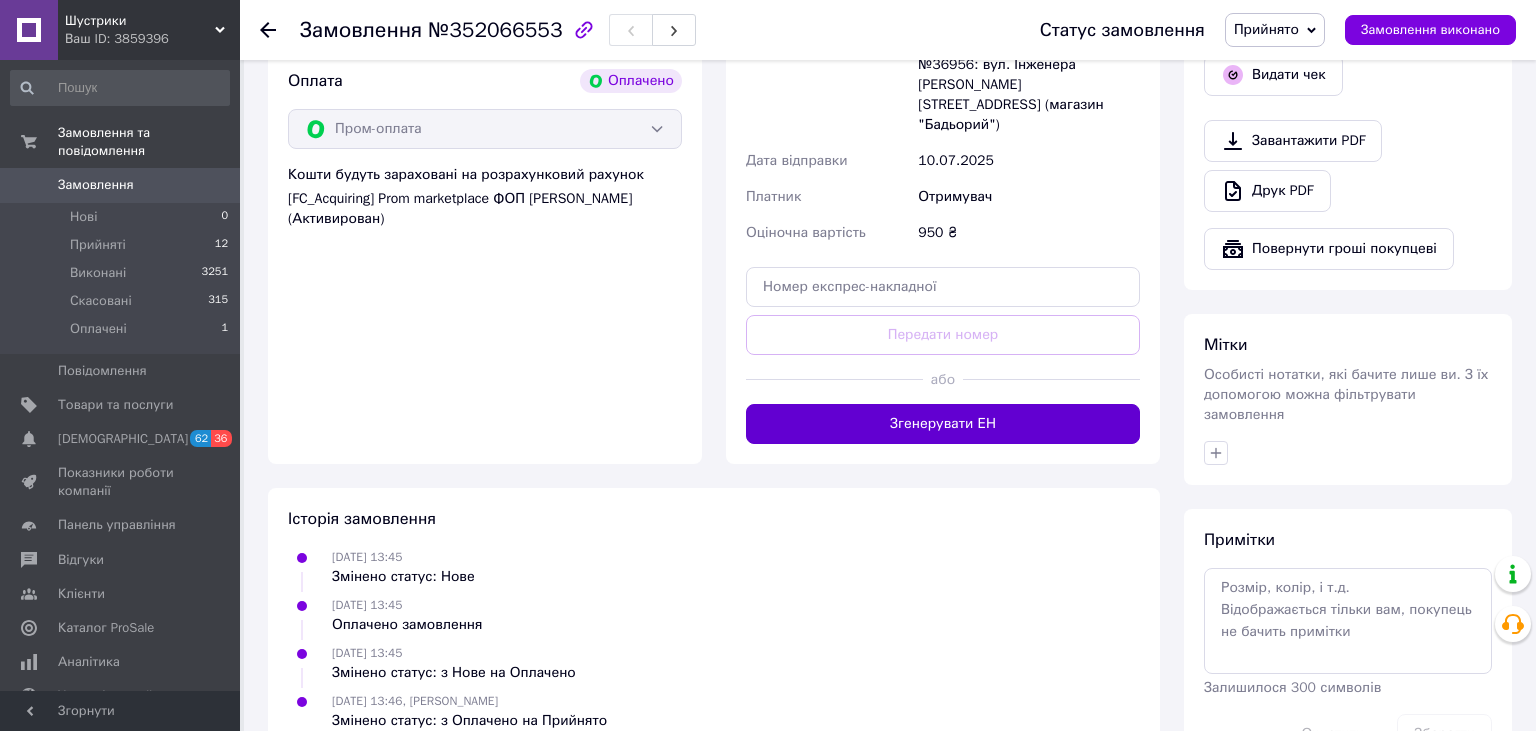 click on "Згенерувати ЕН" at bounding box center (943, 424) 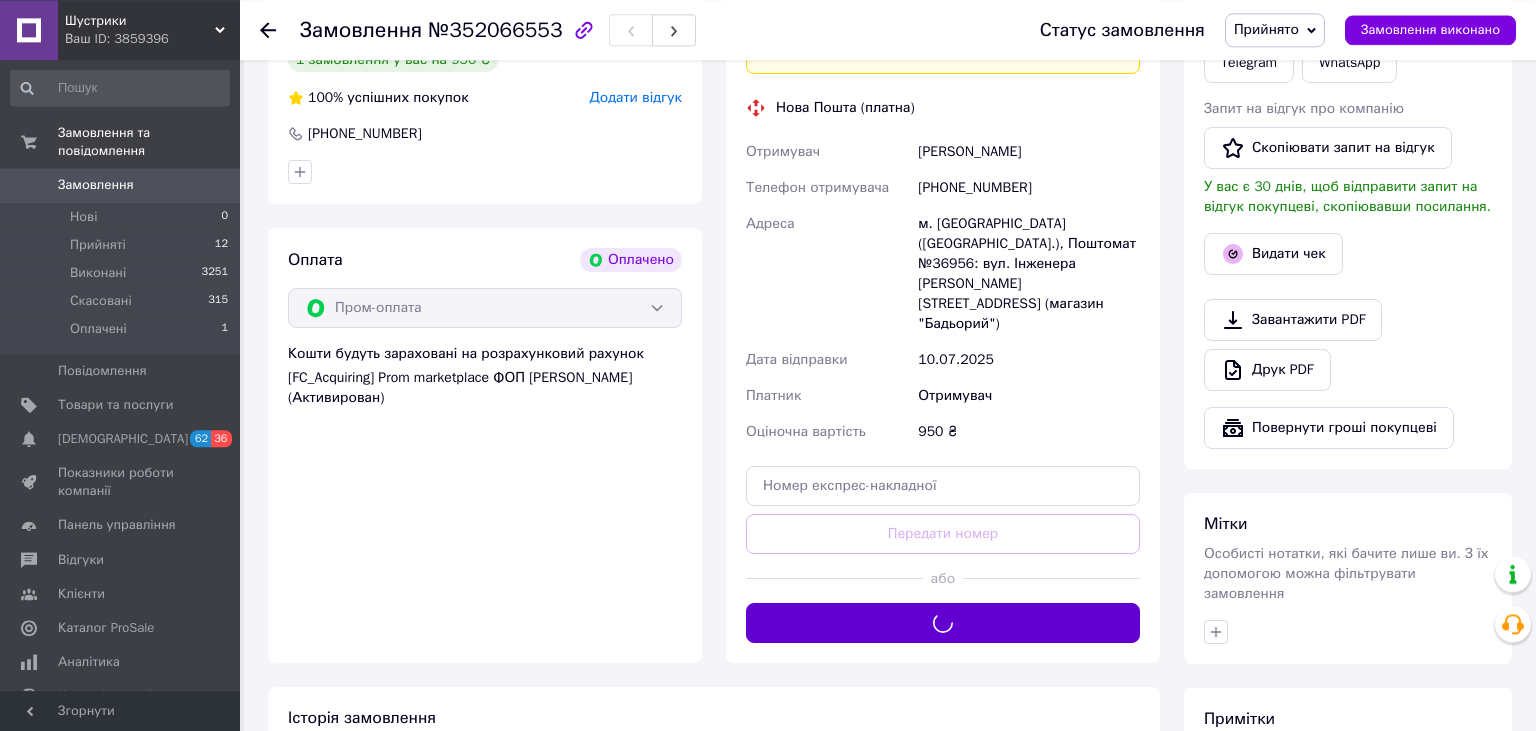 scroll, scrollTop: 771, scrollLeft: 0, axis: vertical 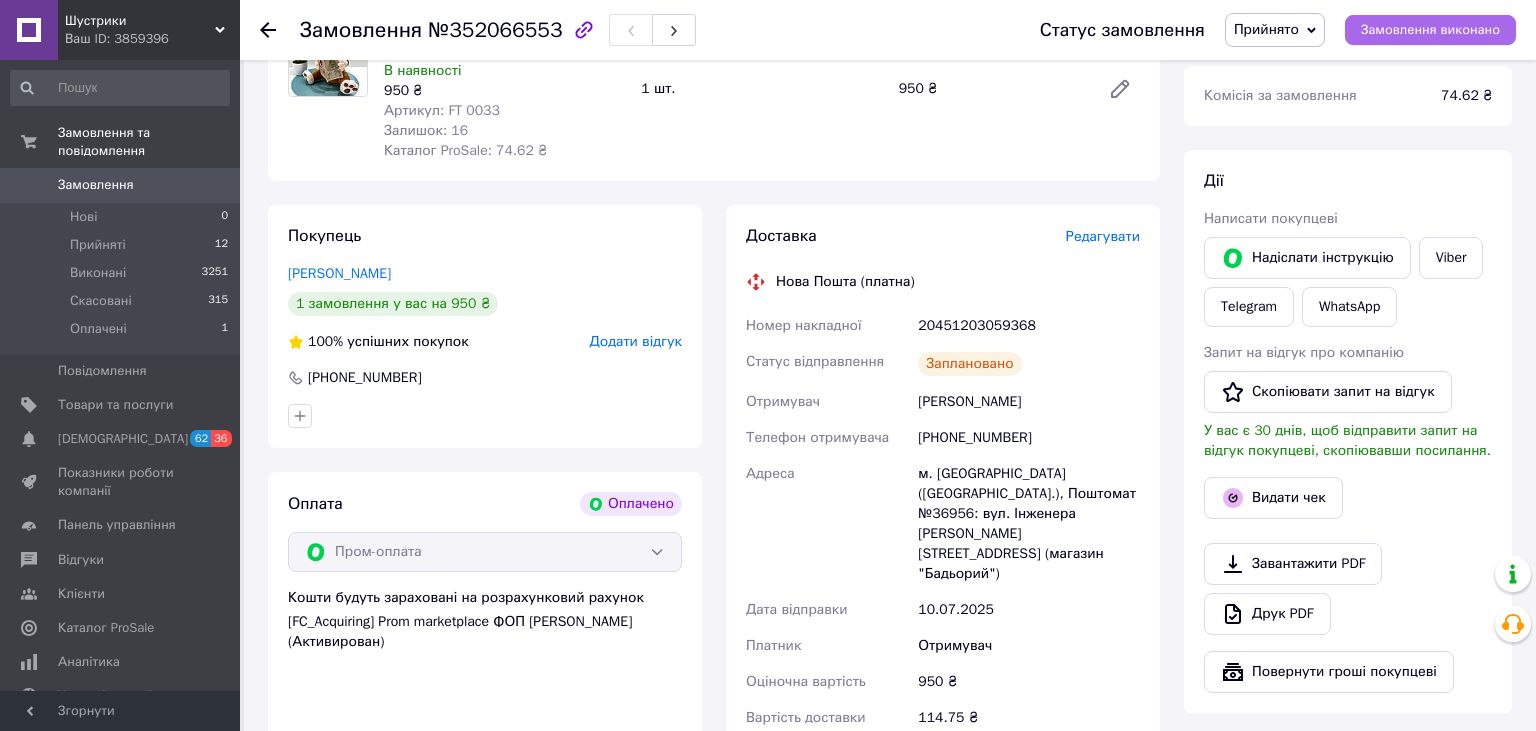 click on "Замовлення виконано" at bounding box center [1430, 30] 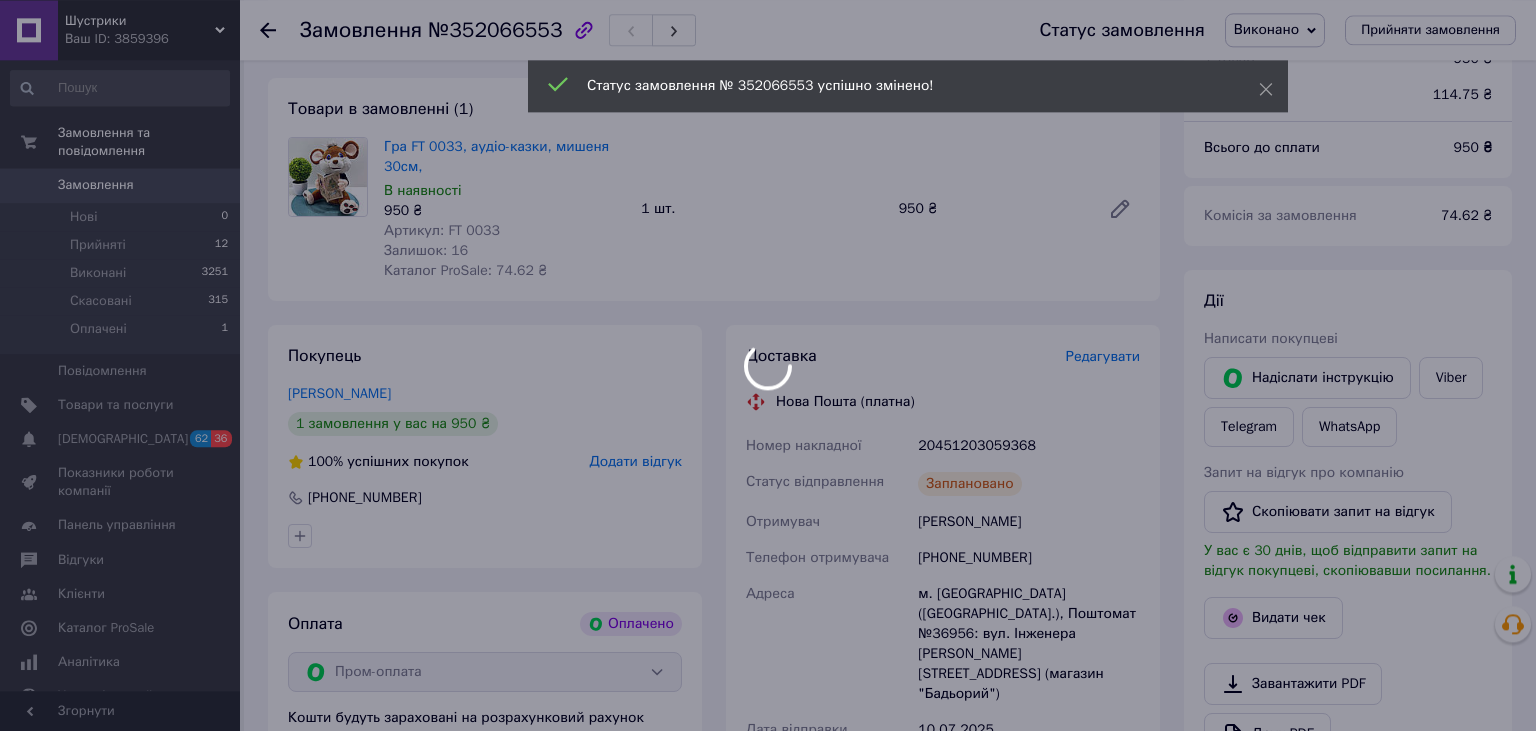 scroll, scrollTop: 560, scrollLeft: 0, axis: vertical 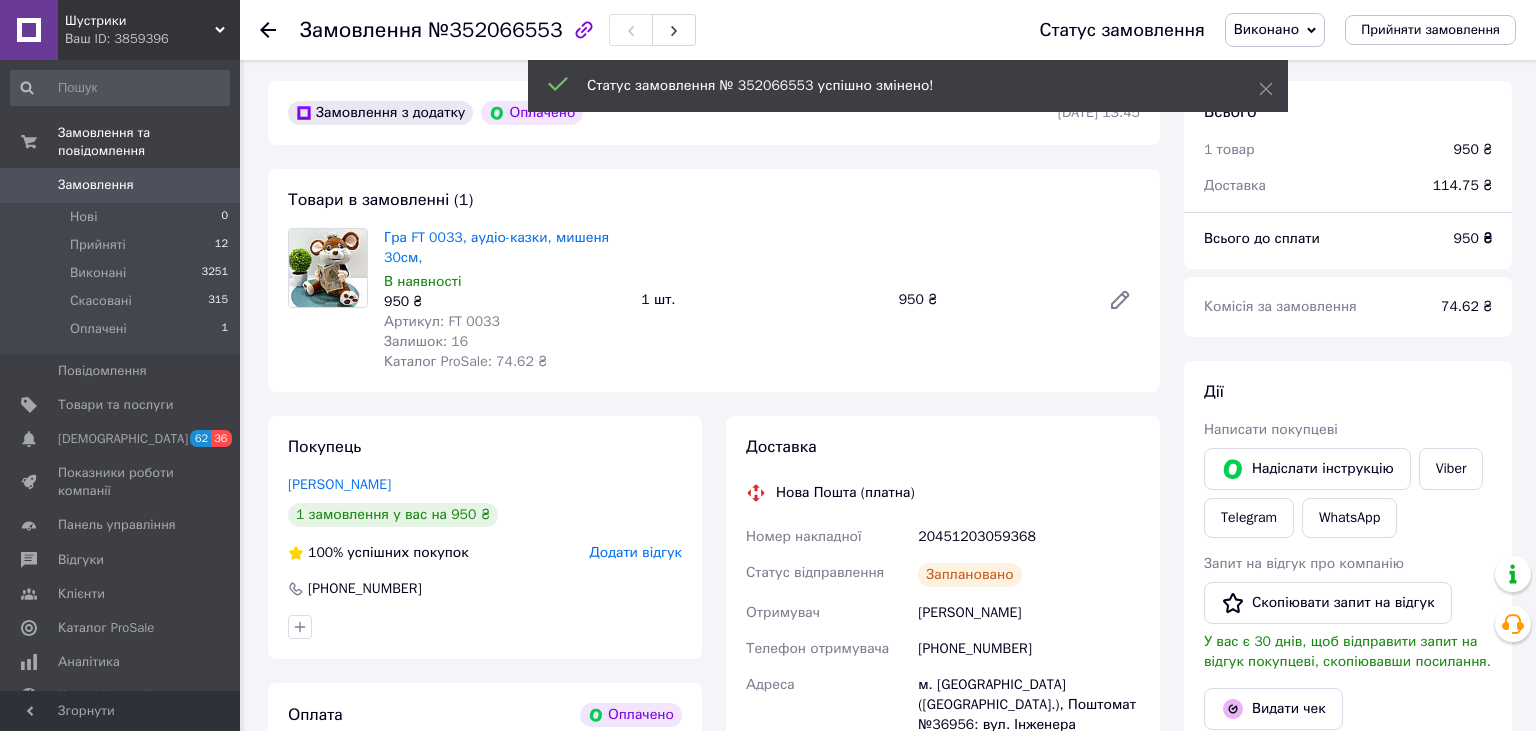 click 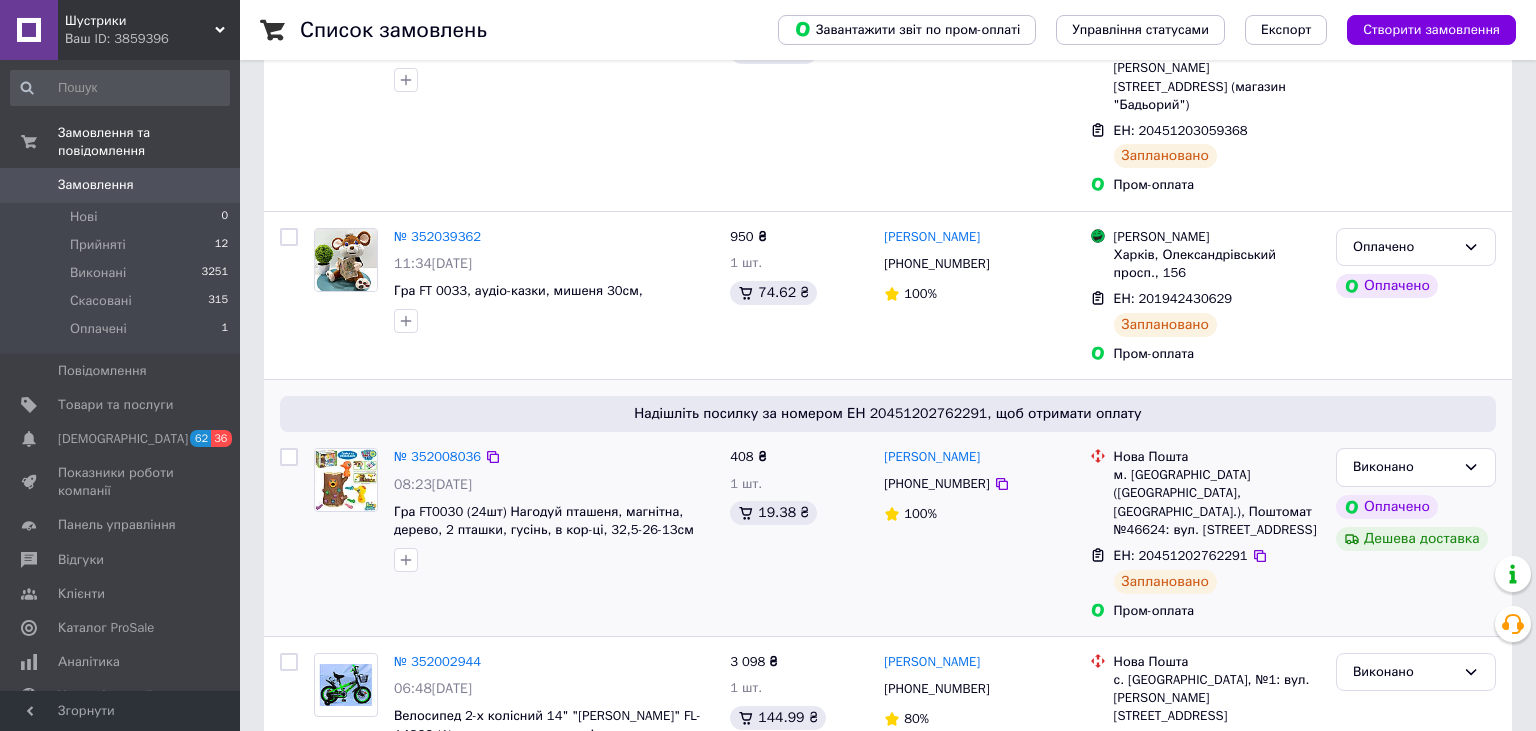 scroll, scrollTop: 211, scrollLeft: 0, axis: vertical 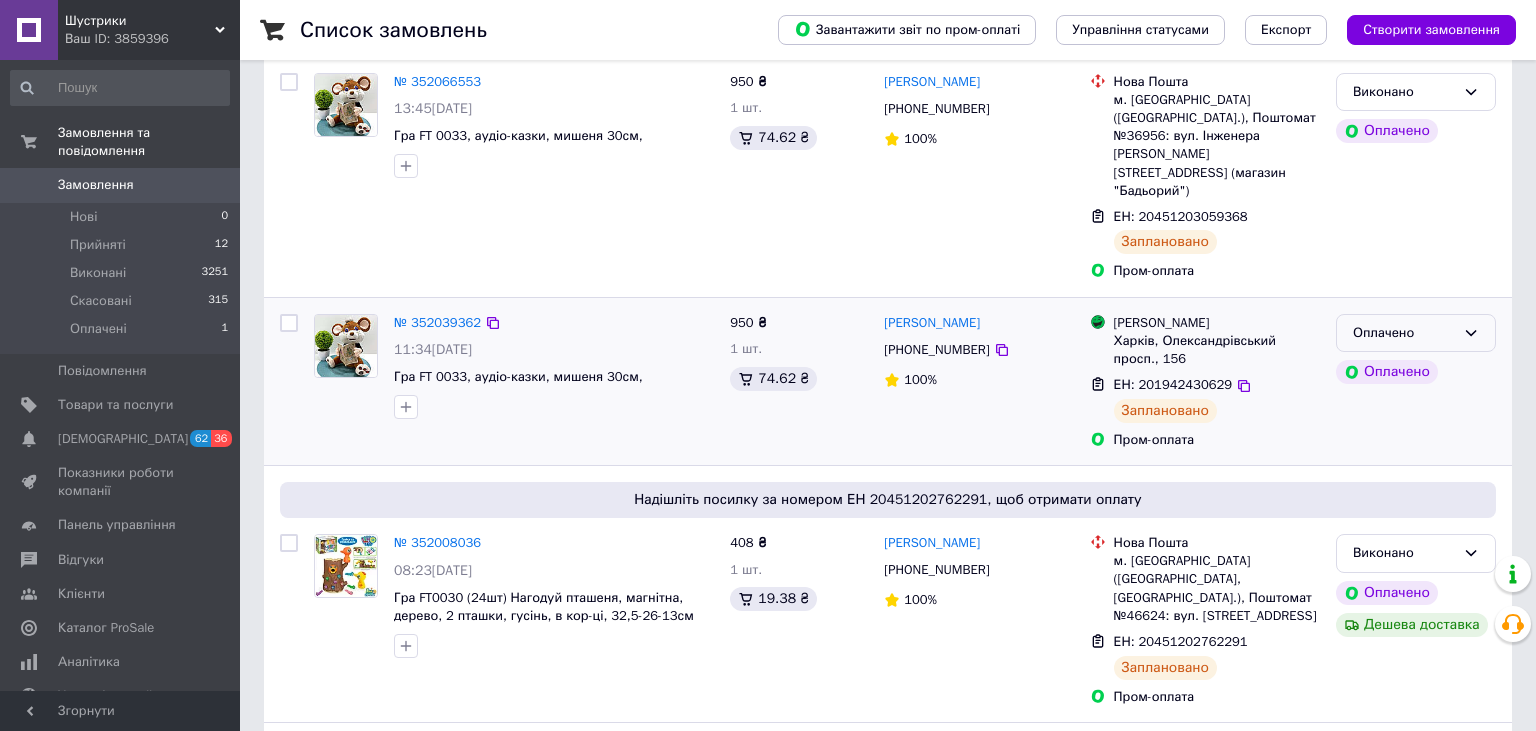 click on "Оплачено" at bounding box center [1416, 333] 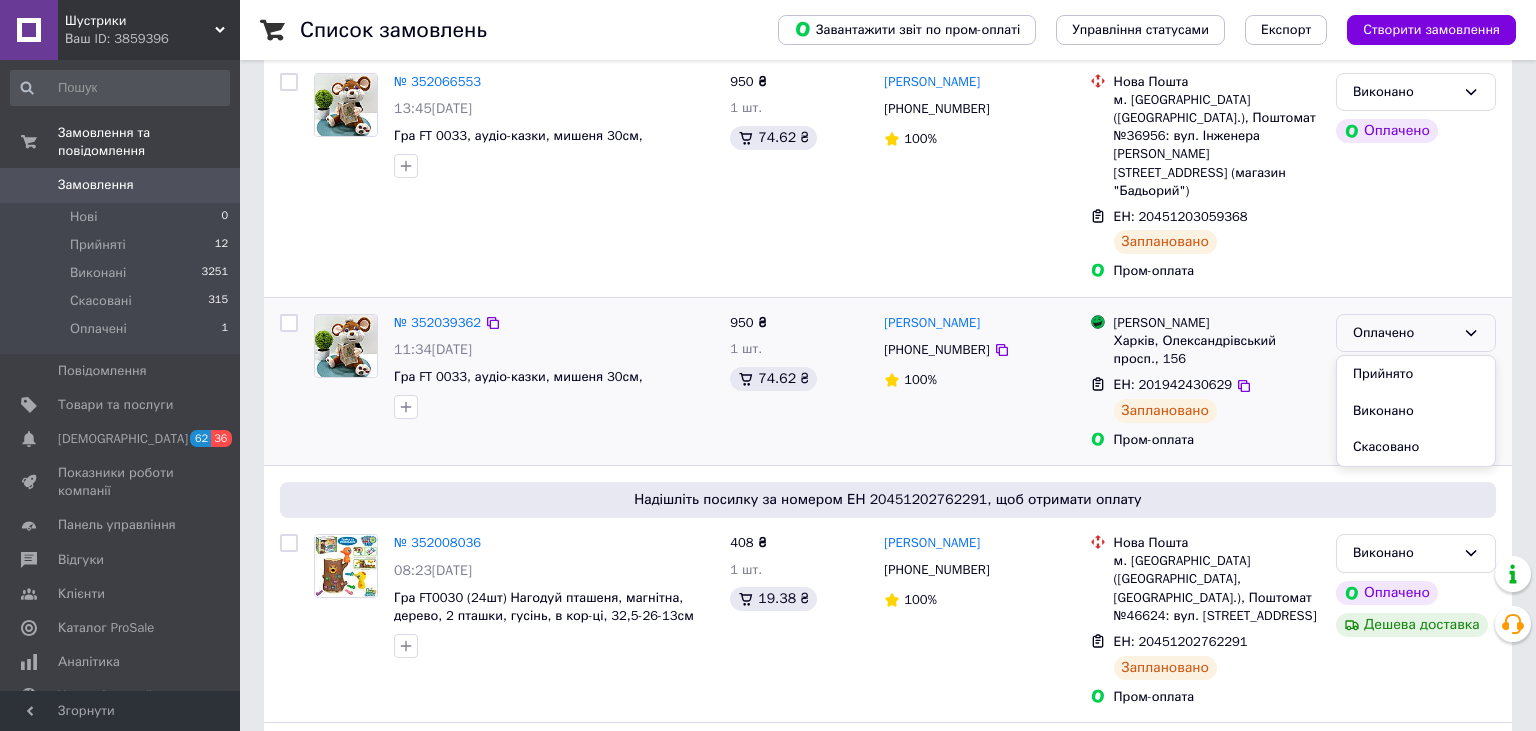 click on "Виконано" at bounding box center [1416, 411] 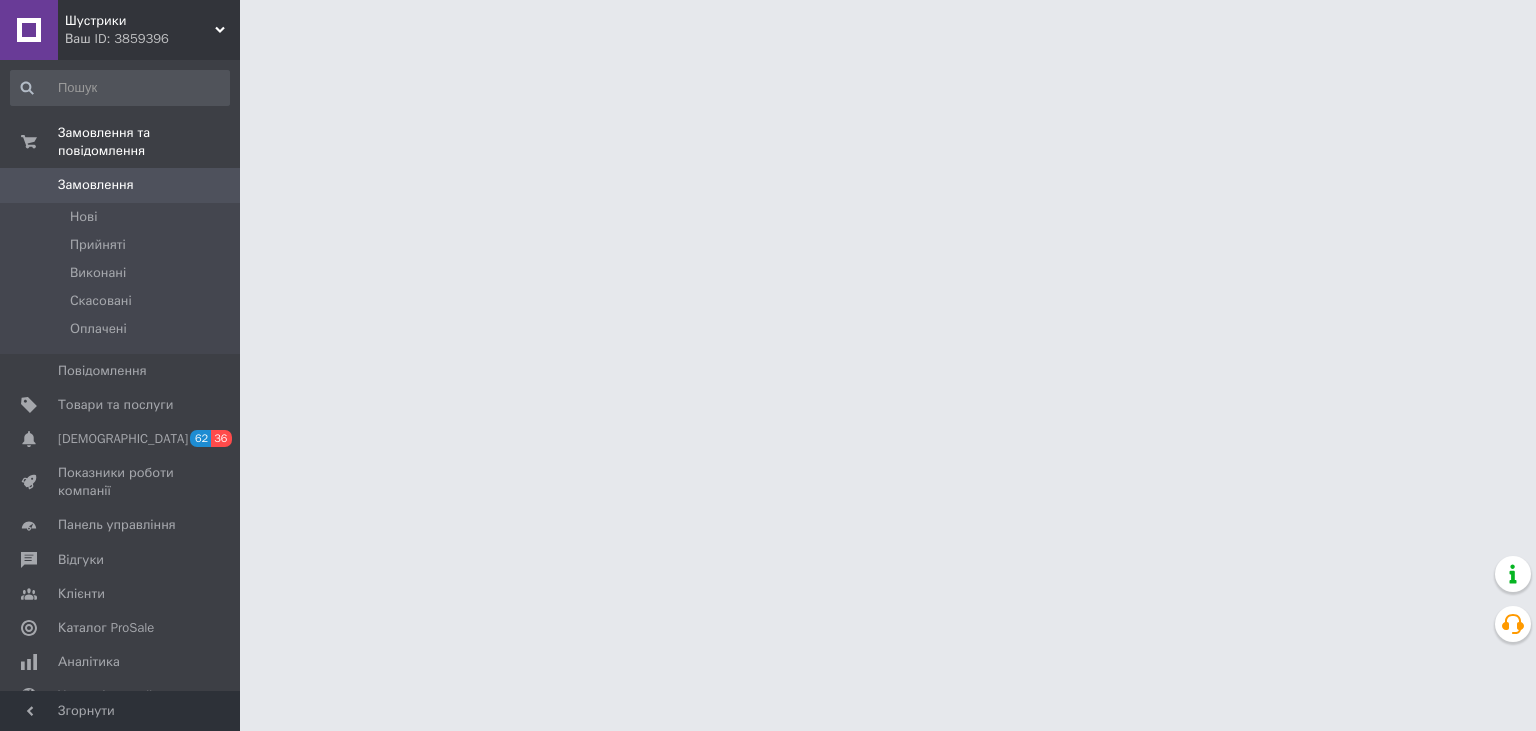 scroll, scrollTop: 0, scrollLeft: 0, axis: both 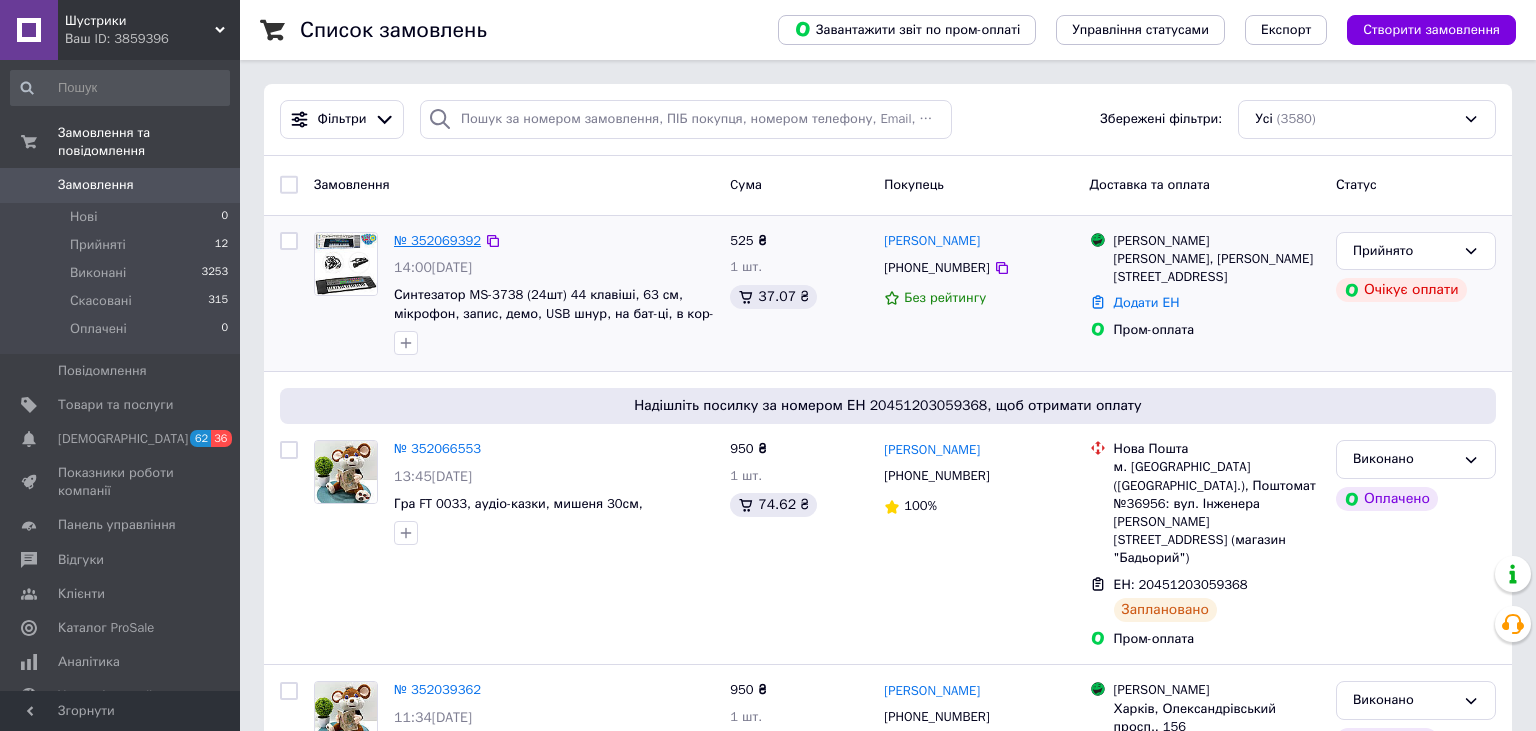 click on "№ 352069392" at bounding box center [437, 241] 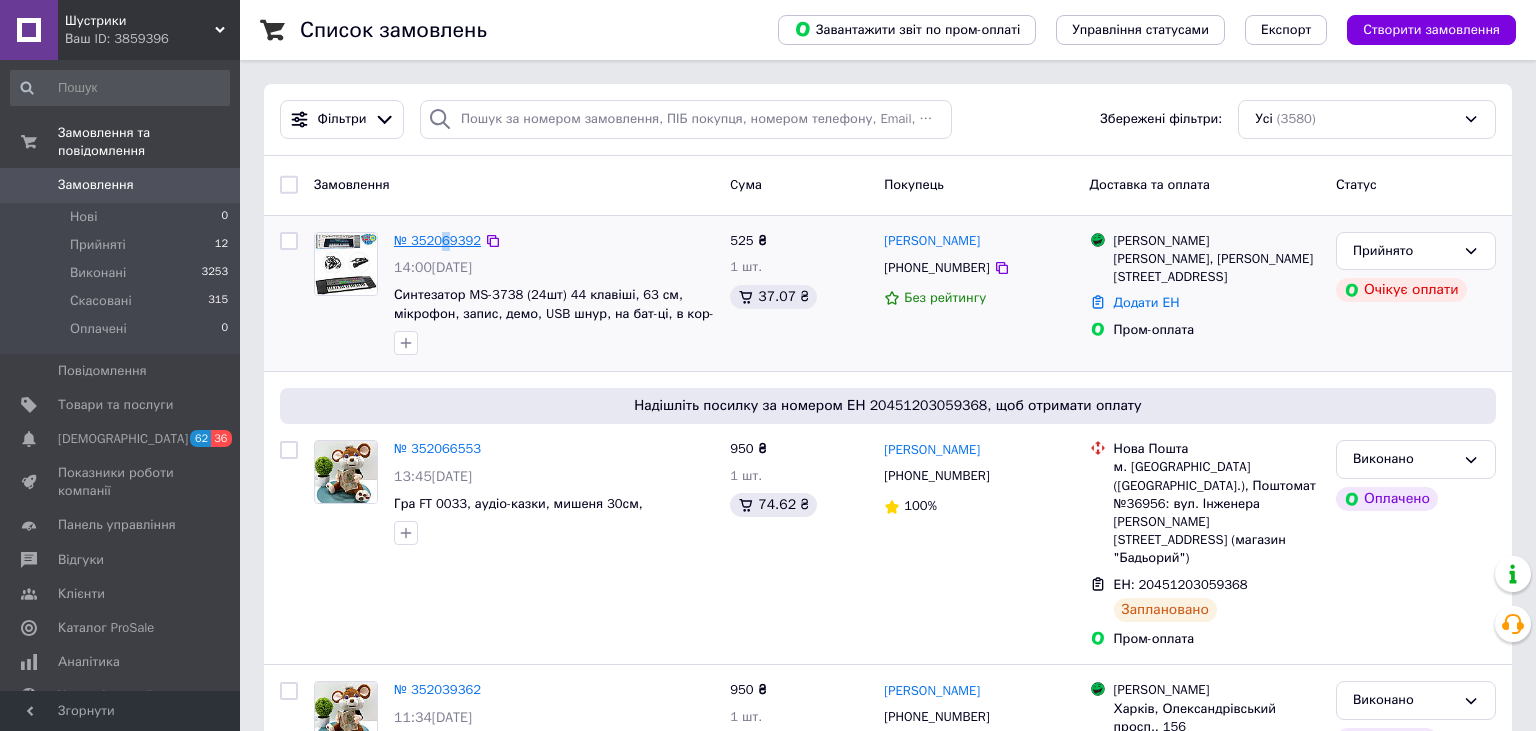 click on "№ 352069392" at bounding box center [437, 240] 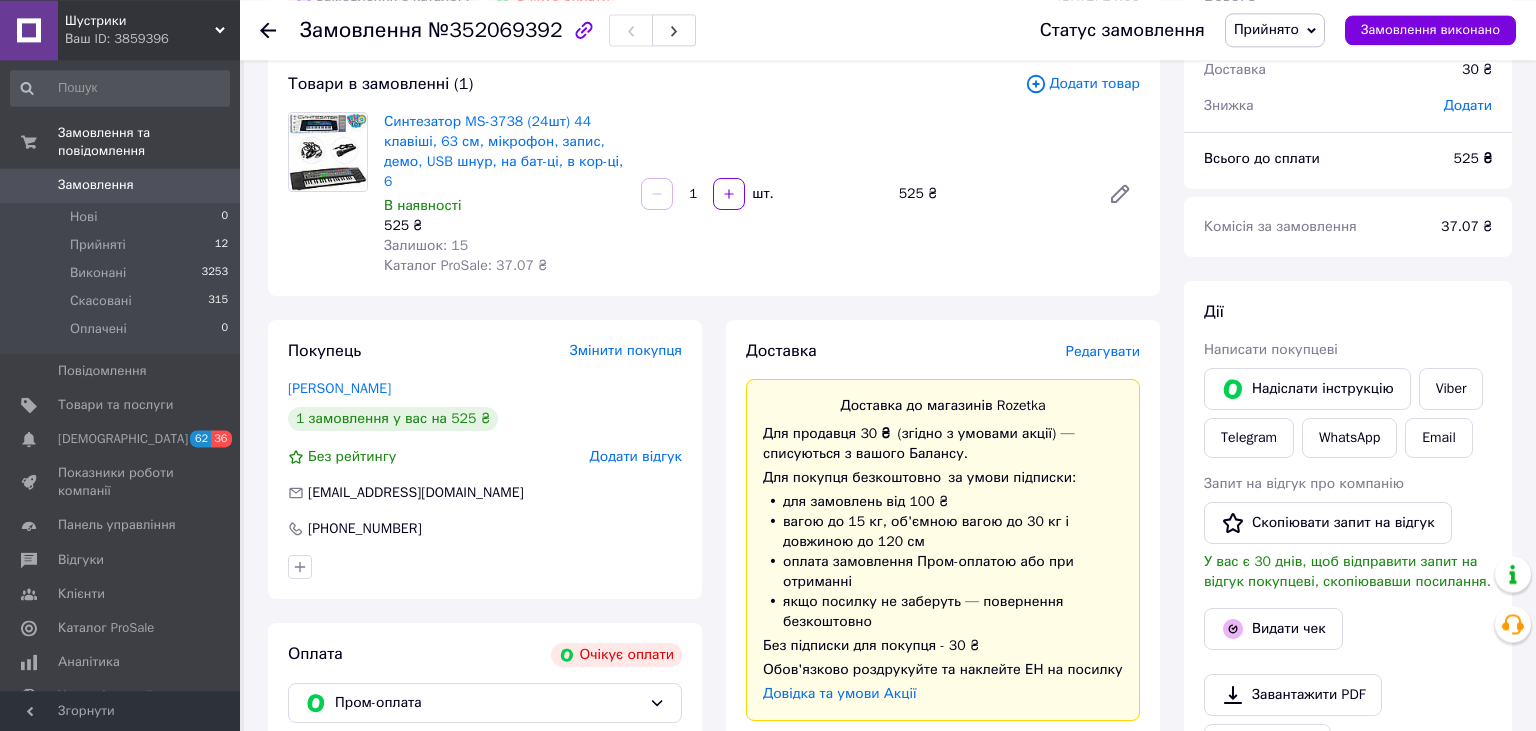 scroll, scrollTop: 211, scrollLeft: 0, axis: vertical 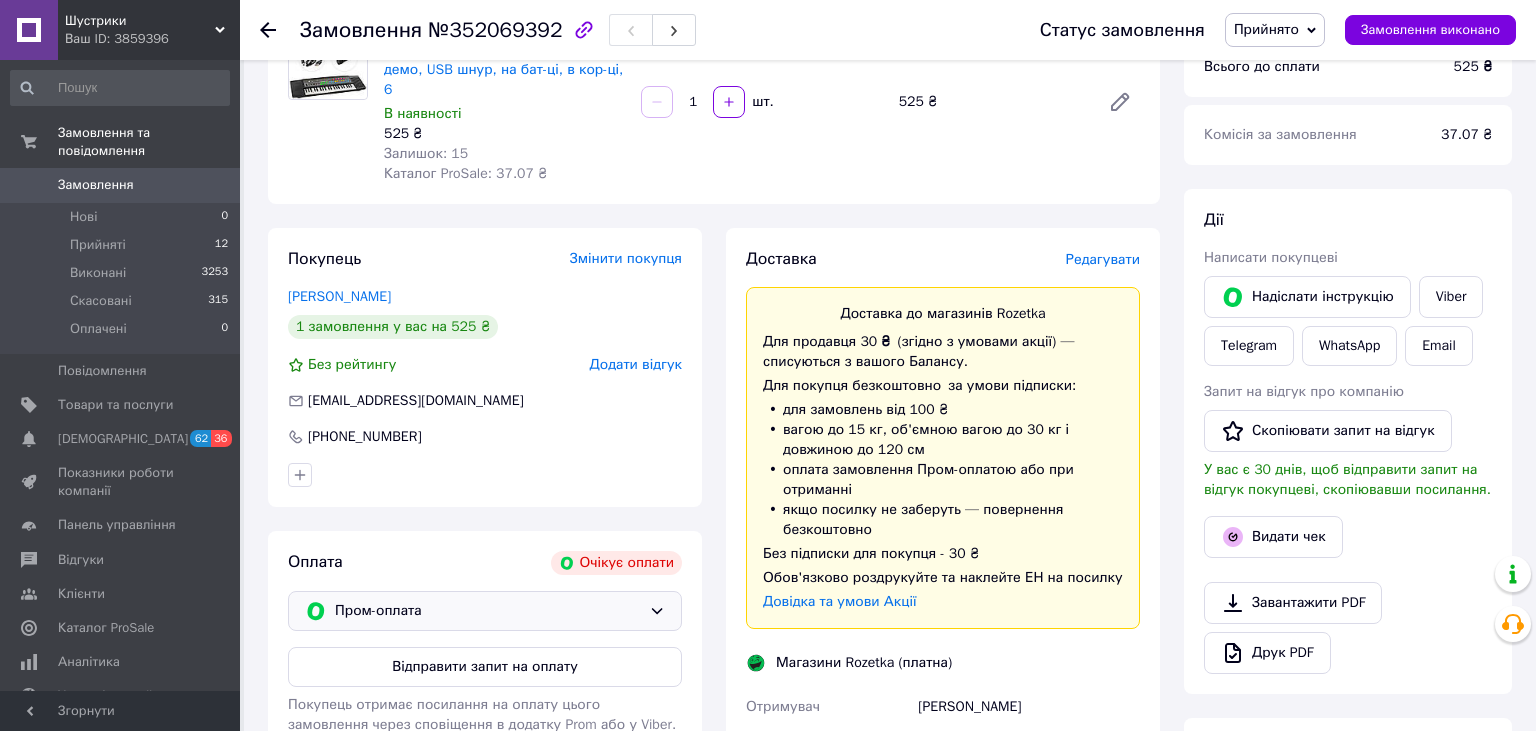 click on "Пром-оплата" at bounding box center [488, 611] 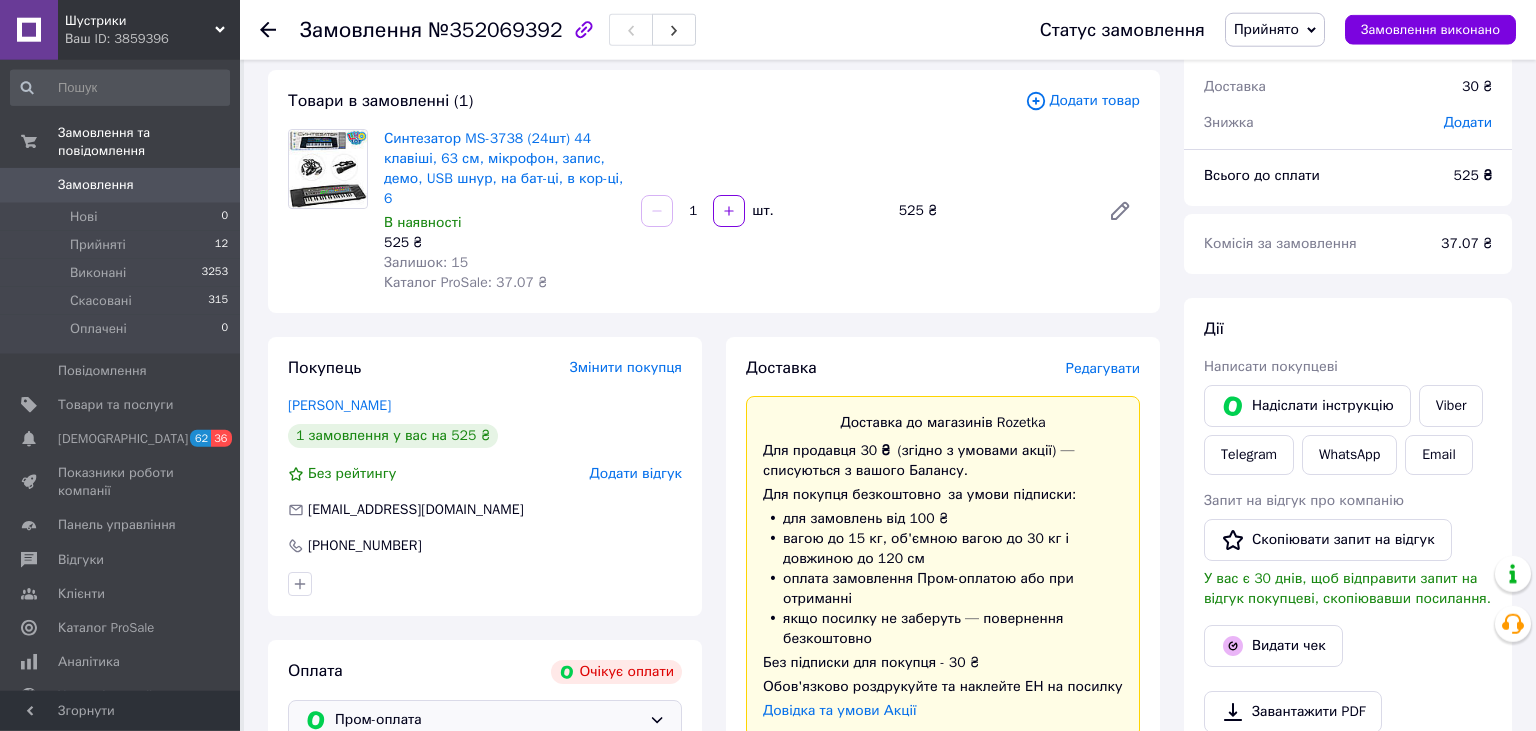scroll, scrollTop: 211, scrollLeft: 0, axis: vertical 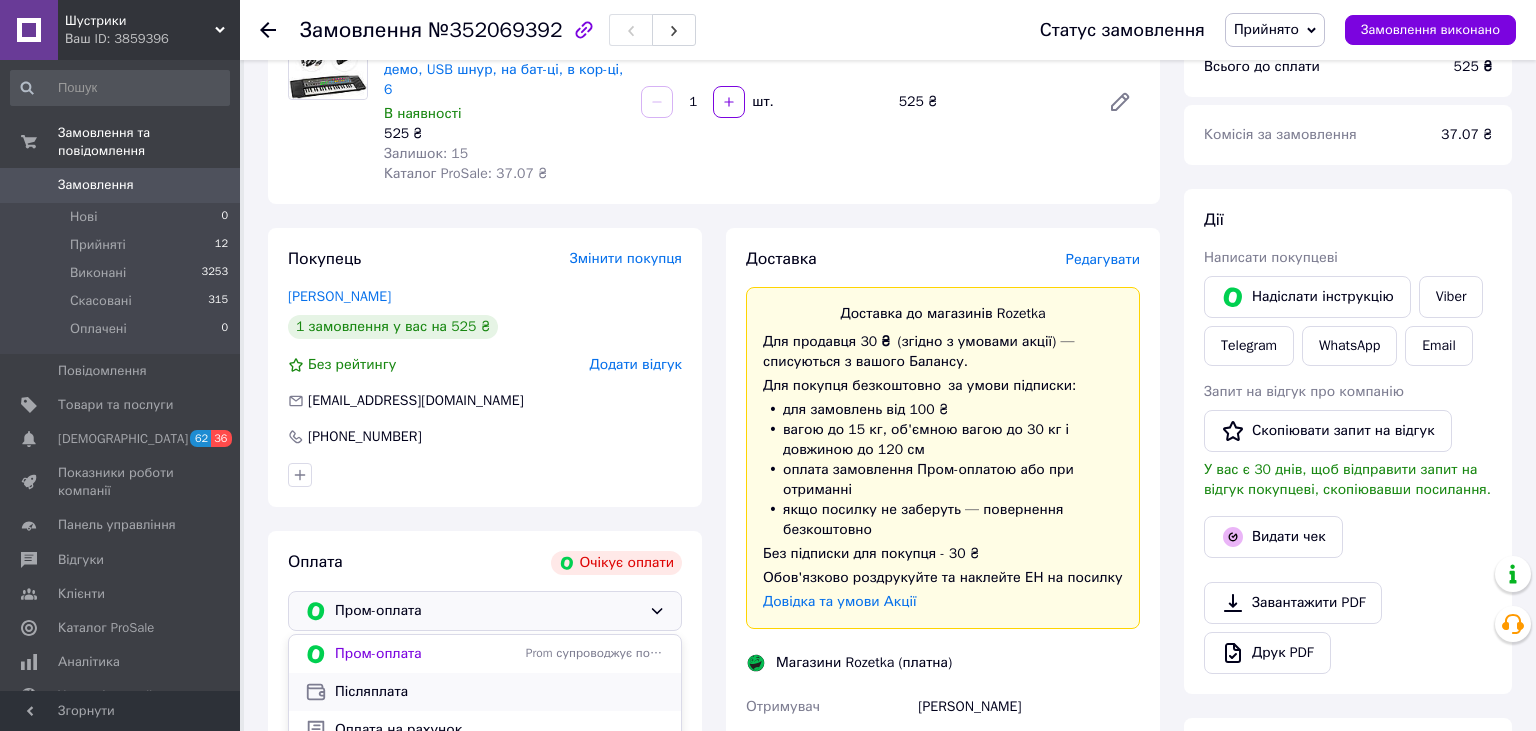 click on "Післяплата" at bounding box center (500, 692) 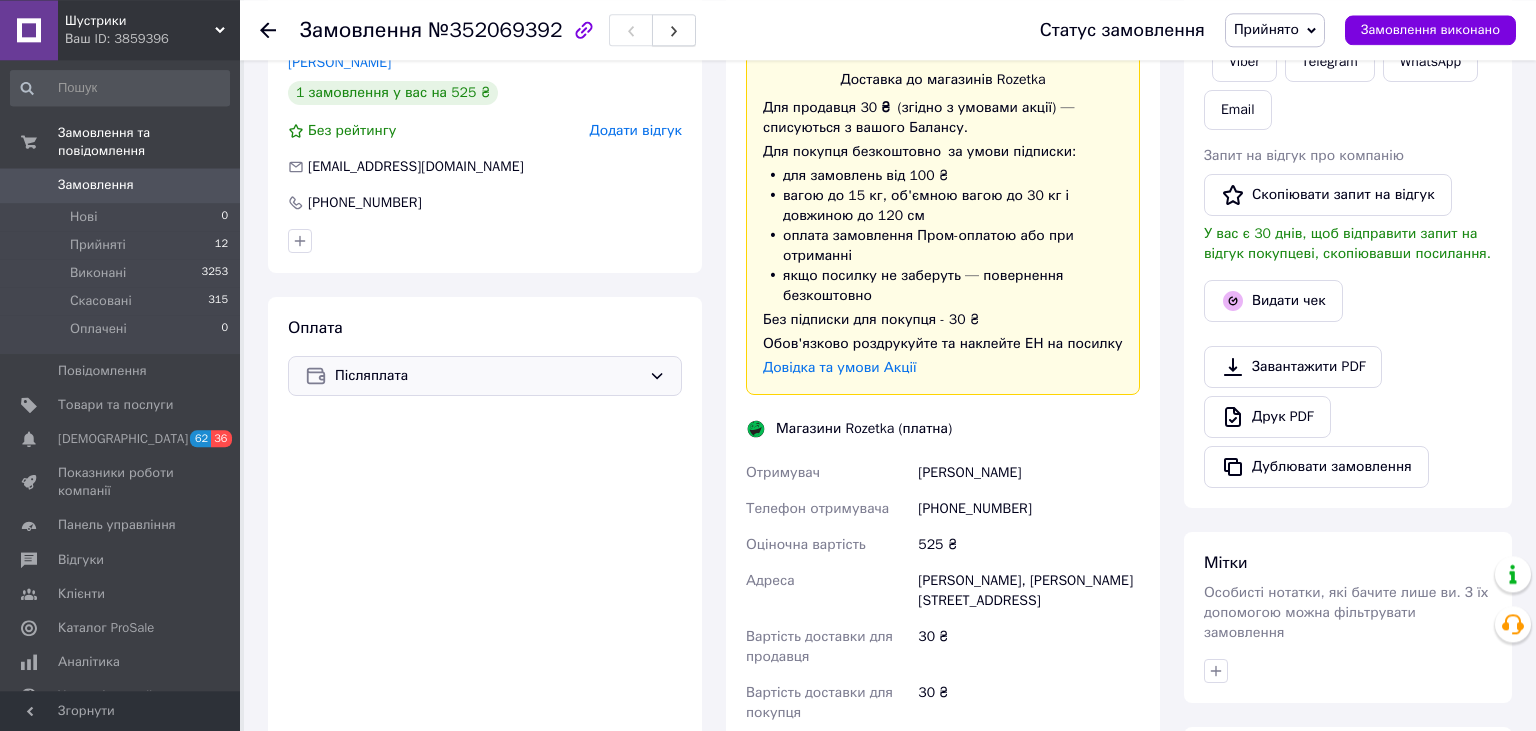scroll, scrollTop: 422, scrollLeft: 0, axis: vertical 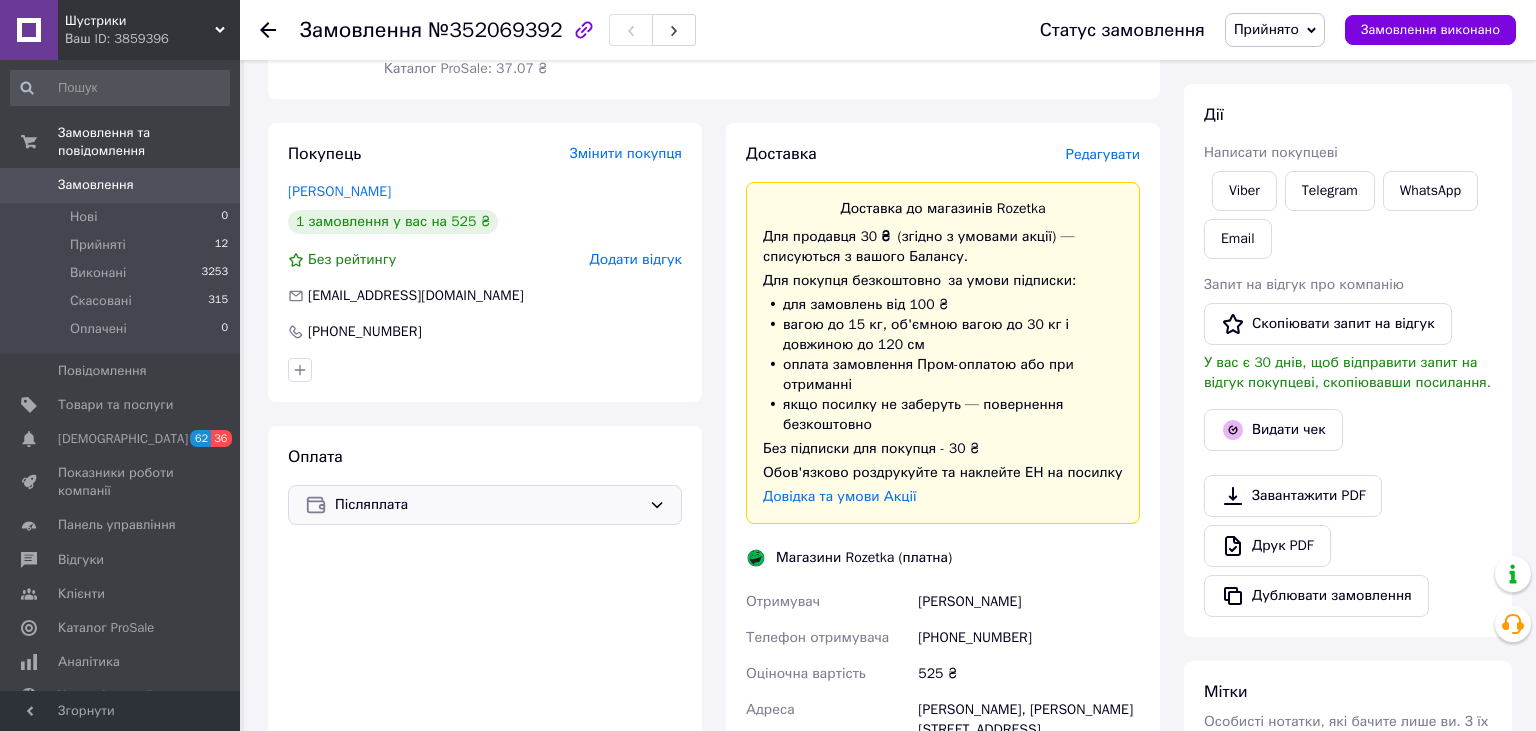click on "Післяплата" at bounding box center (488, 505) 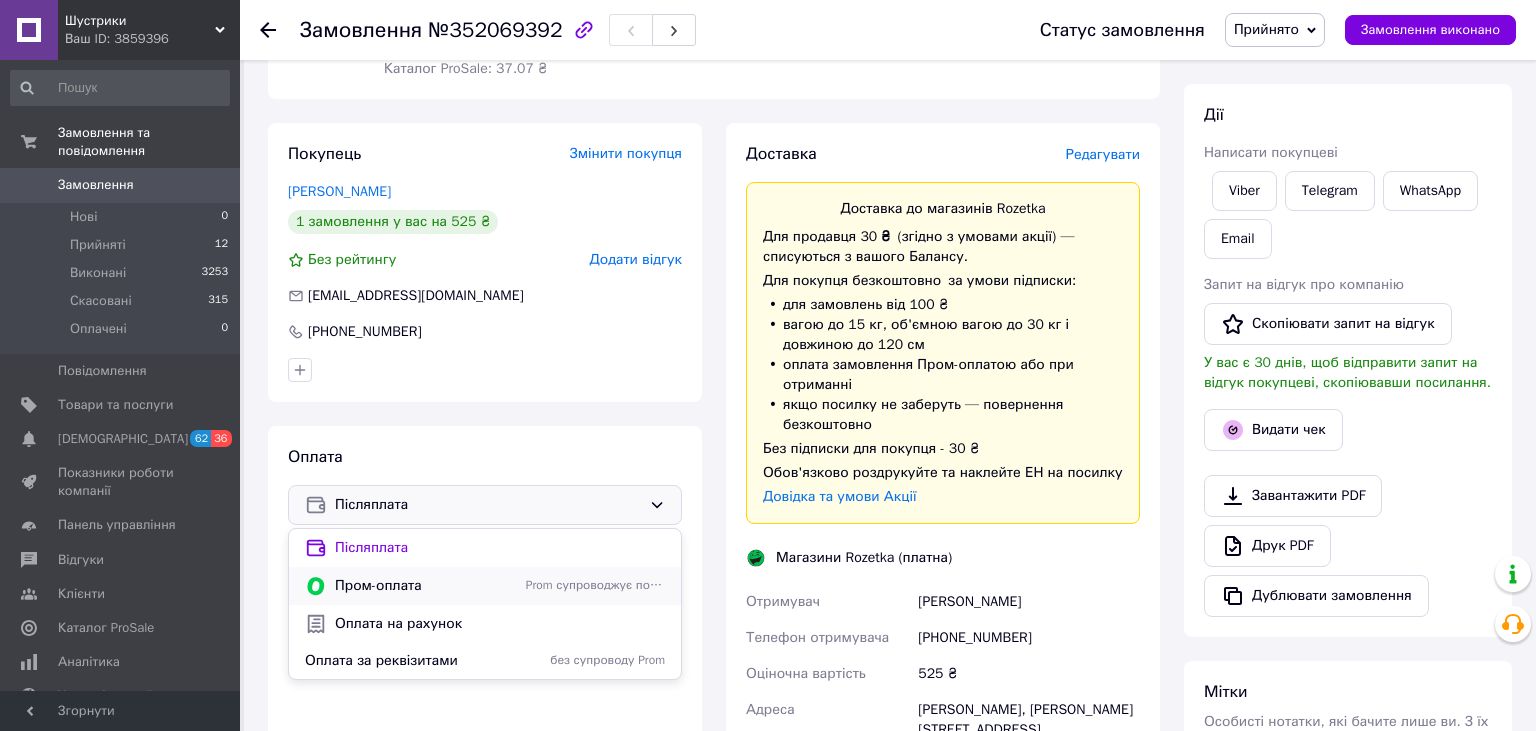 click on "Пром-оплата" at bounding box center [426, 586] 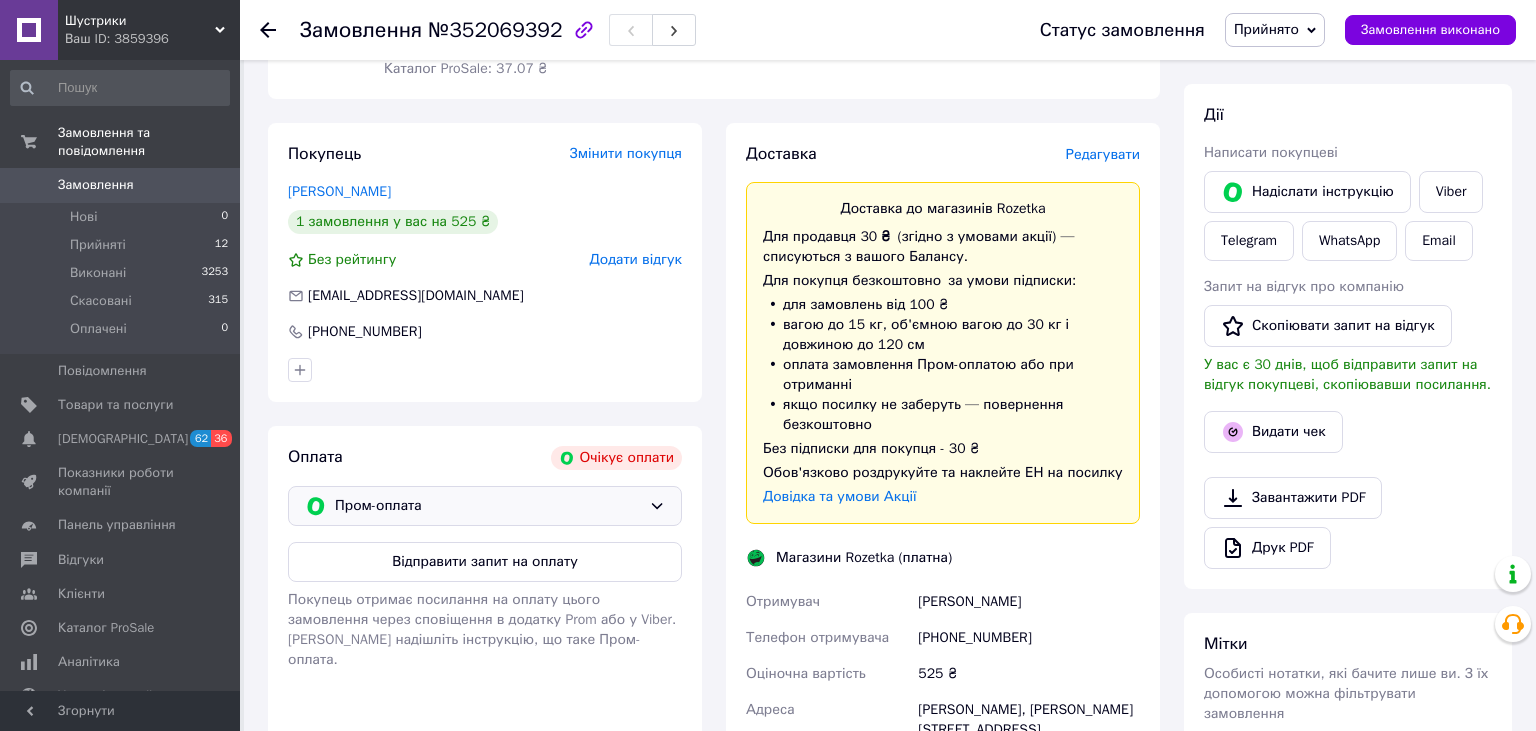 click on "Пром-оплата" at bounding box center [488, 506] 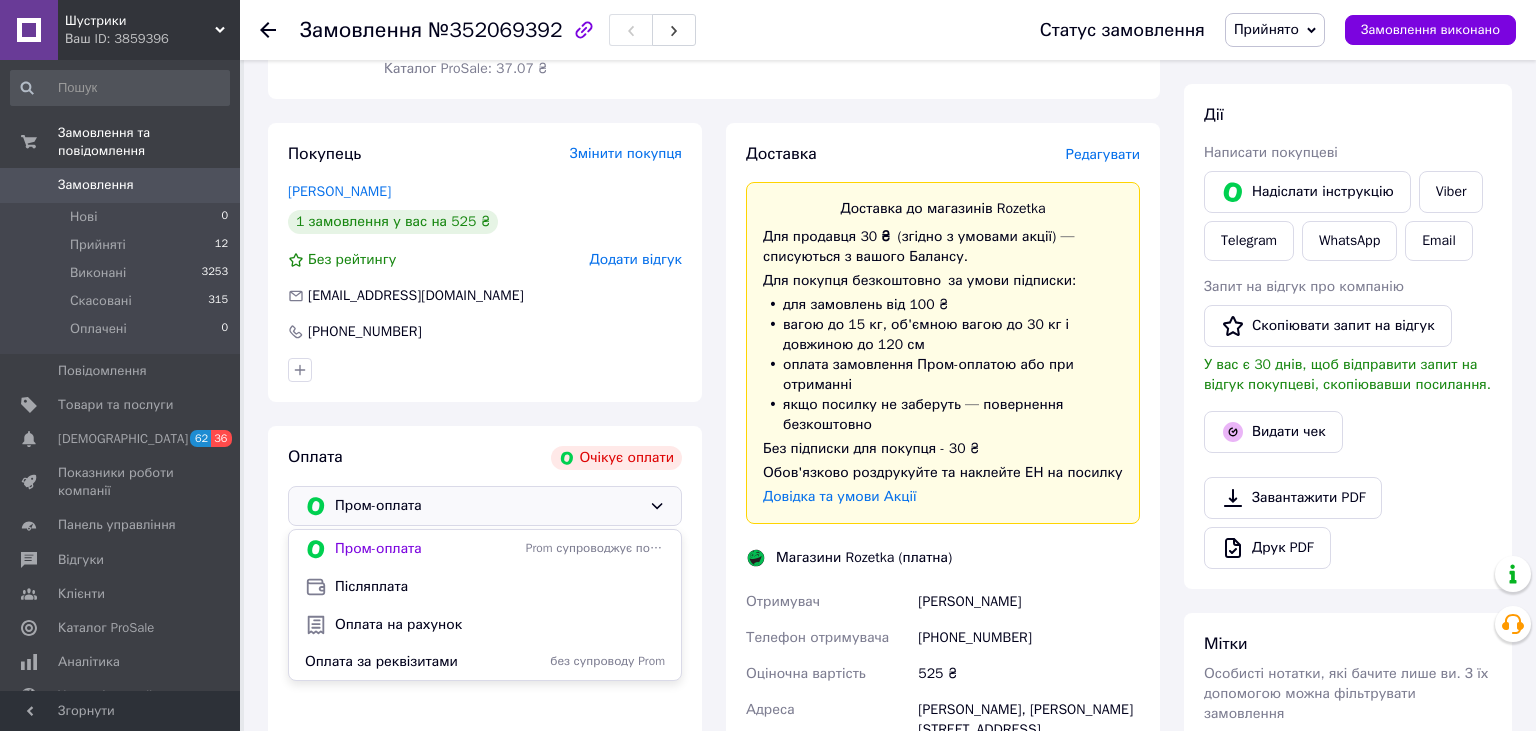 click on "Пром-оплата Пром-оплата Prom супроводжує покупку Післяплата Оплата на рахунок Оплата за реквізитами без супроводу Prom" at bounding box center (485, 506) 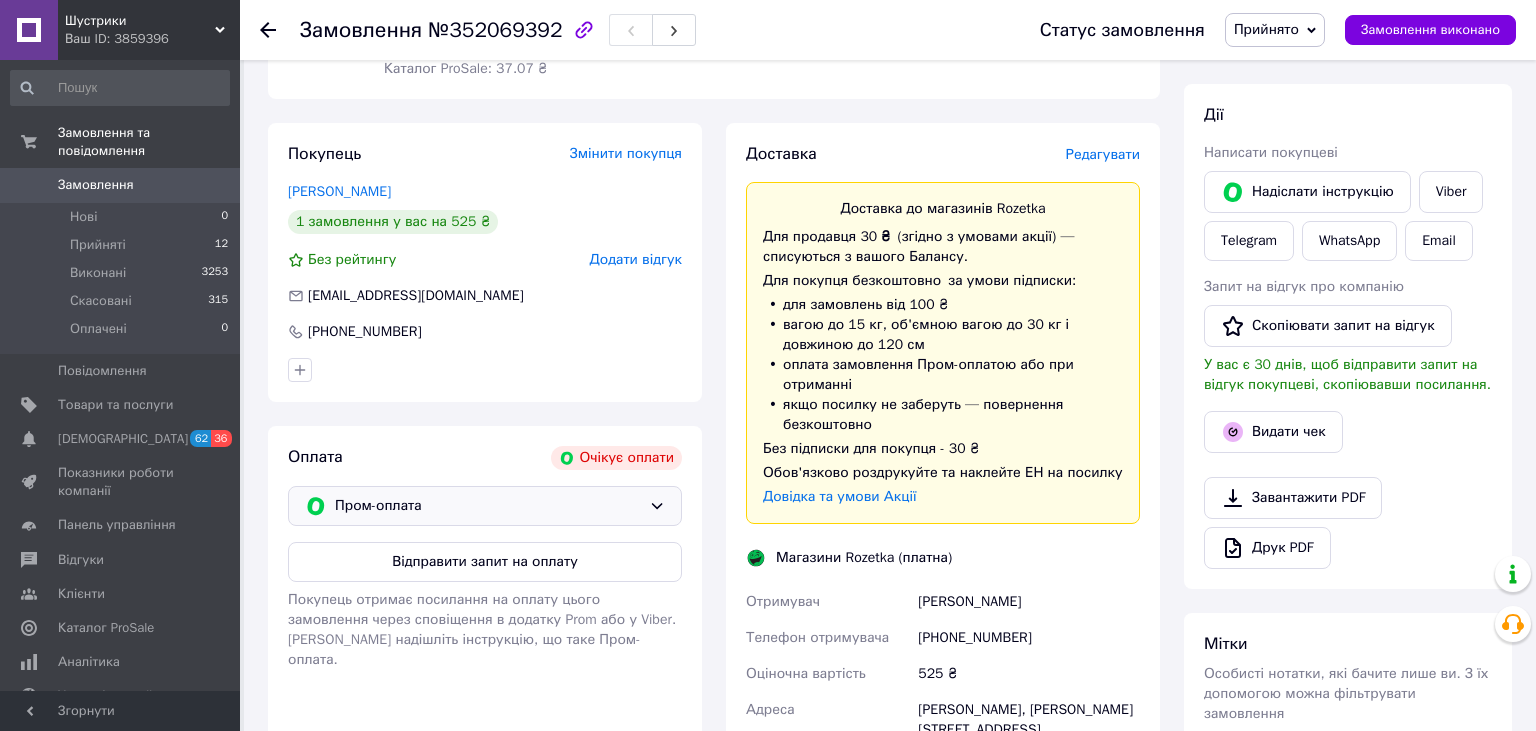 click on "Пром-оплата" at bounding box center (488, 506) 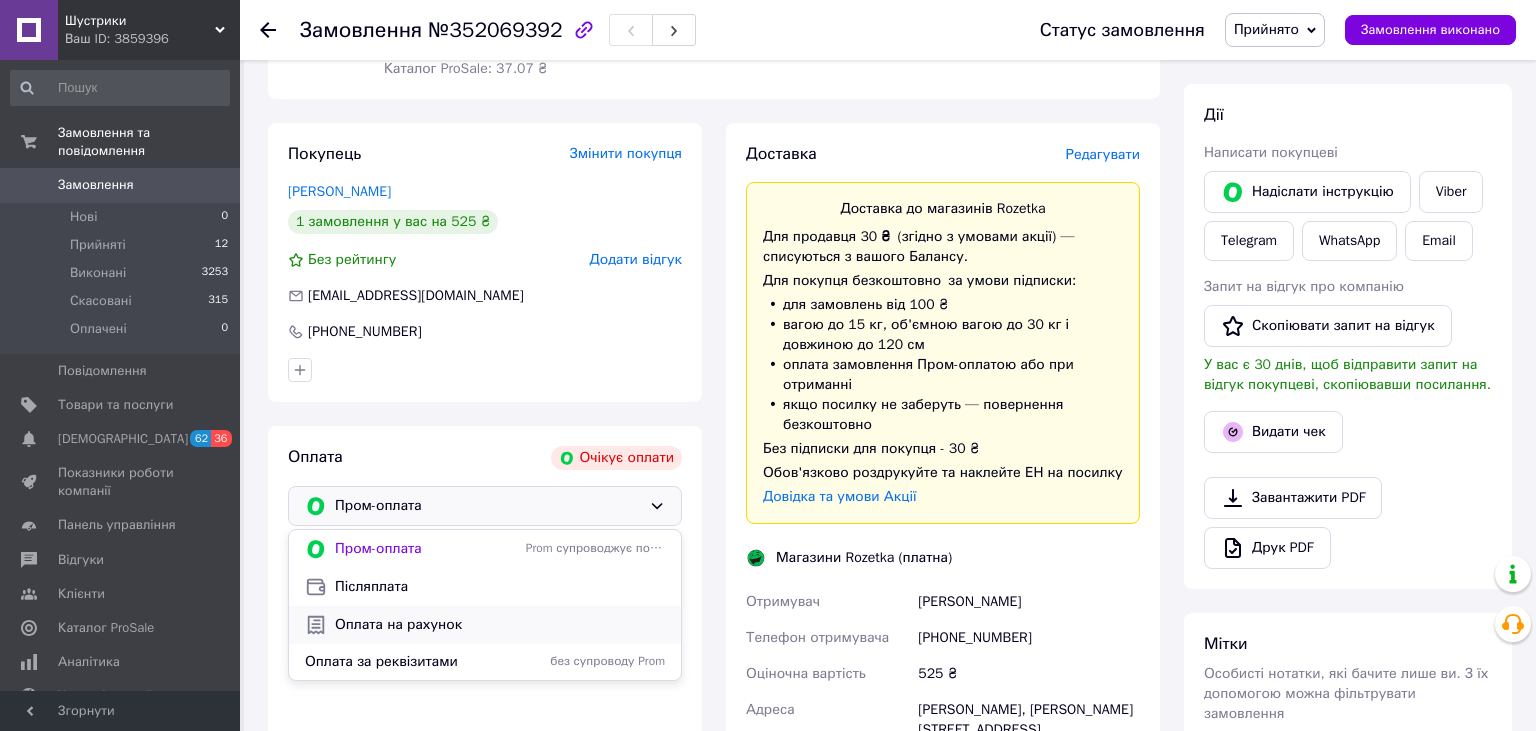 click on "Оплата на рахунок" at bounding box center [500, 625] 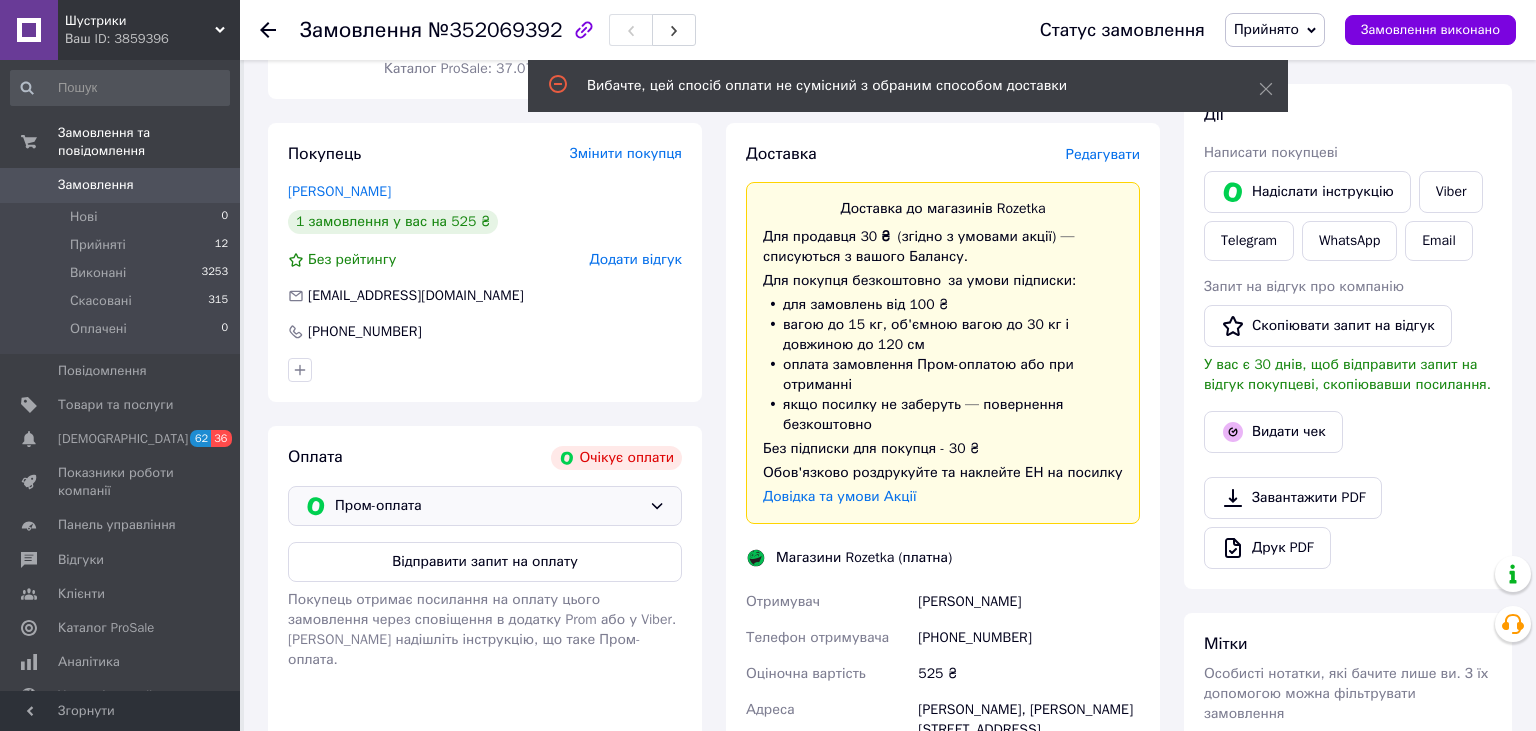 click on "Пром-оплата" at bounding box center [488, 506] 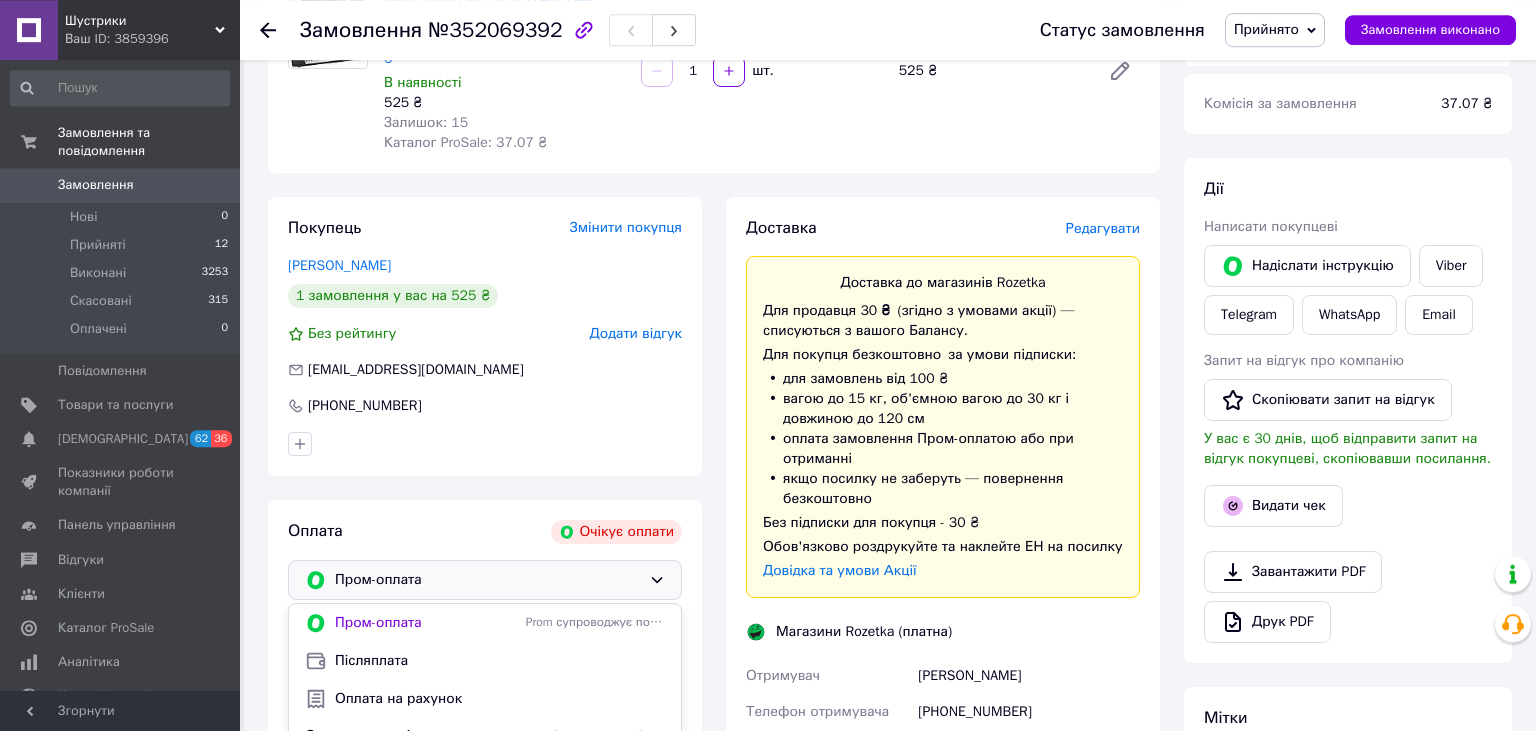 scroll, scrollTop: 422, scrollLeft: 0, axis: vertical 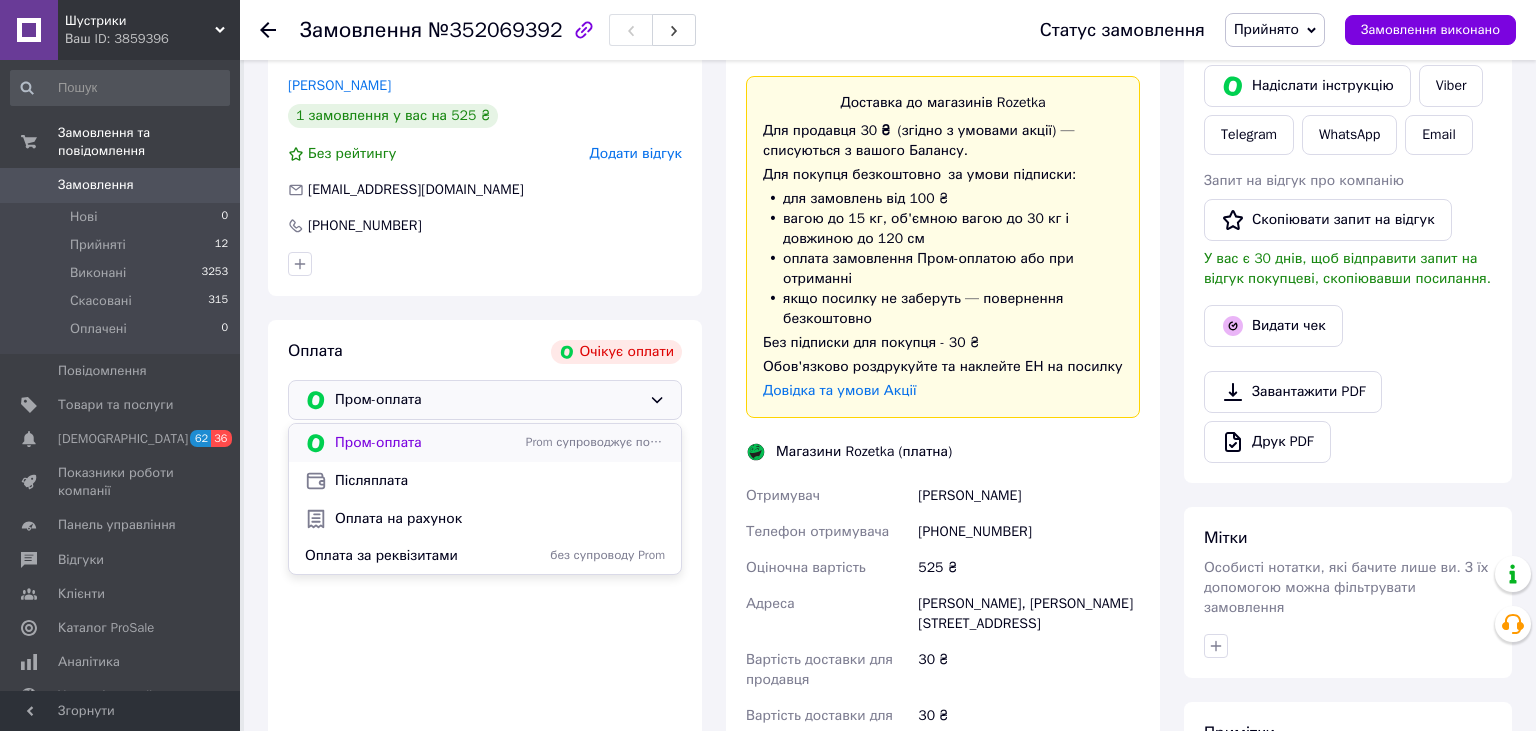 click on "Prom супроводжує покупку" at bounding box center (595, 442) 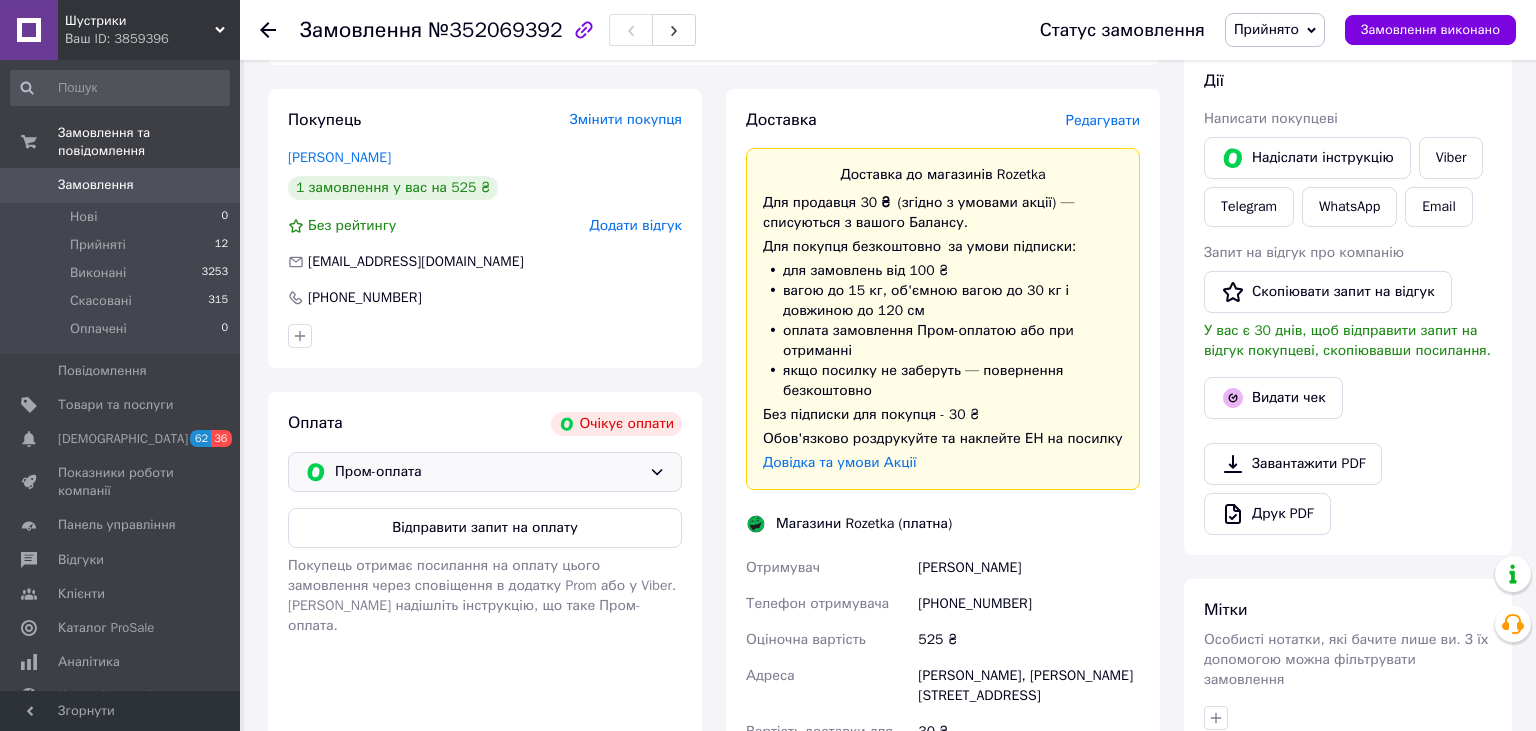 scroll, scrollTop: 316, scrollLeft: 0, axis: vertical 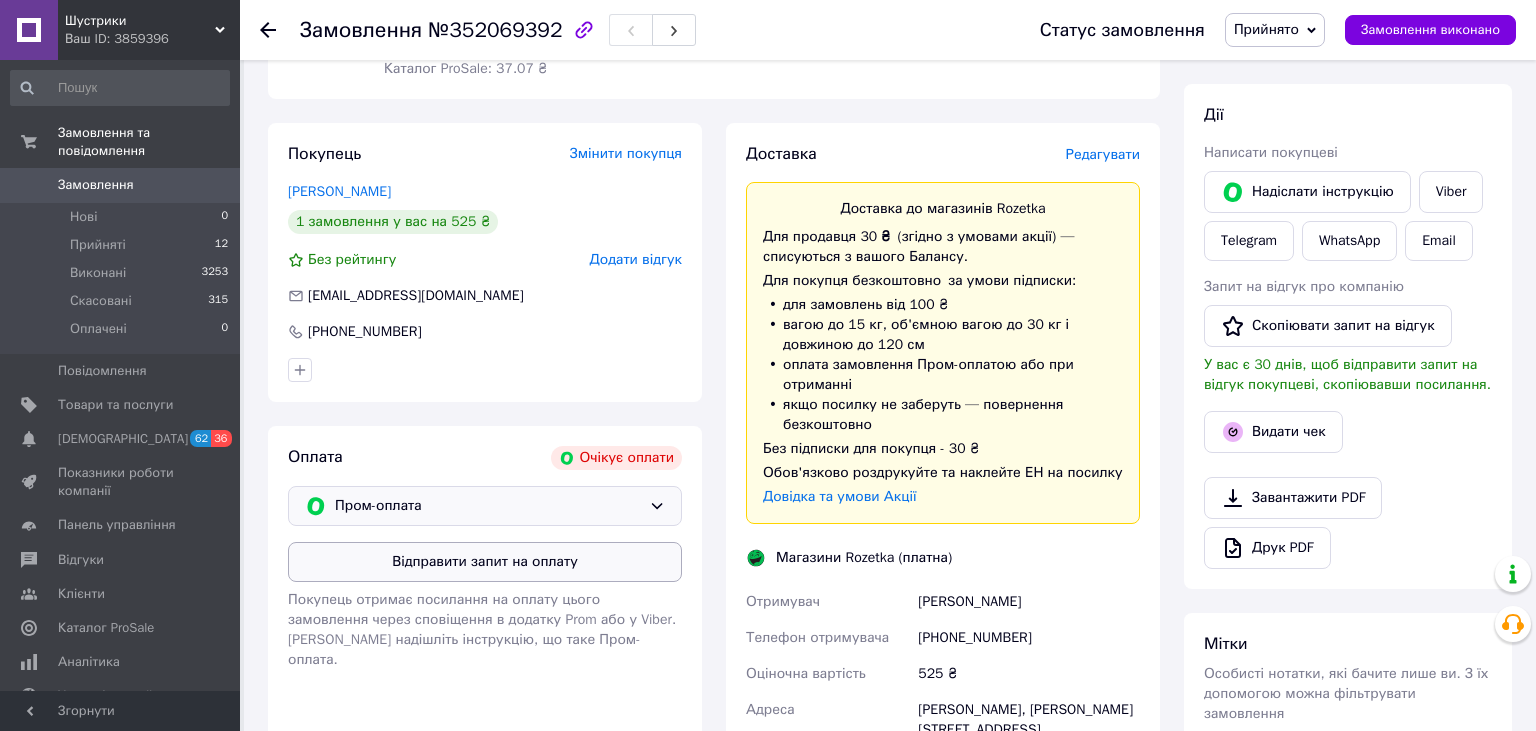 click on "Відправити запит на оплату" at bounding box center [485, 562] 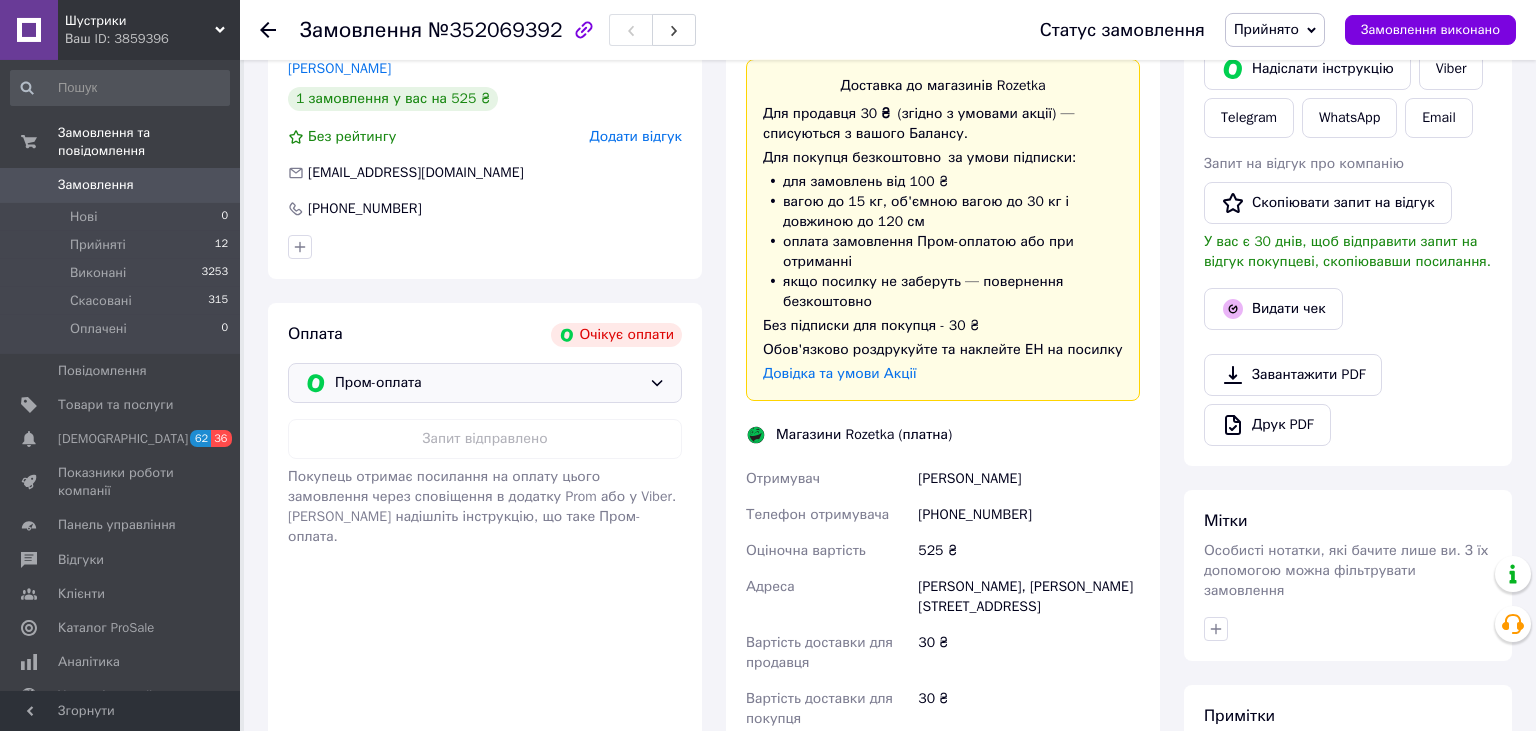 scroll, scrollTop: 633, scrollLeft: 0, axis: vertical 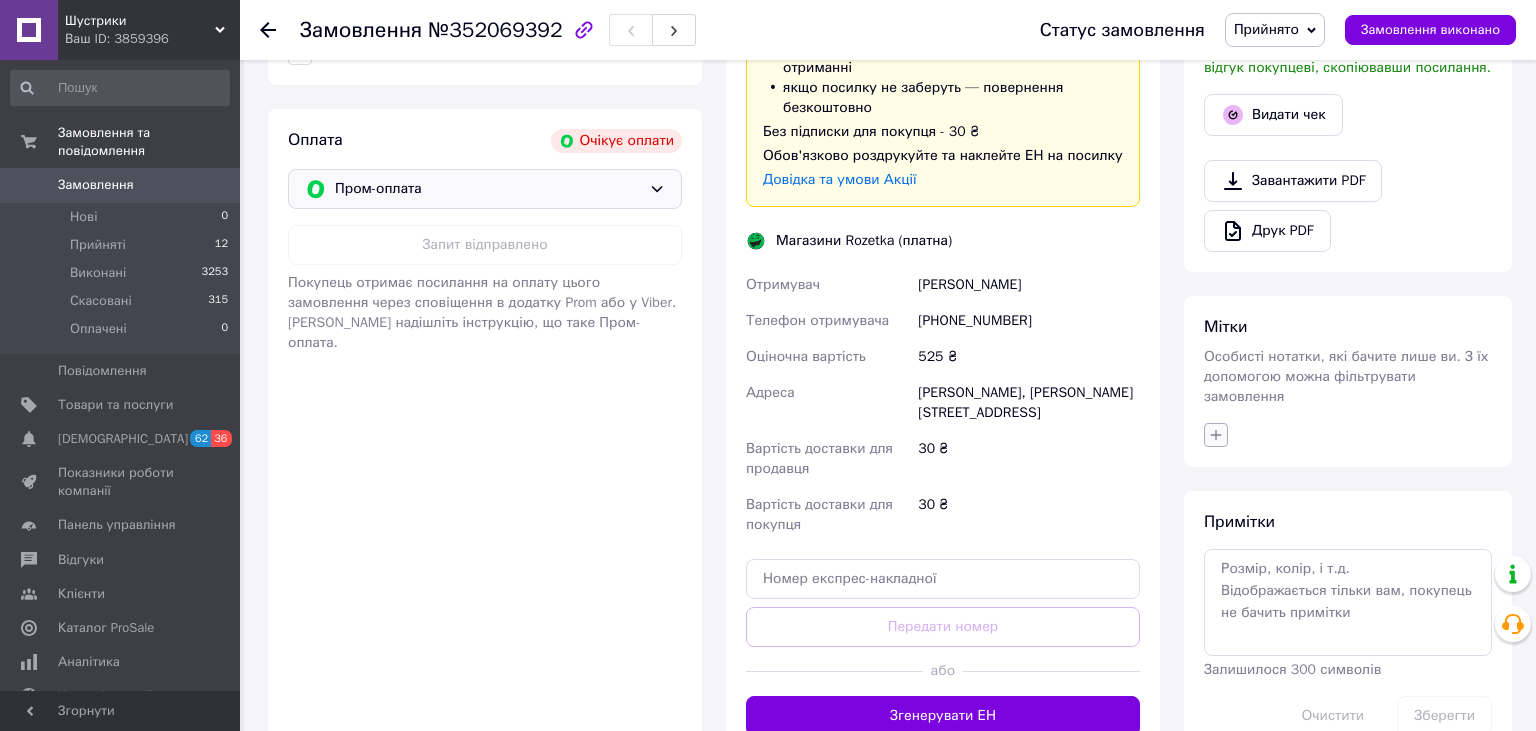 click 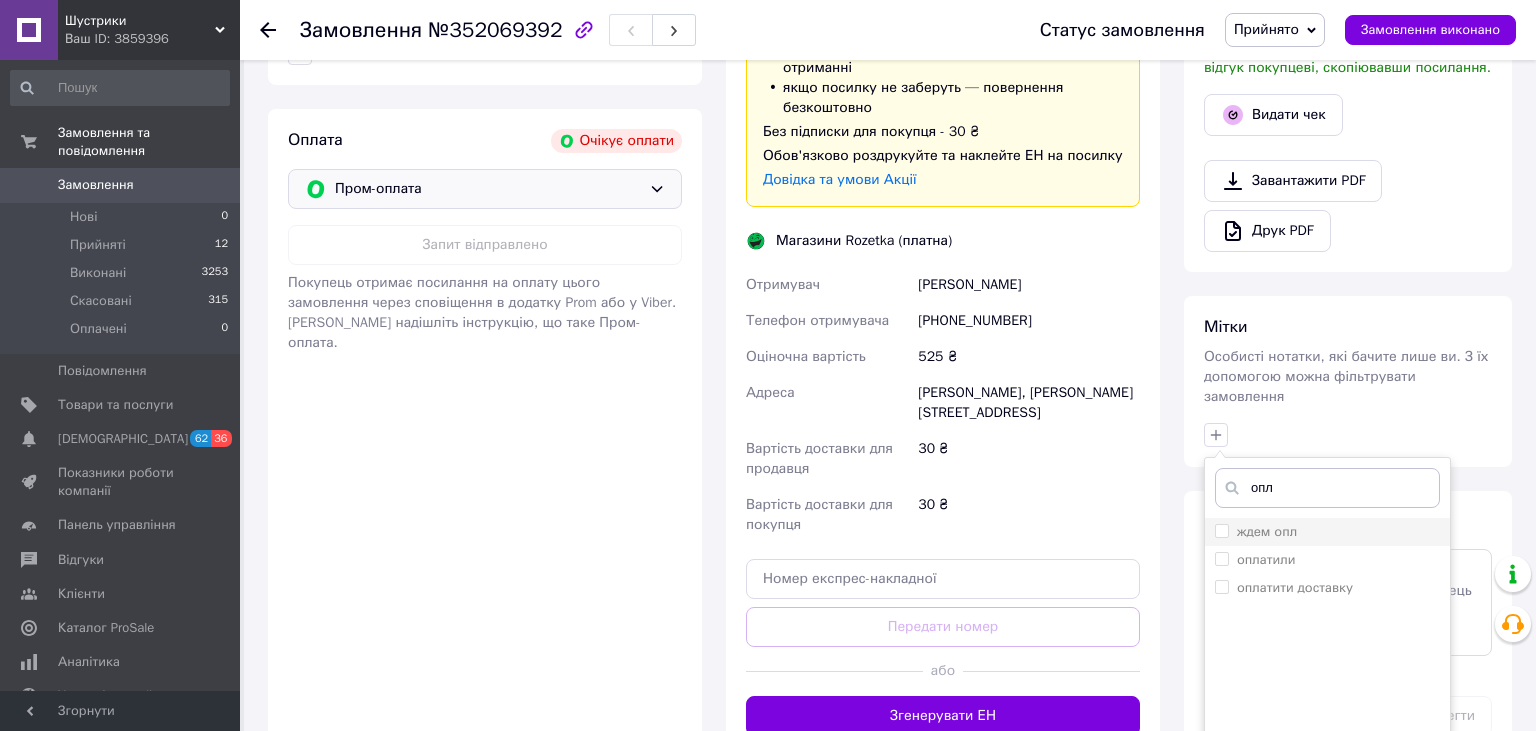 type on "опл" 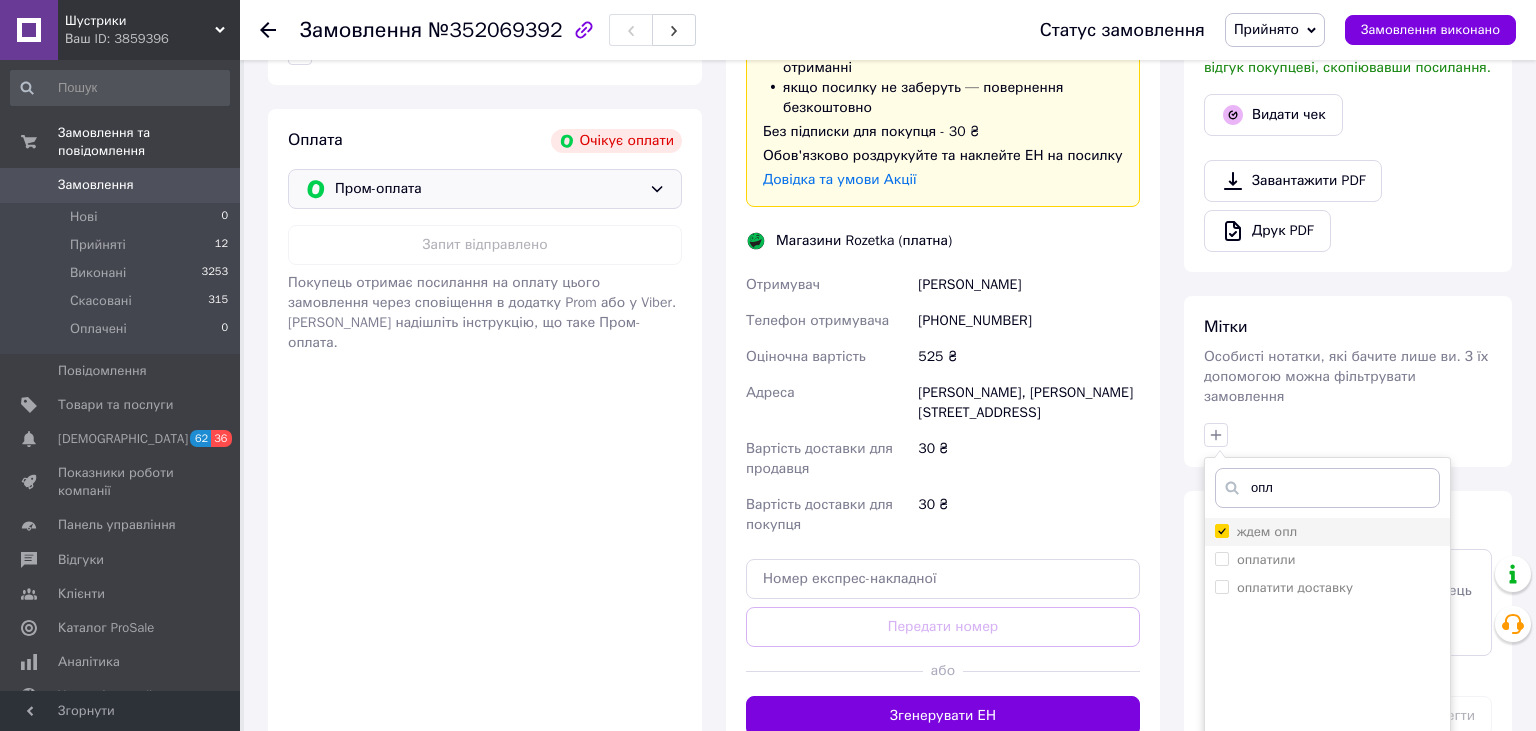 click on "ждем опл" at bounding box center (1221, 530) 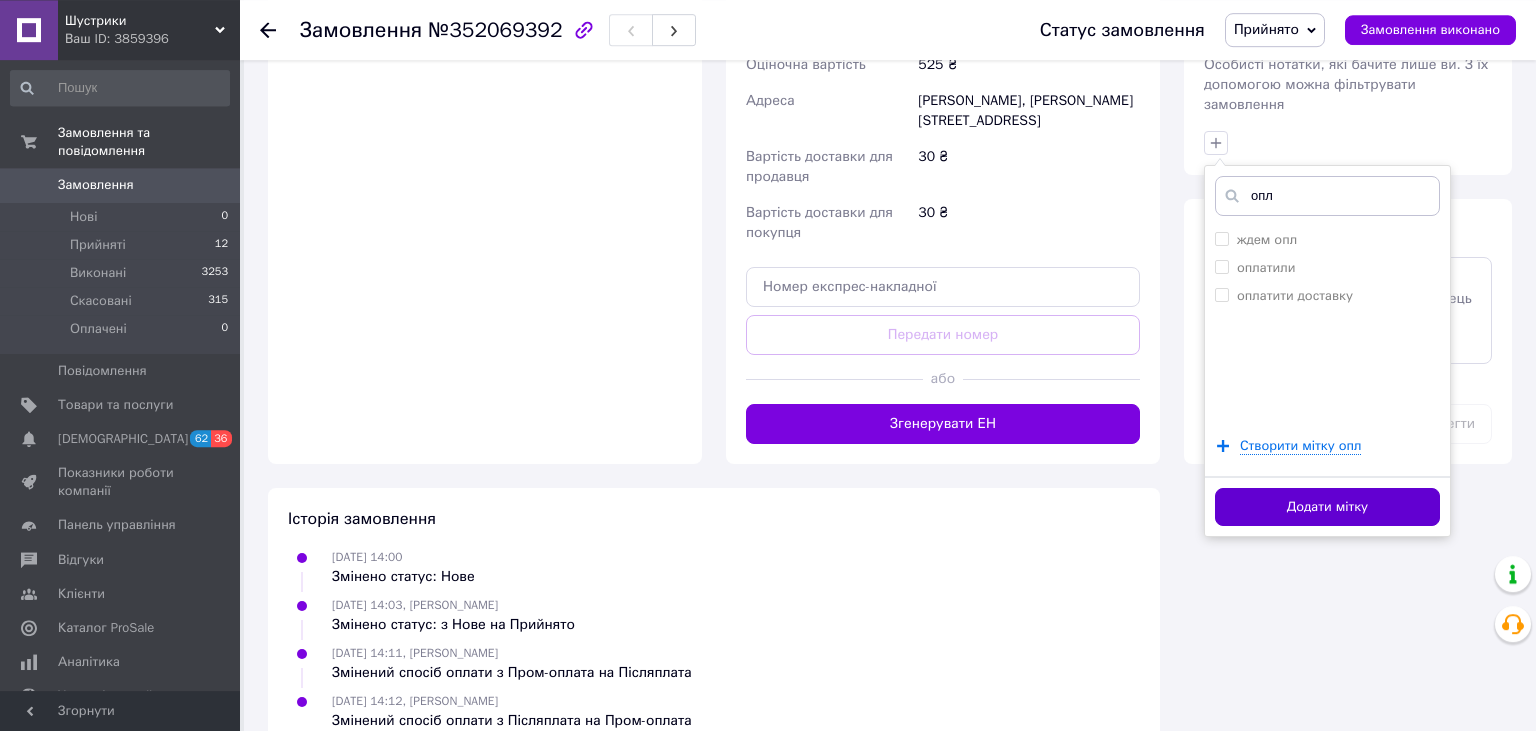 scroll, scrollTop: 927, scrollLeft: 0, axis: vertical 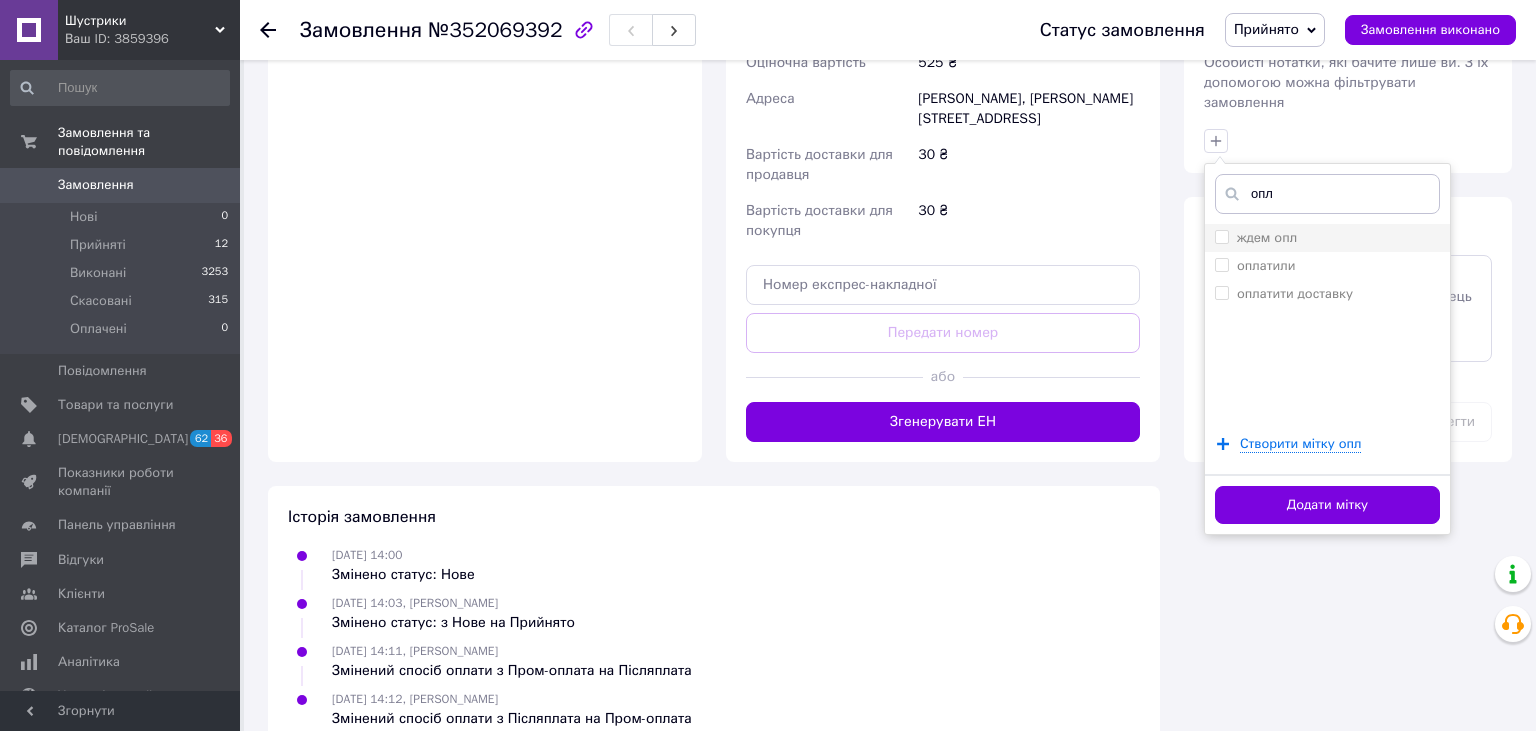 click on "ждем опл" at bounding box center [1221, 236] 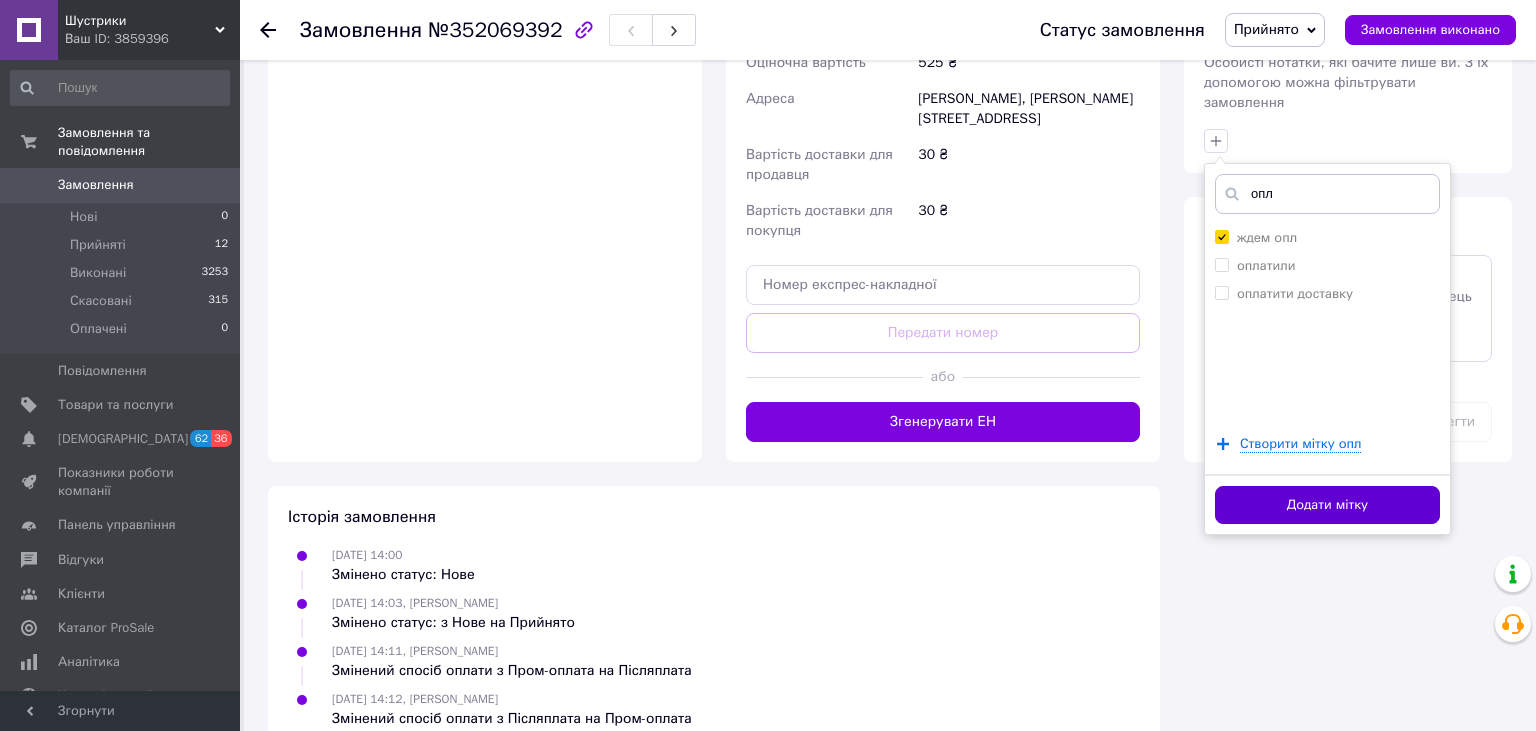 click on "Додати мітку" at bounding box center (1327, 505) 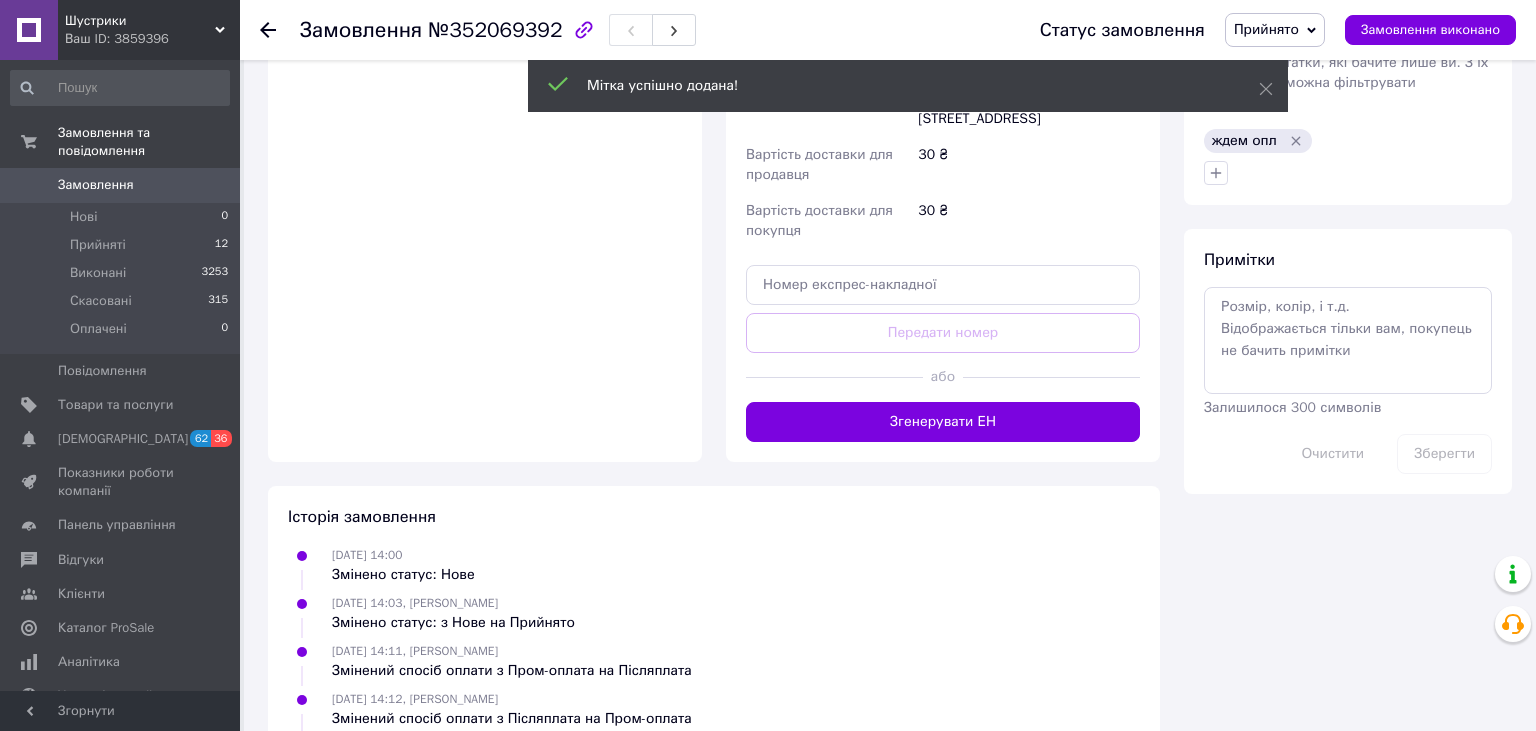 click 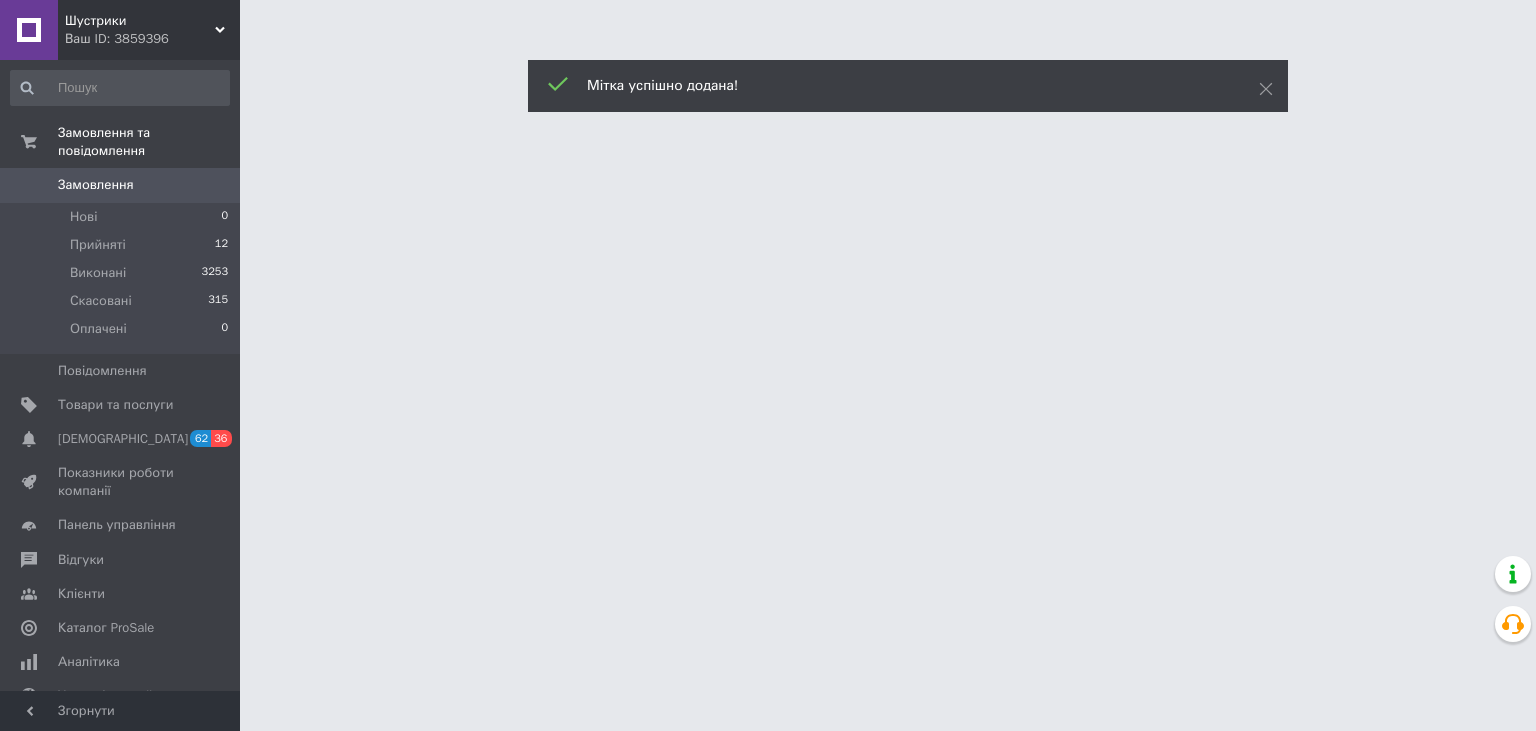 scroll, scrollTop: 0, scrollLeft: 0, axis: both 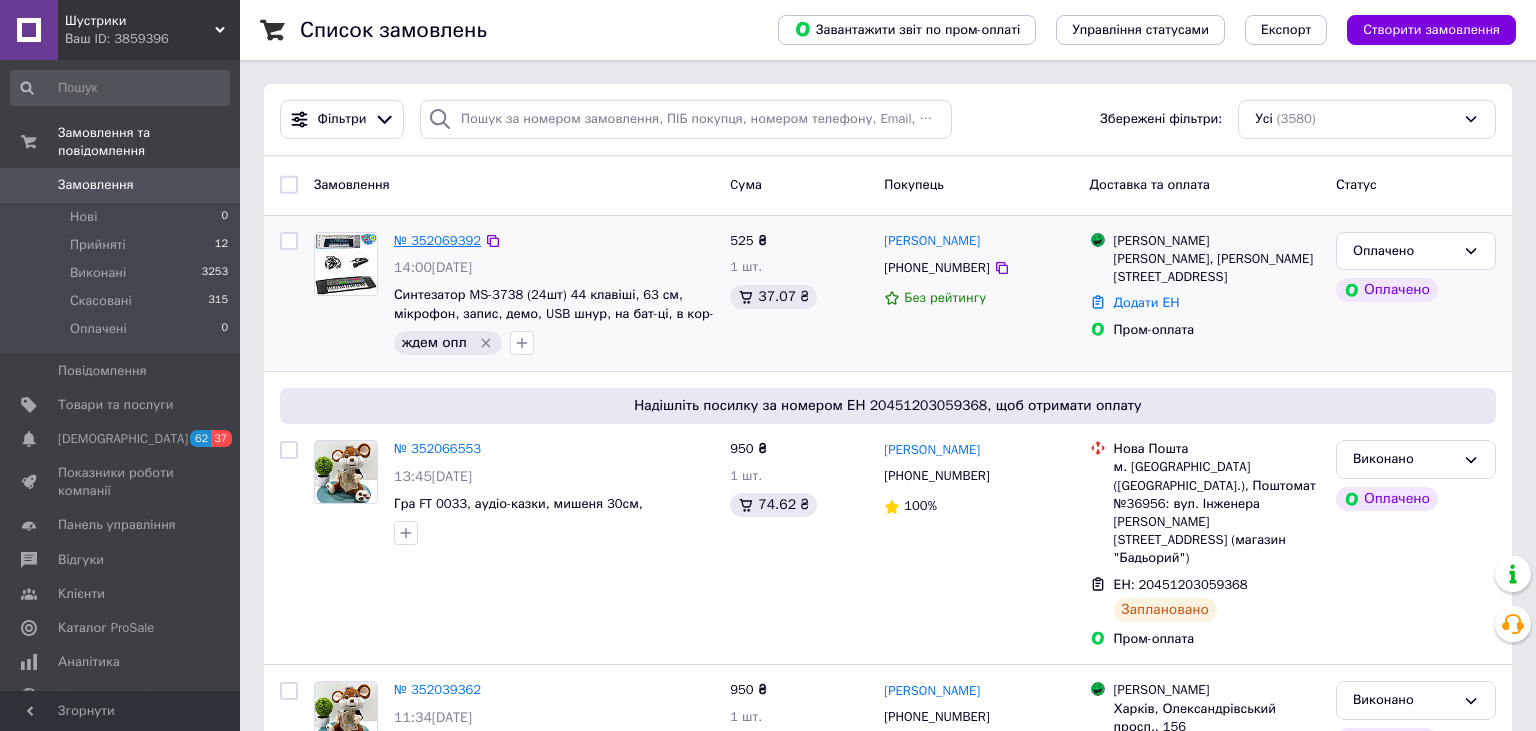 click on "№ 352069392" at bounding box center (437, 240) 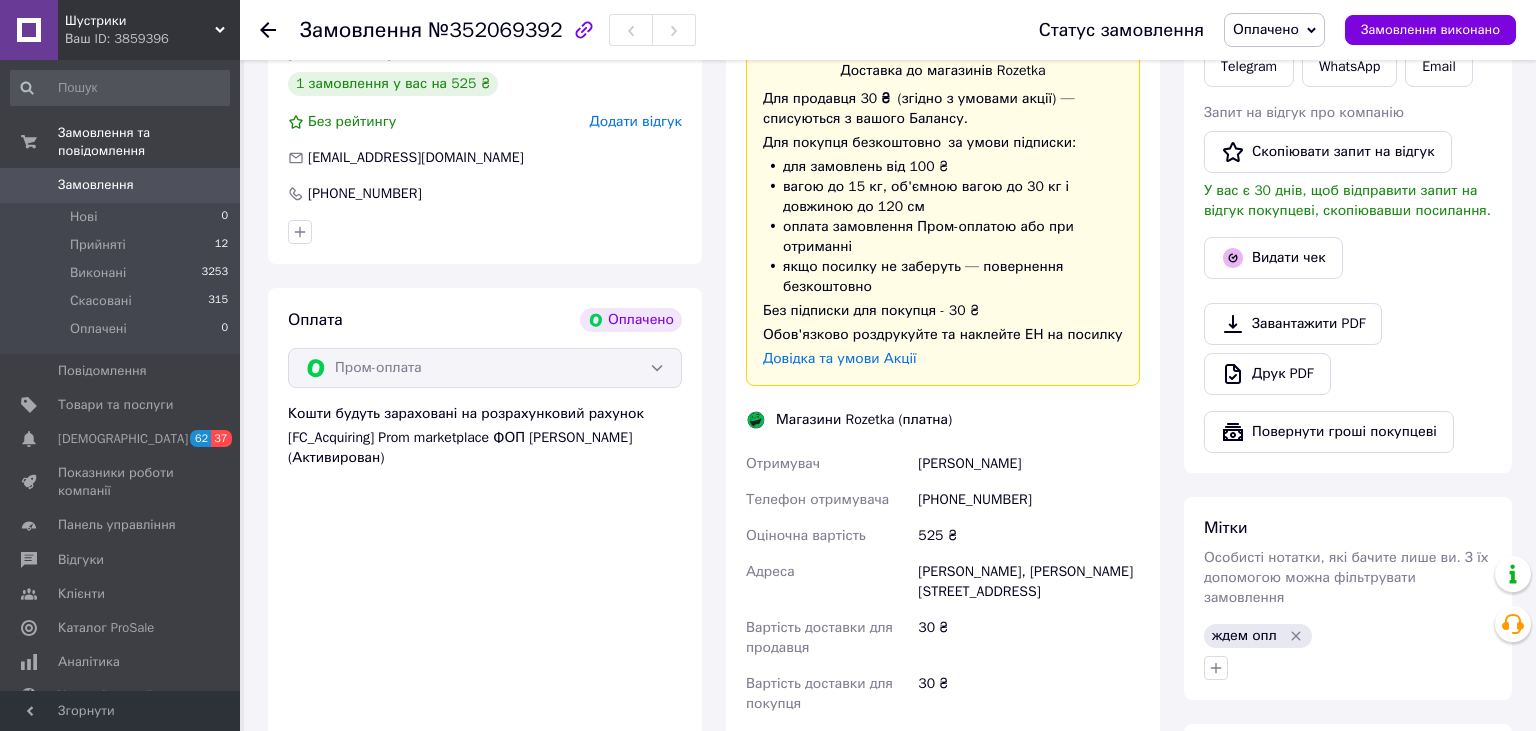 scroll, scrollTop: 1433, scrollLeft: 0, axis: vertical 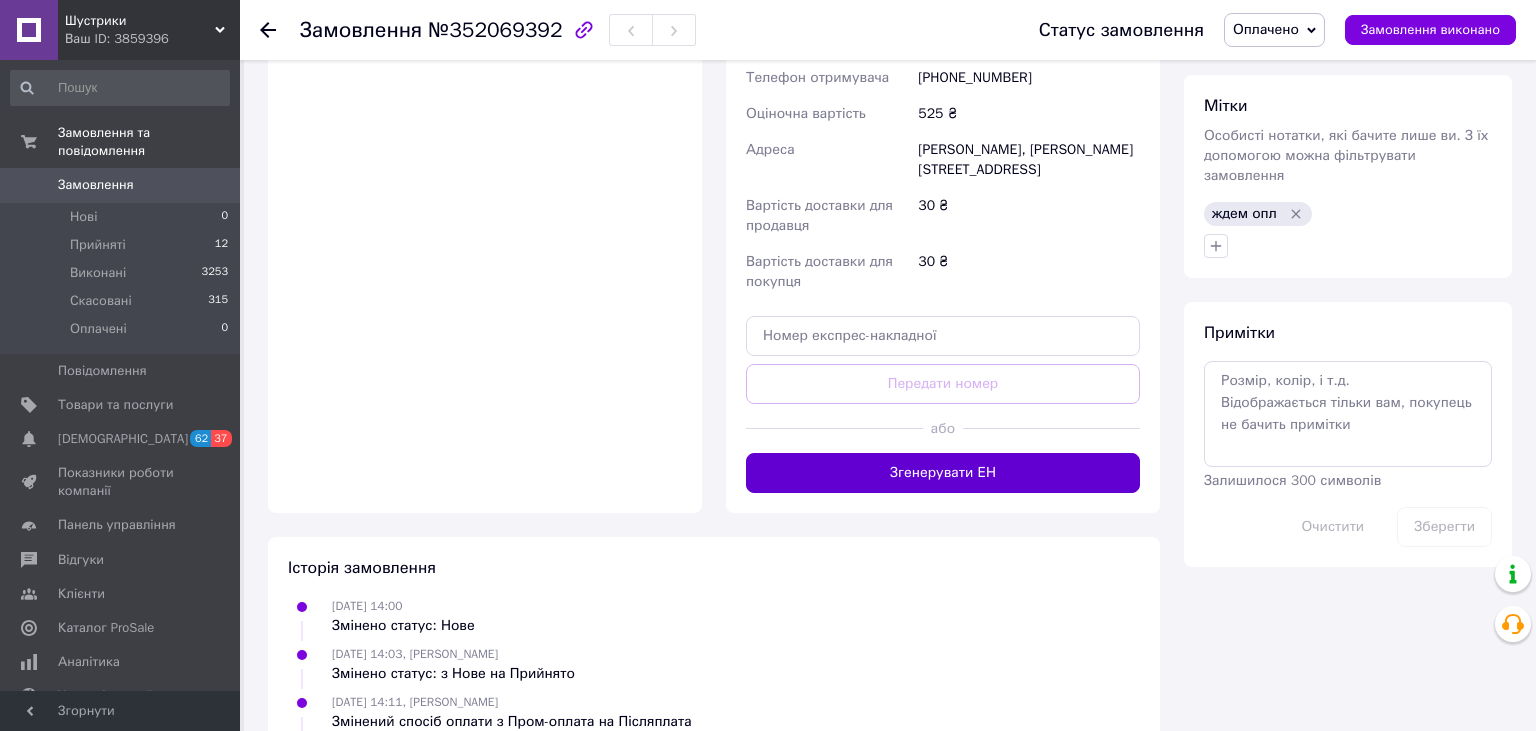 click on "Згенерувати ЕН" at bounding box center [943, 473] 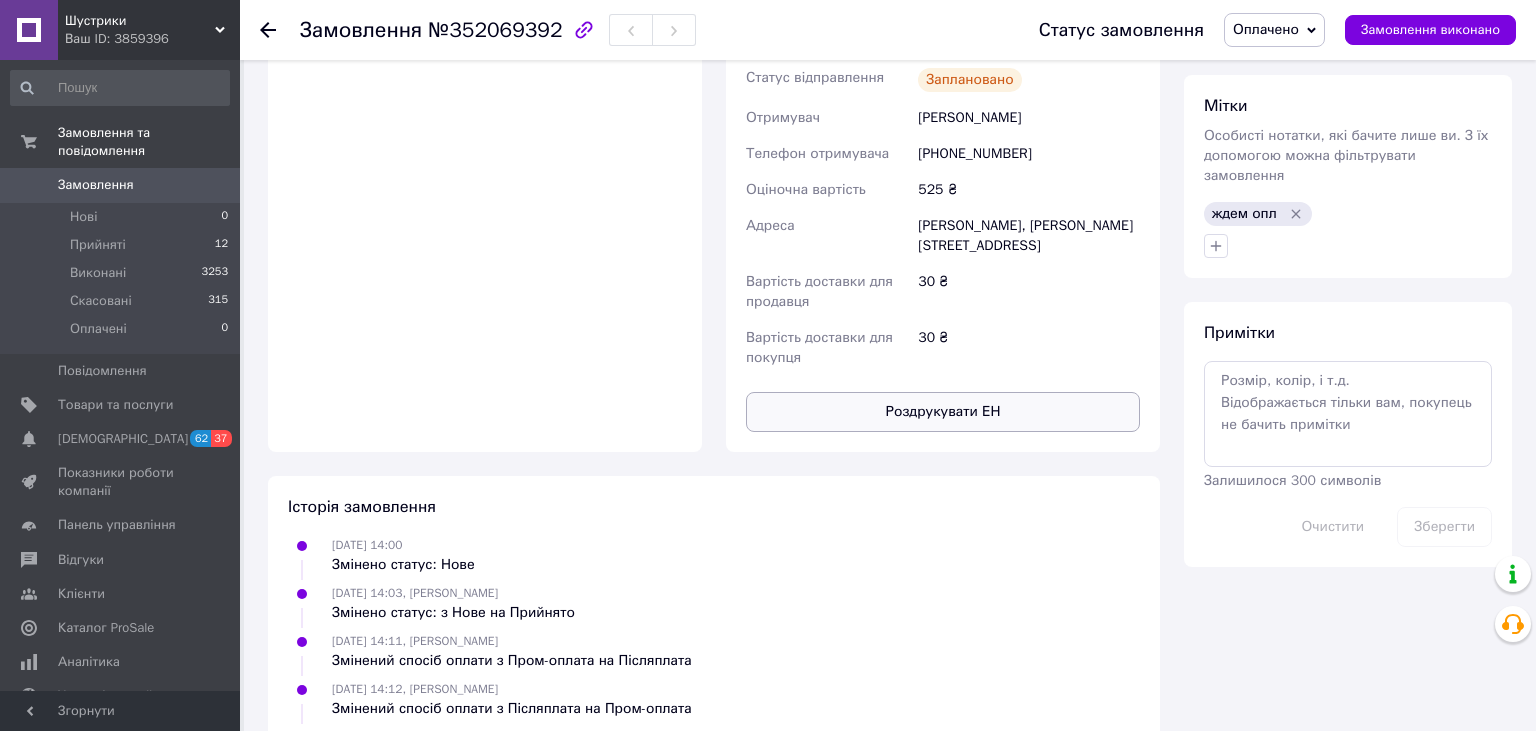 click on "Роздрукувати ЕН" at bounding box center (943, 412) 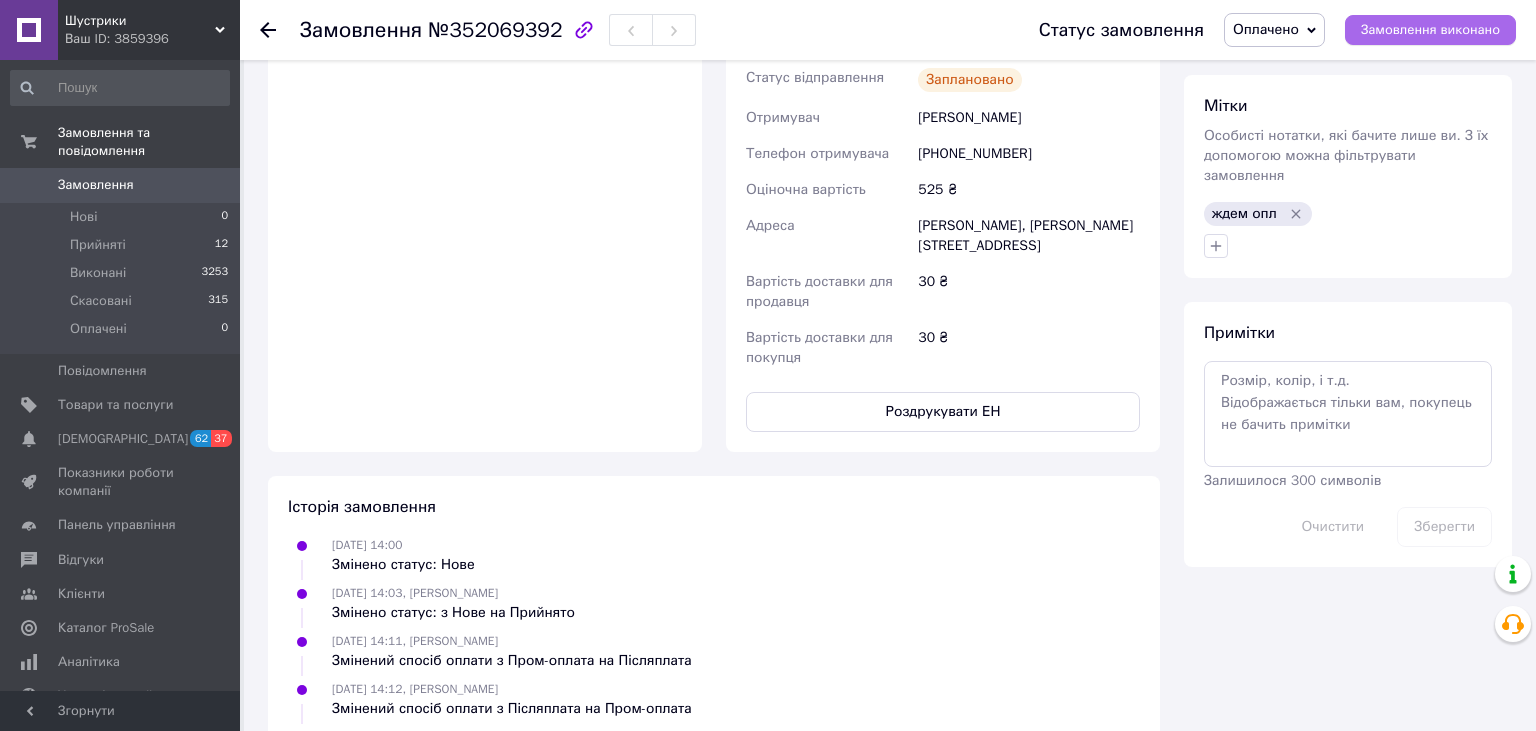click on "Замовлення виконано" at bounding box center [1430, 30] 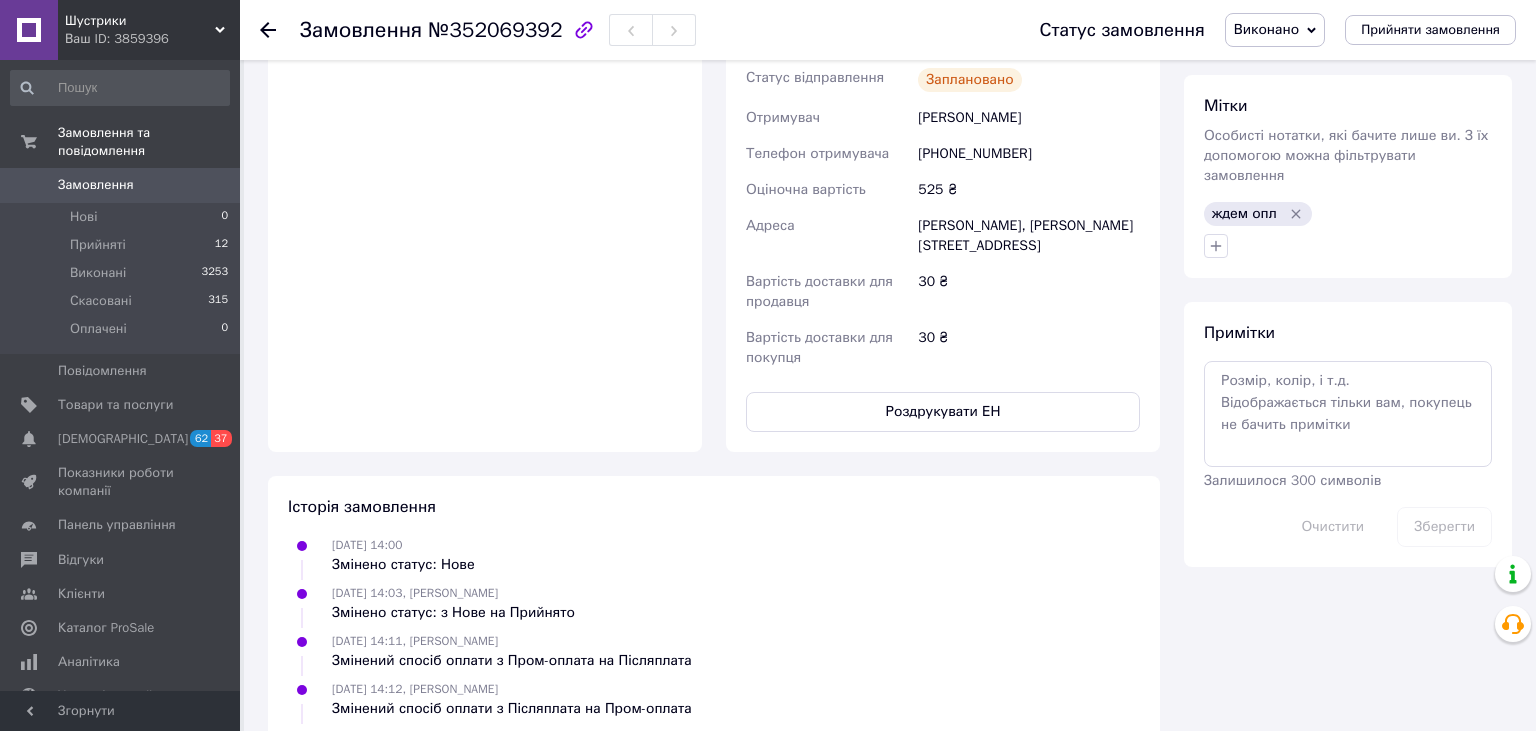 click at bounding box center [280, 30] 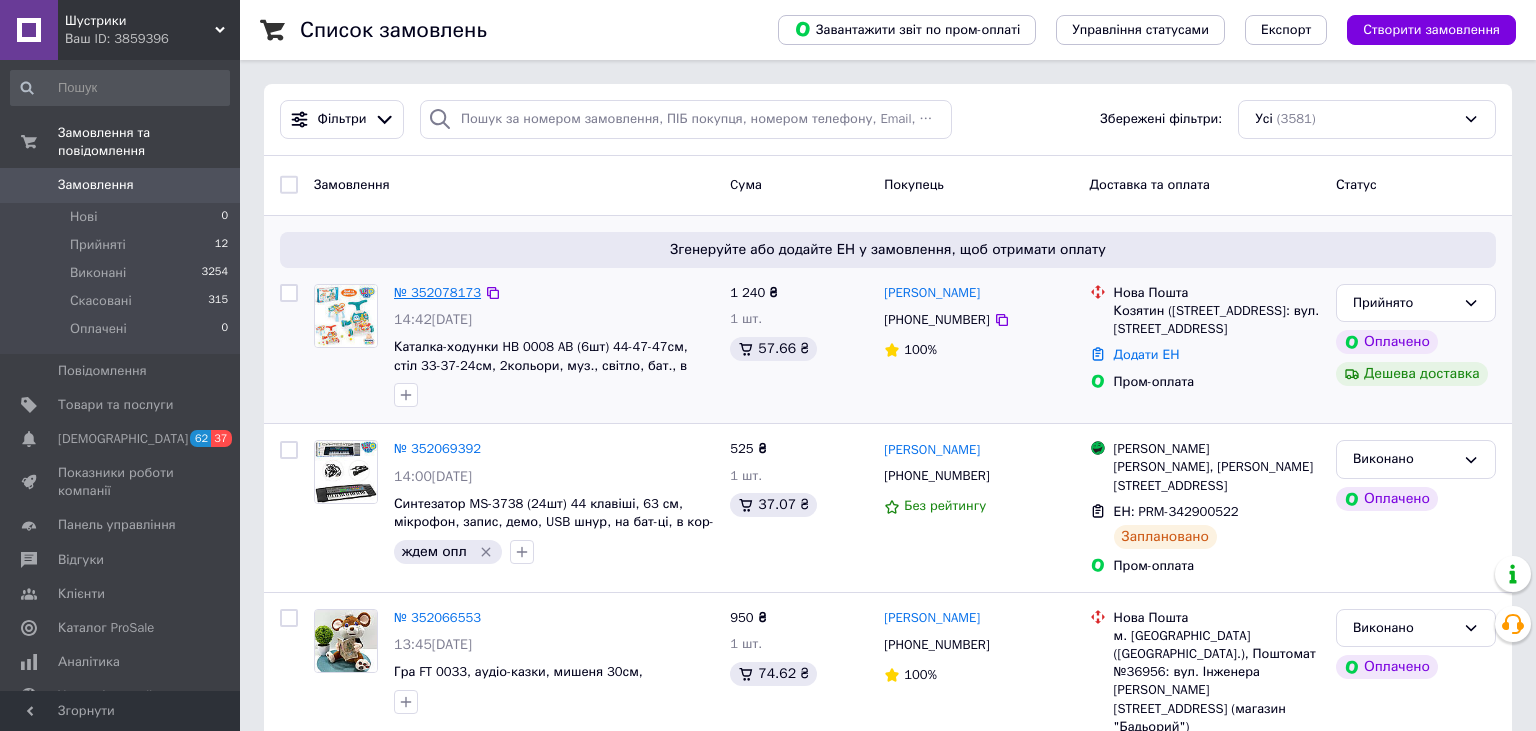 click on "№ 352078173" at bounding box center (437, 293) 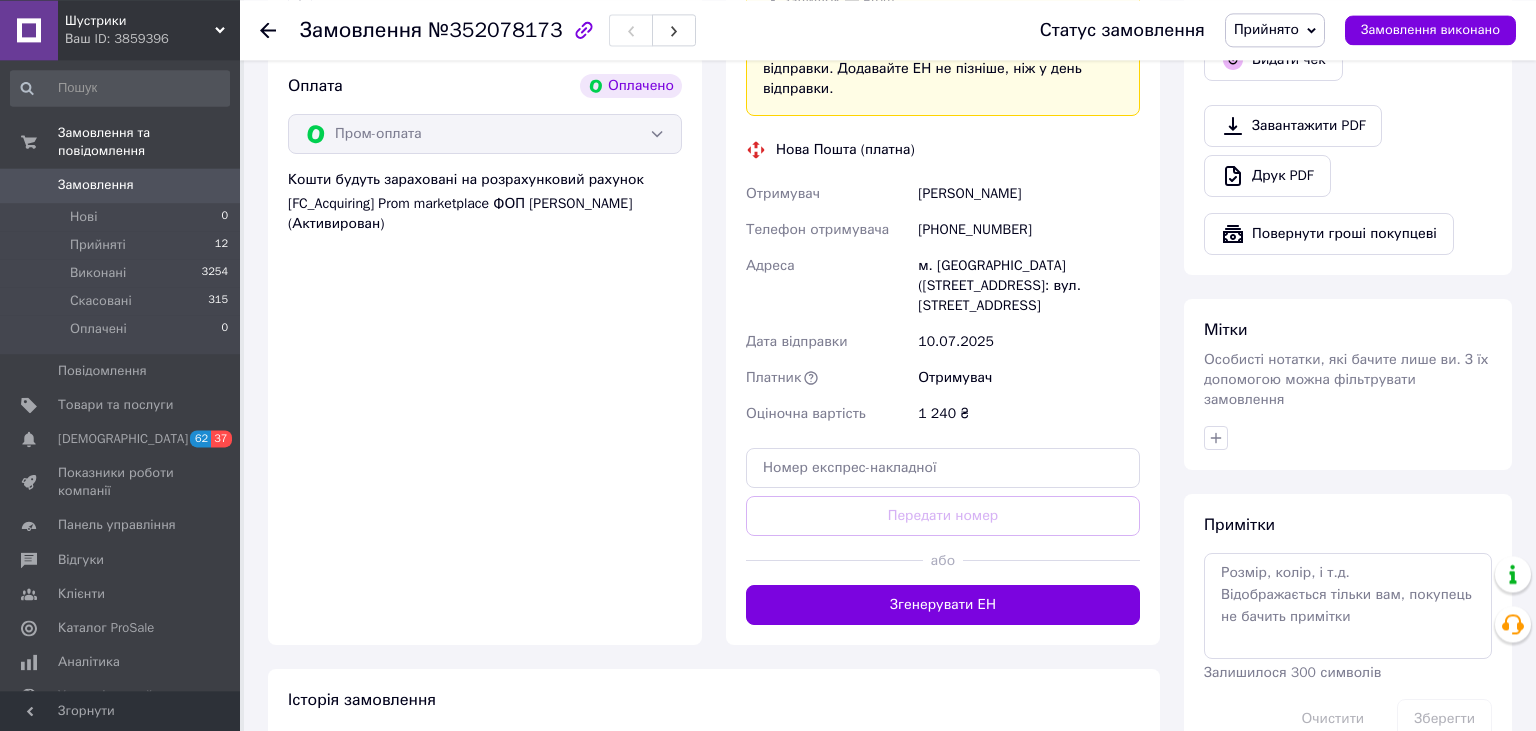scroll, scrollTop: 1222, scrollLeft: 0, axis: vertical 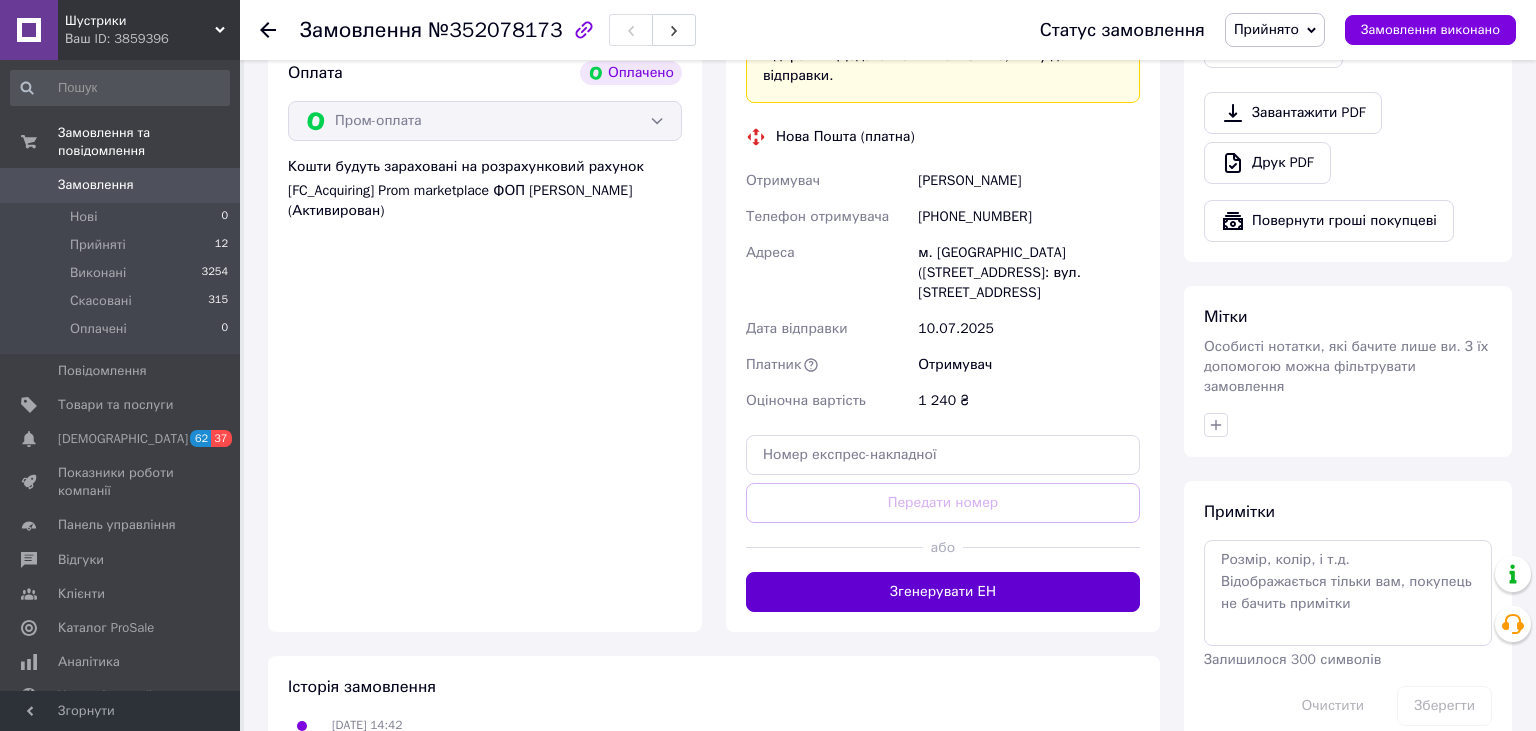 click on "Згенерувати ЕН" at bounding box center (943, 592) 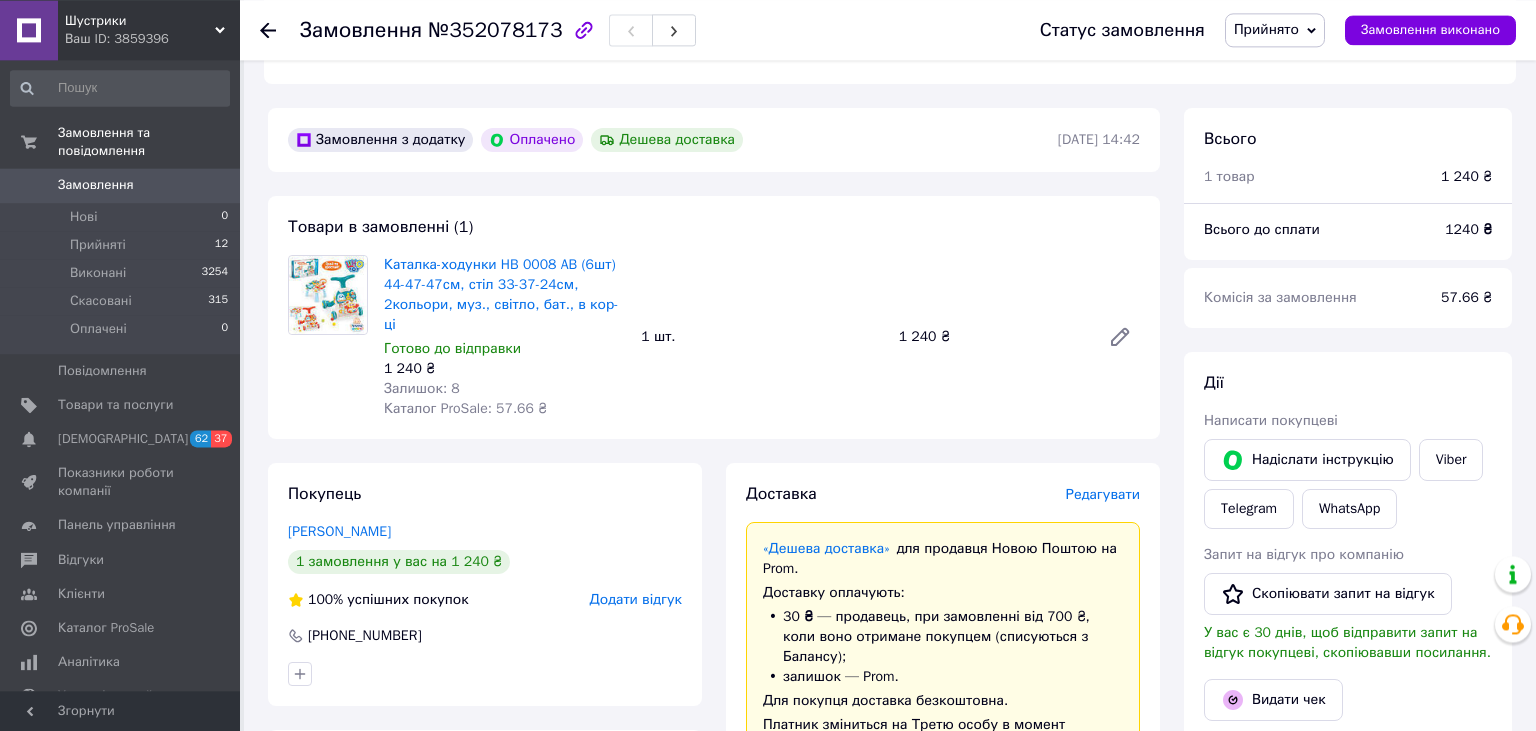 scroll, scrollTop: 483, scrollLeft: 0, axis: vertical 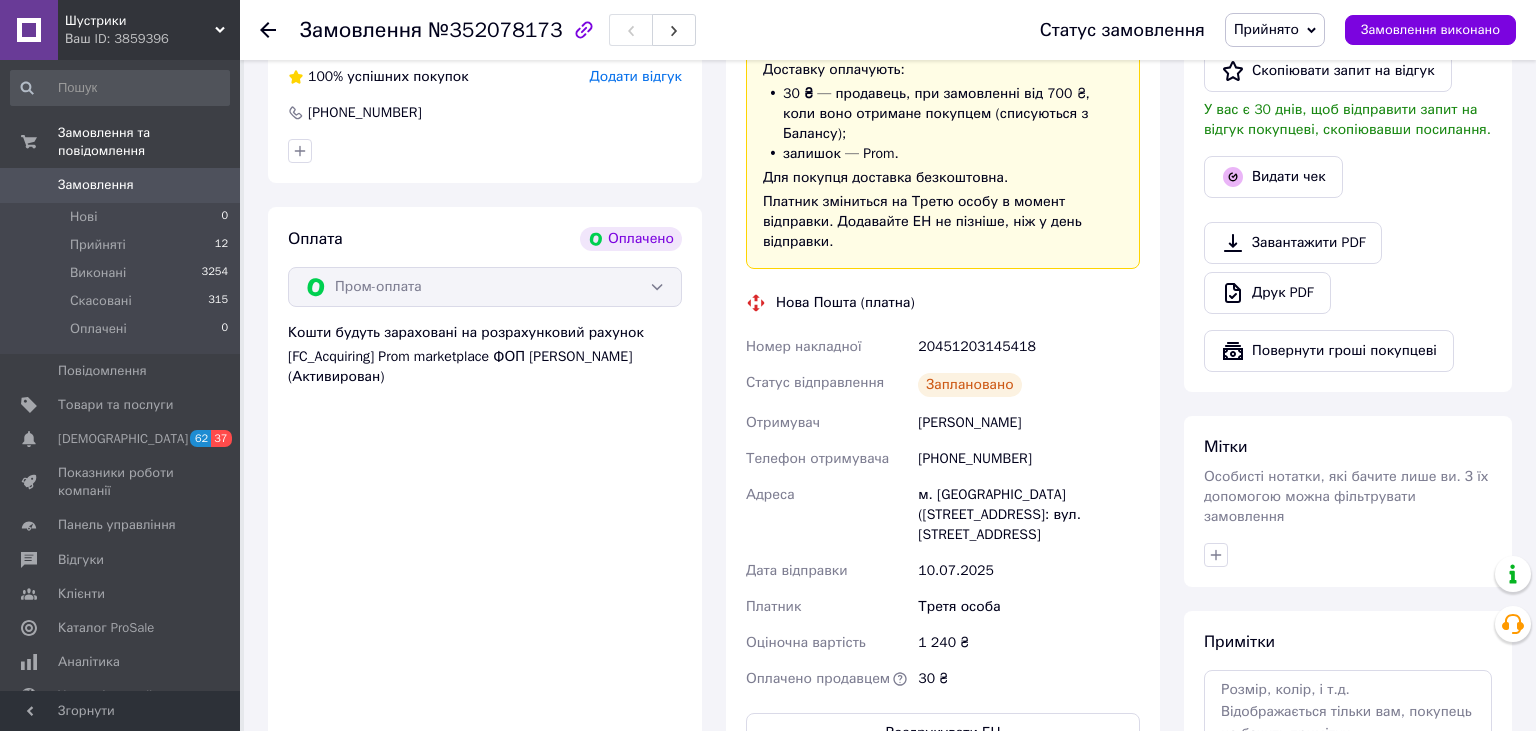 click on "Оплата Оплачено Пром-оплата Кошти будуть зараховані на розрахунковий рахунок [FC_Acquiring] Prom marketplace ФОП Дубовик Анатолій Миколайович (Активирован)" at bounding box center [485, 490] 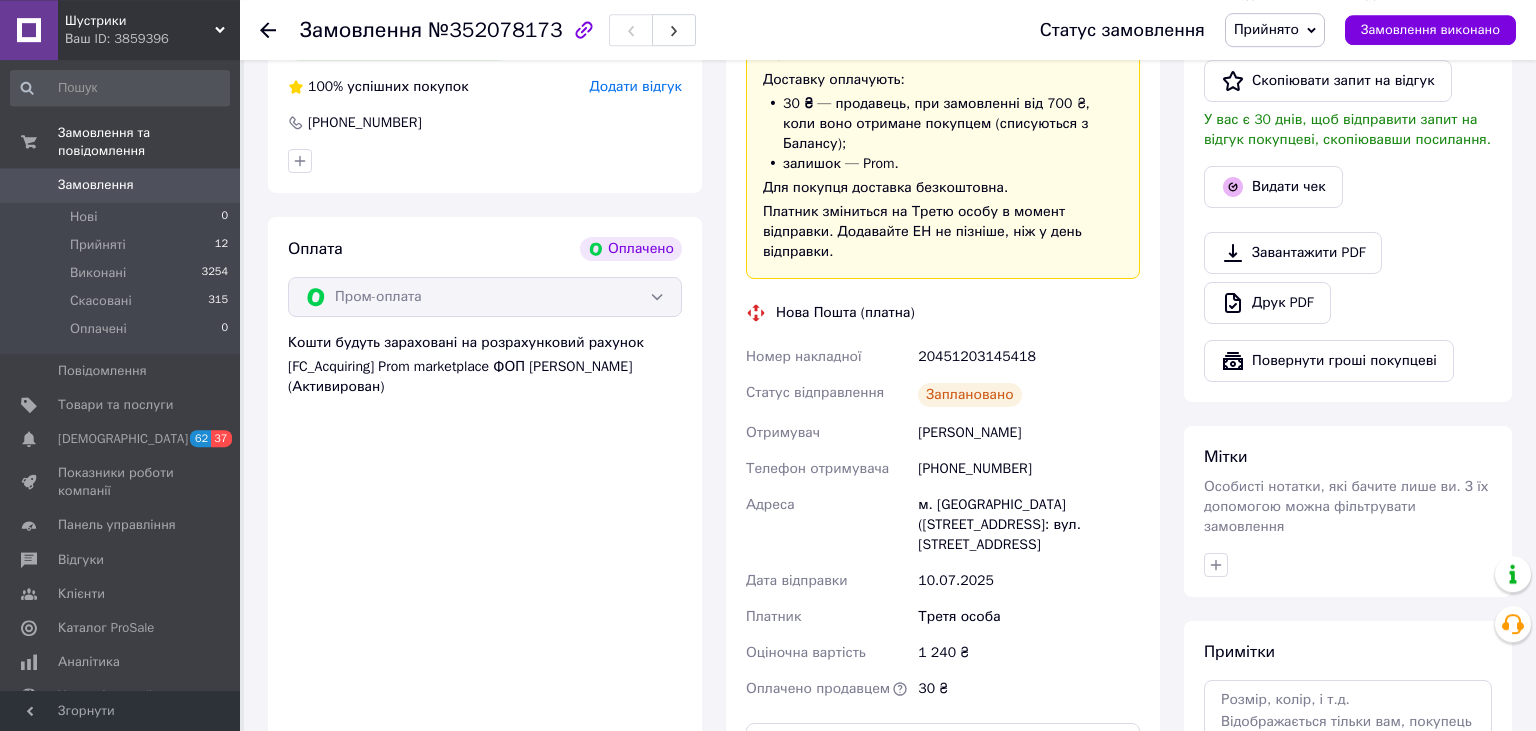 scroll, scrollTop: 1056, scrollLeft: 0, axis: vertical 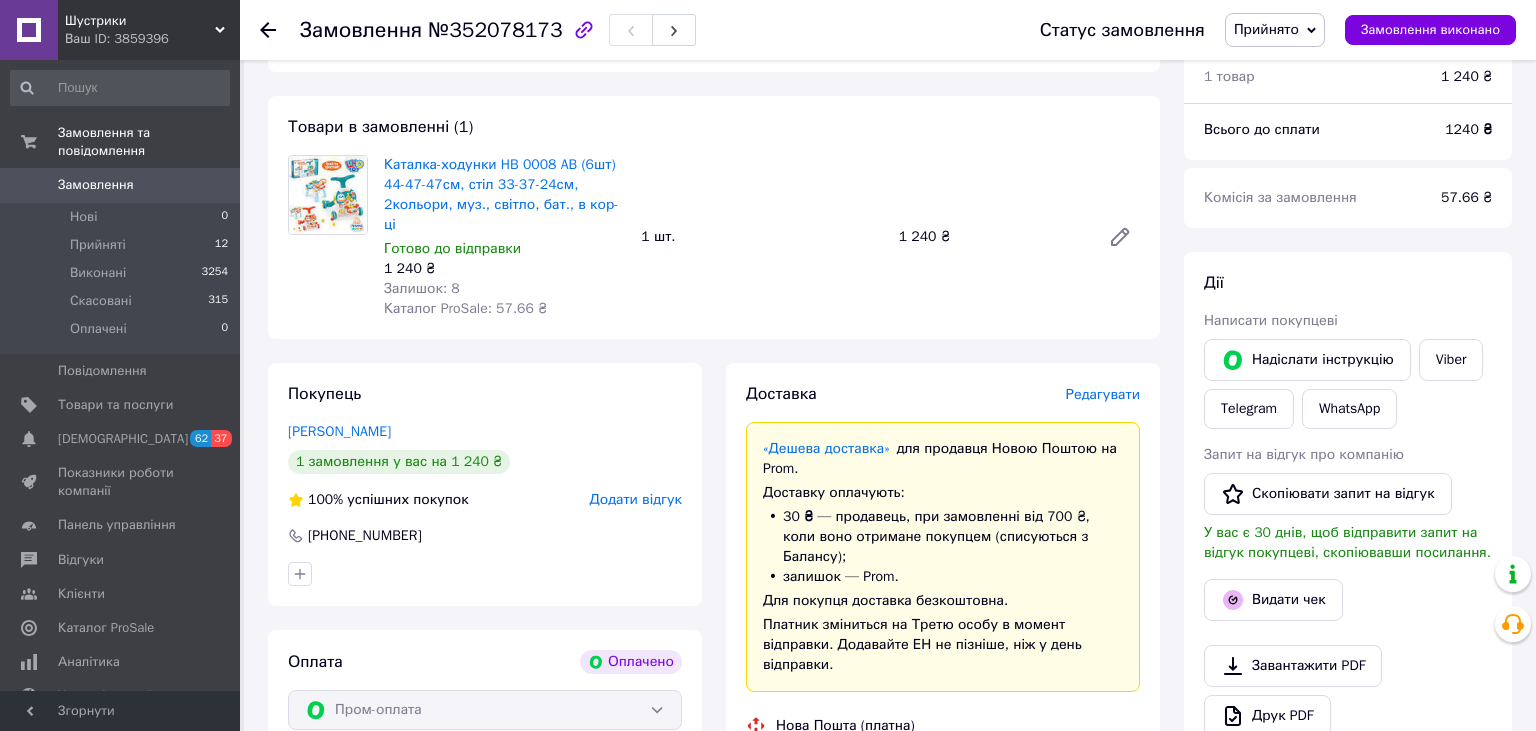 click on "Прийнято" at bounding box center [1275, 30] 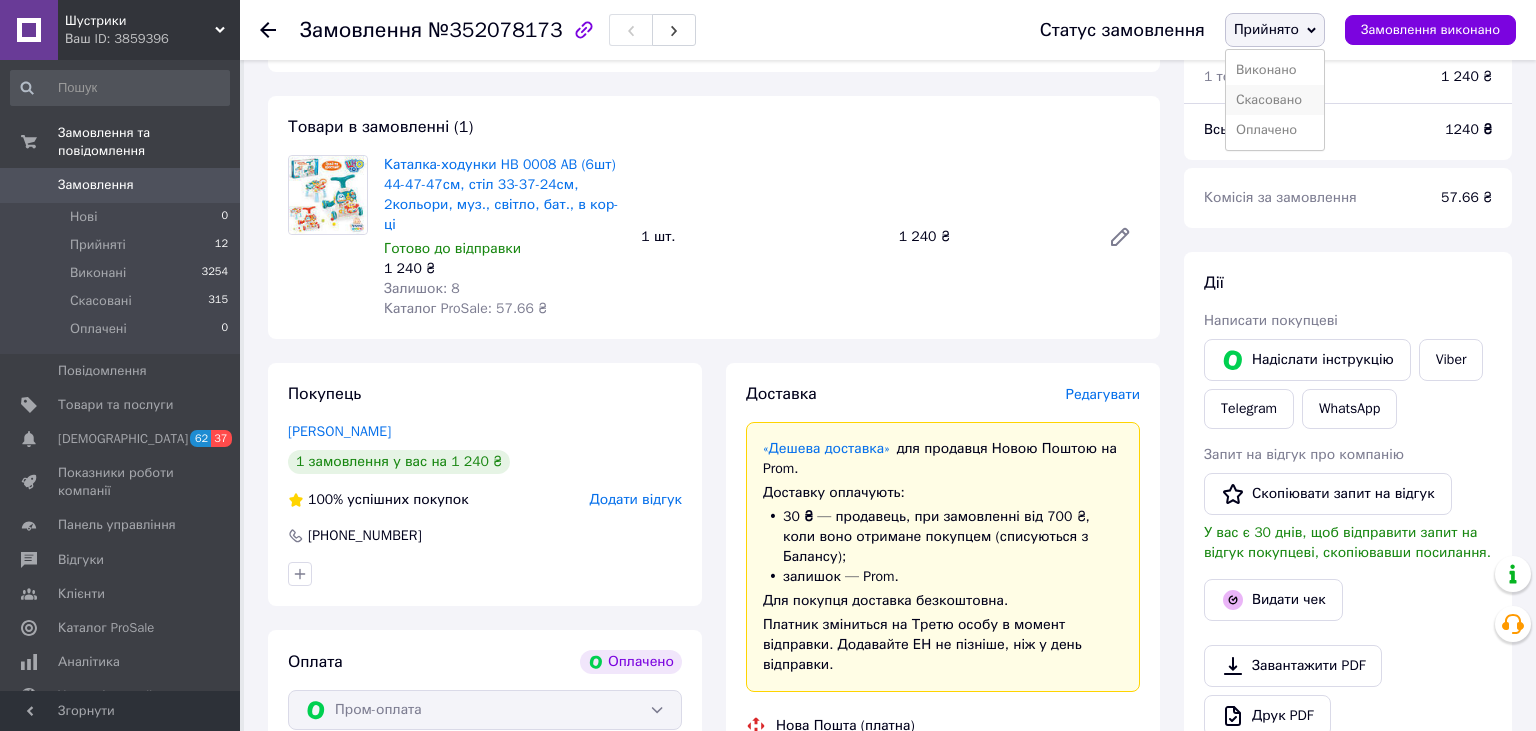 click on "Скасовано" at bounding box center (1275, 100) 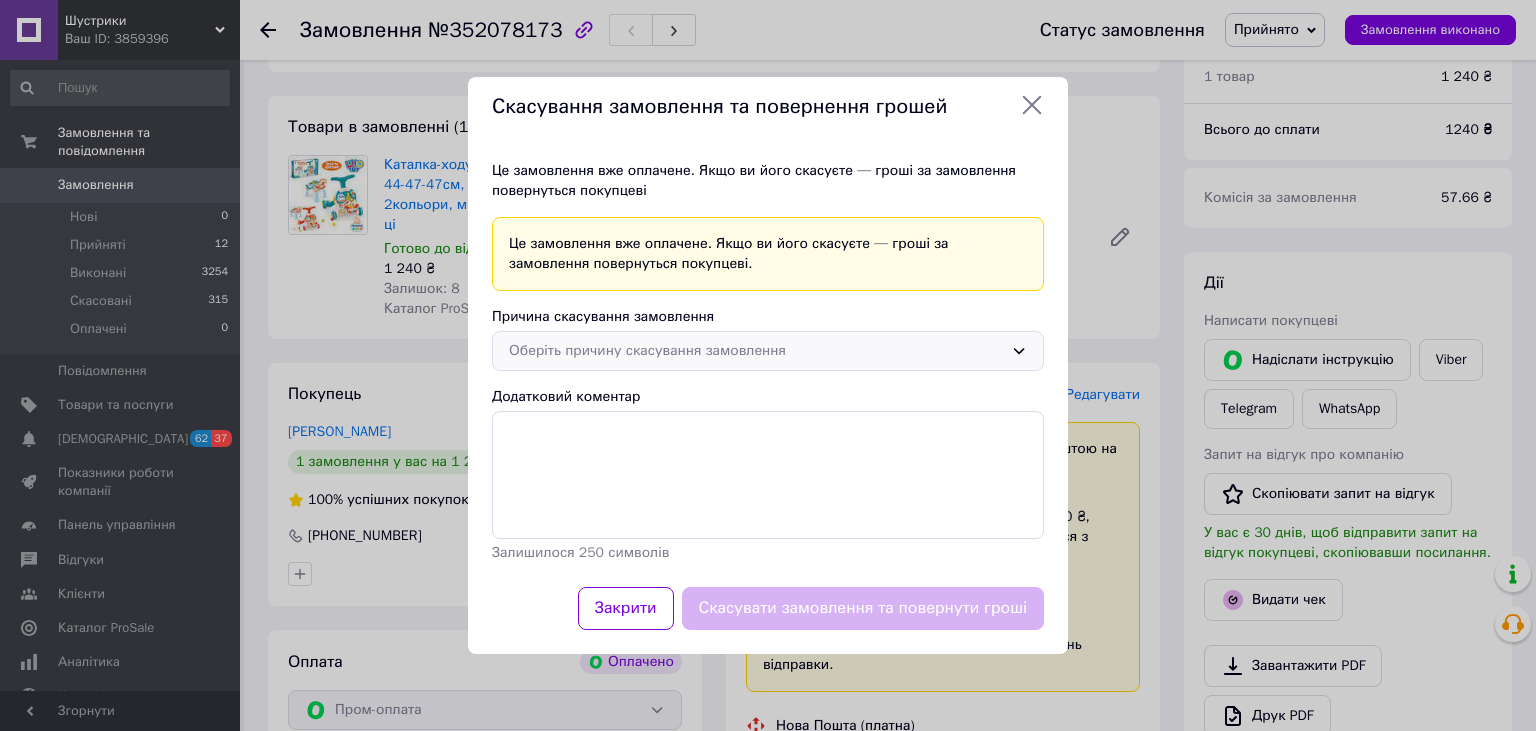 click on "Оберіть причину скасування замовлення" at bounding box center [756, 351] 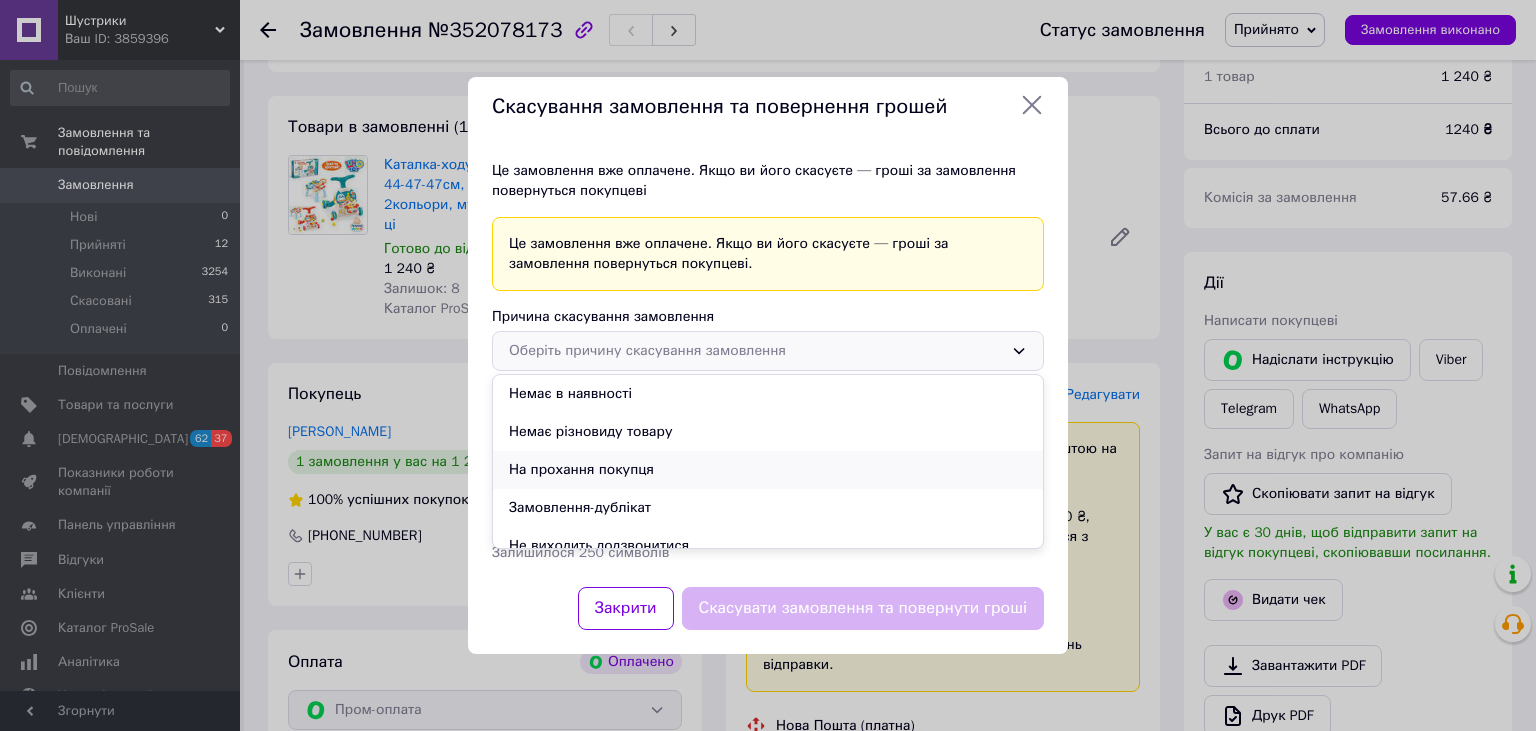 click on "На прохання покупця" at bounding box center [768, 470] 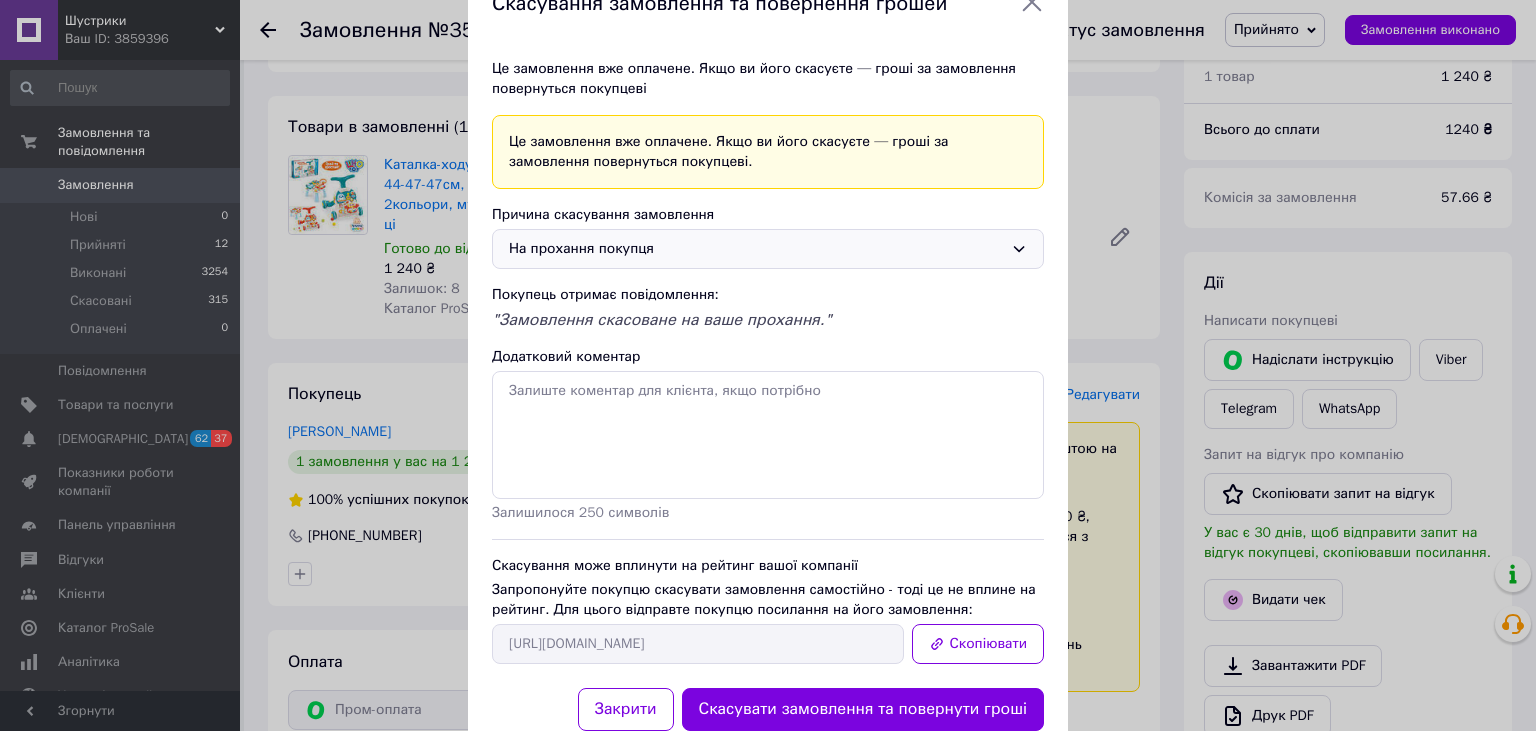 scroll, scrollTop: 120, scrollLeft: 0, axis: vertical 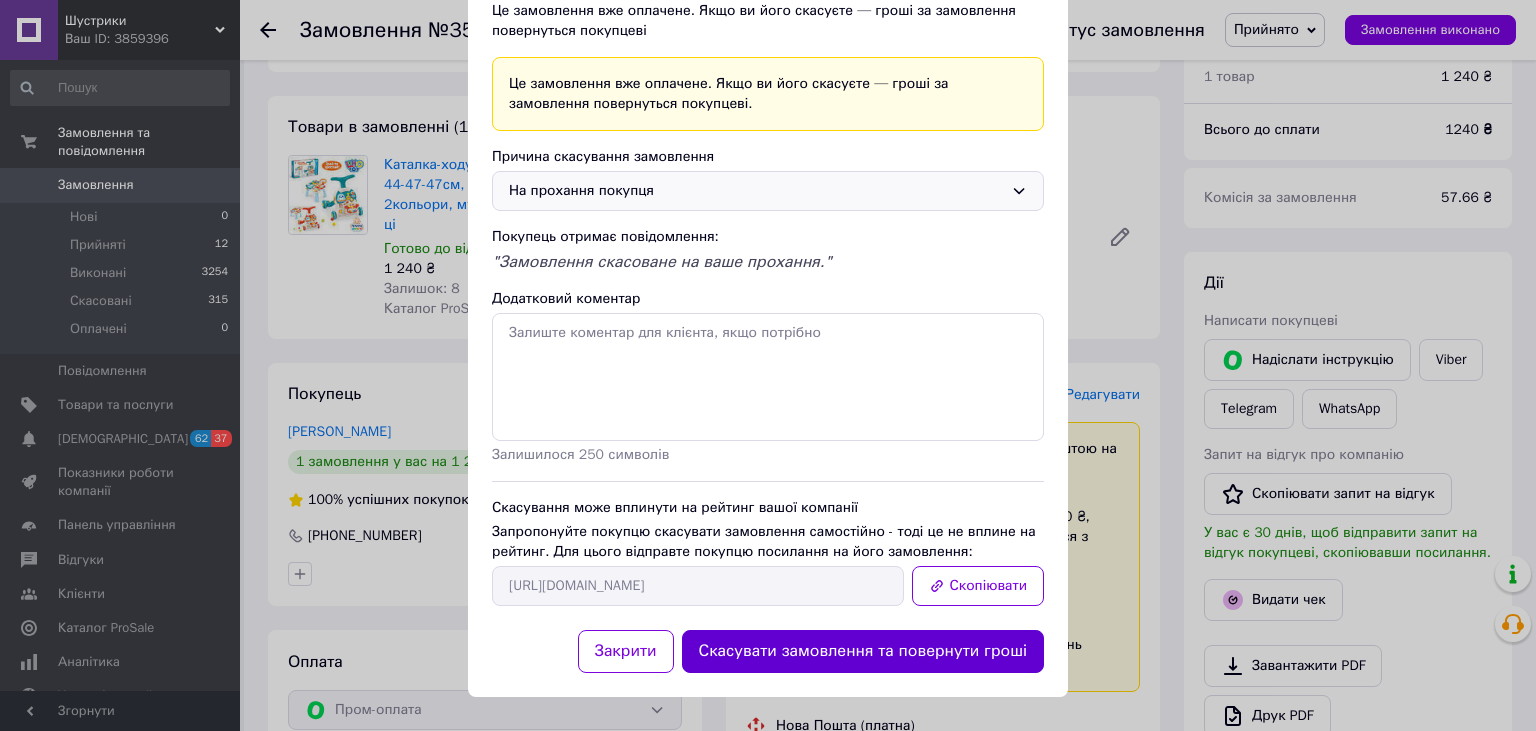 click on "Скасувати замовлення та повернути гроші" at bounding box center [863, 651] 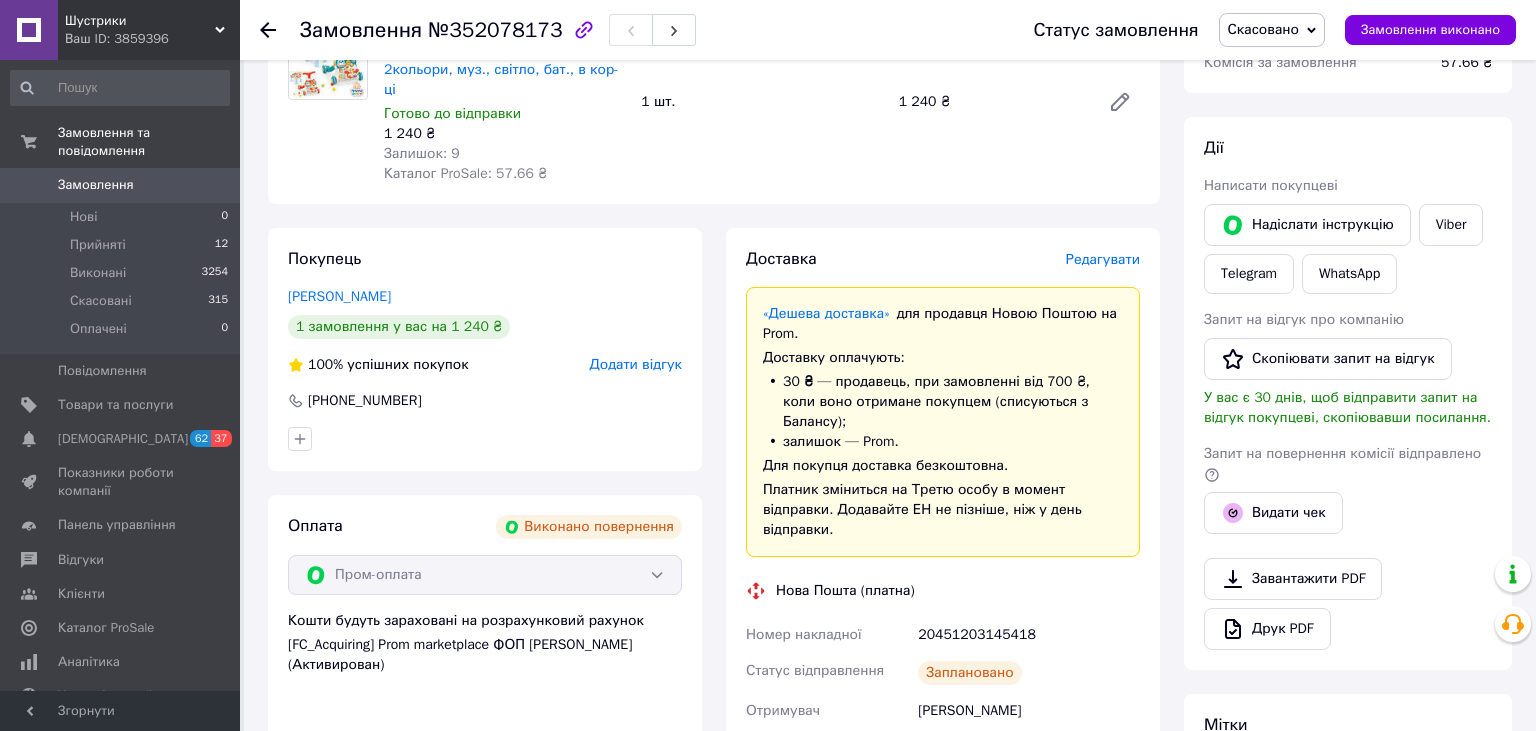 scroll, scrollTop: 0, scrollLeft: 0, axis: both 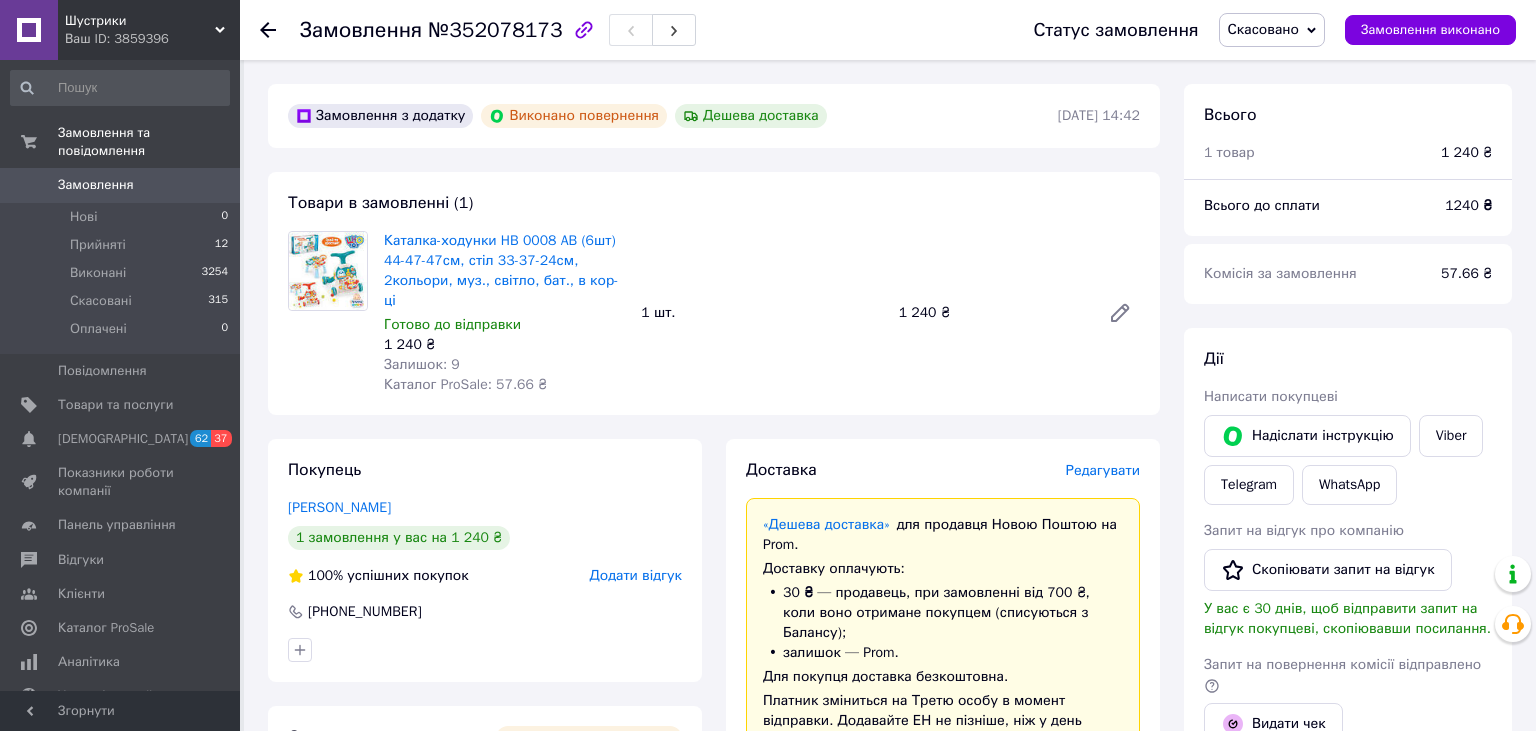 click on "Замовлення та повідомлення Замовлення 0 Нові 0 Прийняті 12 Виконані 3254 Скасовані 315 Оплачені 0 Повідомлення 0 Товари та послуги Сповіщення 62 37 Показники роботи компанії Панель управління Відгуки Клієнти Каталог ProSale Аналітика Управління сайтом Гаманець компанії Маркет Налаштування Тарифи та рахунки Prom мікс 1 000" at bounding box center (120, 375) 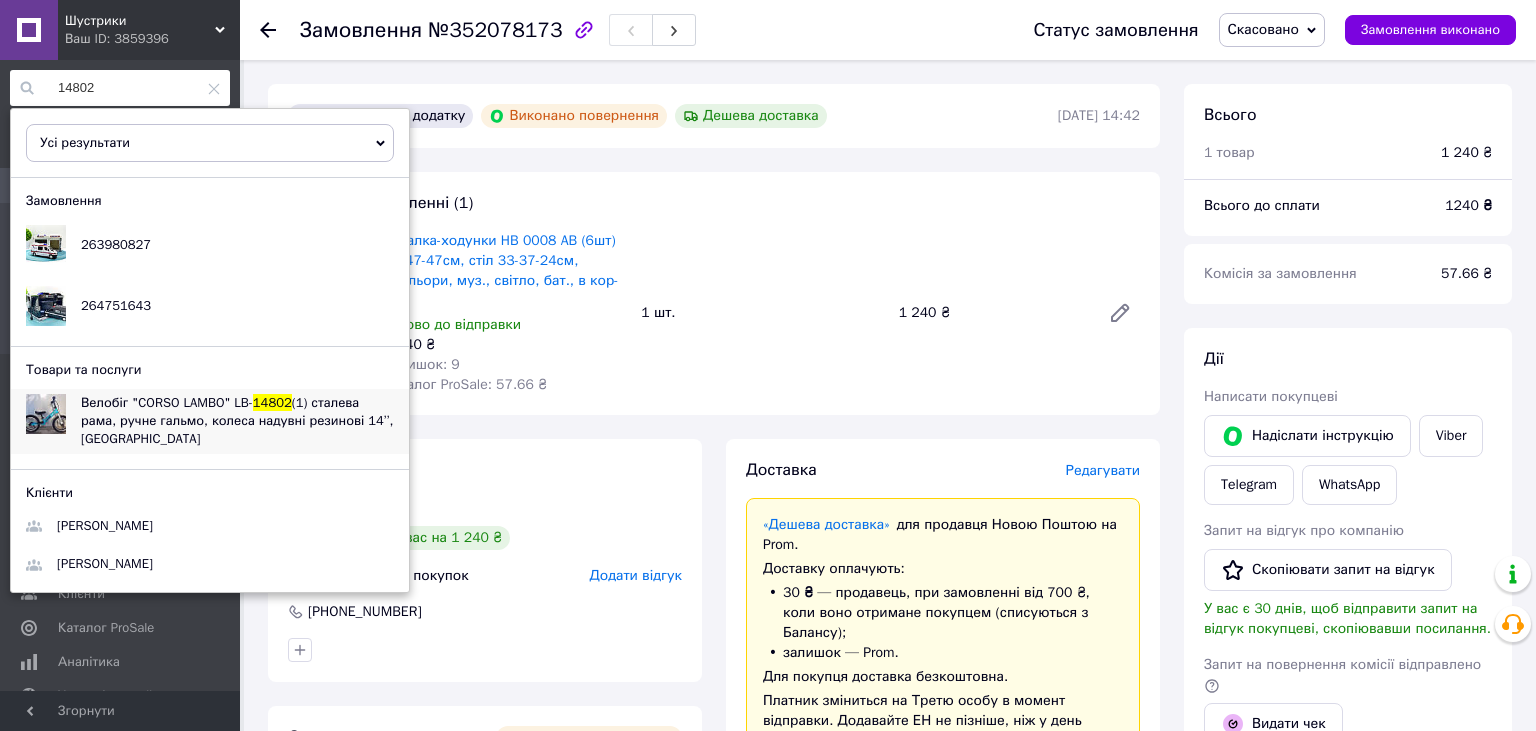 type on "14802" 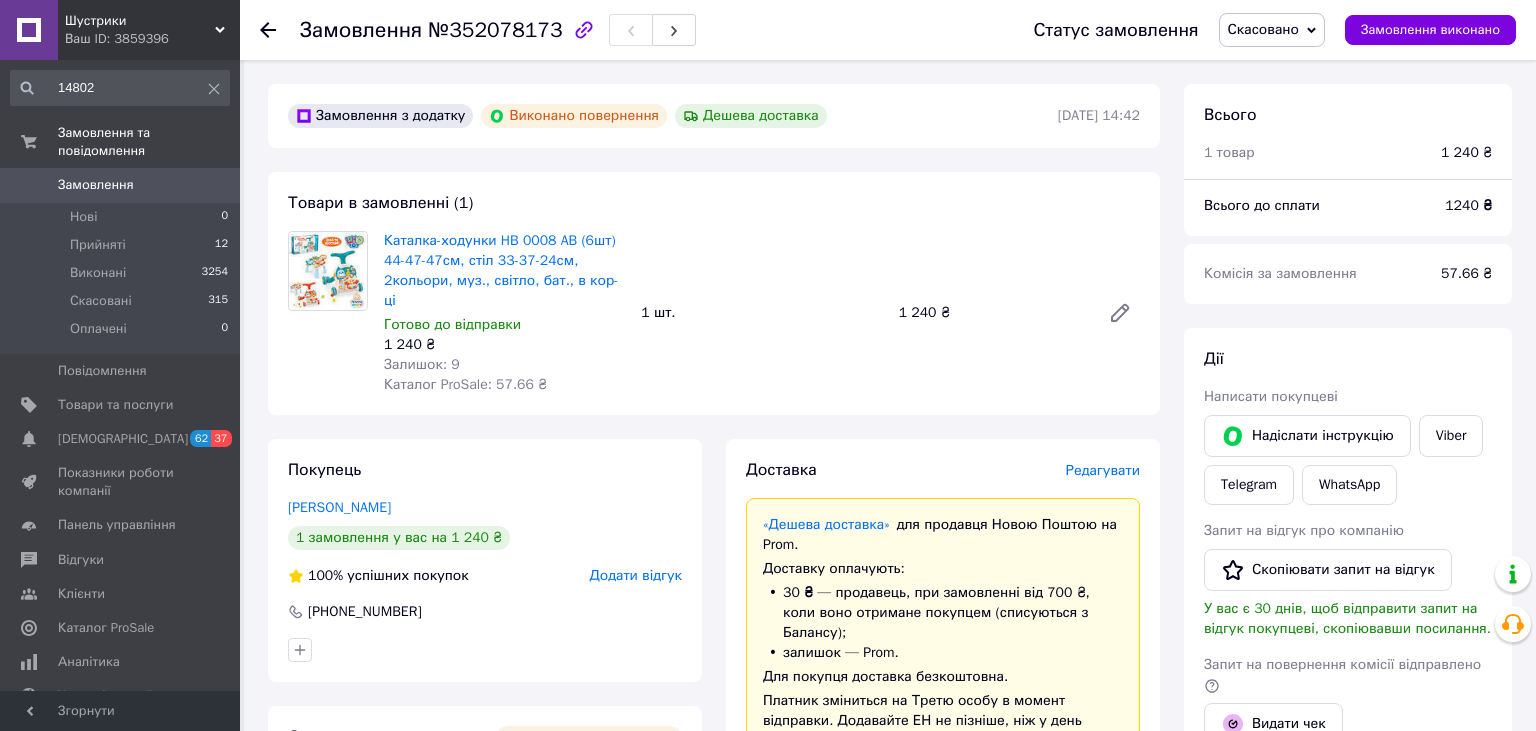 click on "Товари в замовленні (1) Каталка-ходунки HB 0008 AB (6шт) 44-47-47см, стіл 33-37-24см, 2кольори, муз., світло, бат., в кор-ці Готово до відправки 1 240 ₴ Залишок: 9 Каталог ProSale: 57.66 ₴  1 шт. 1 240 ₴" at bounding box center [714, 293] 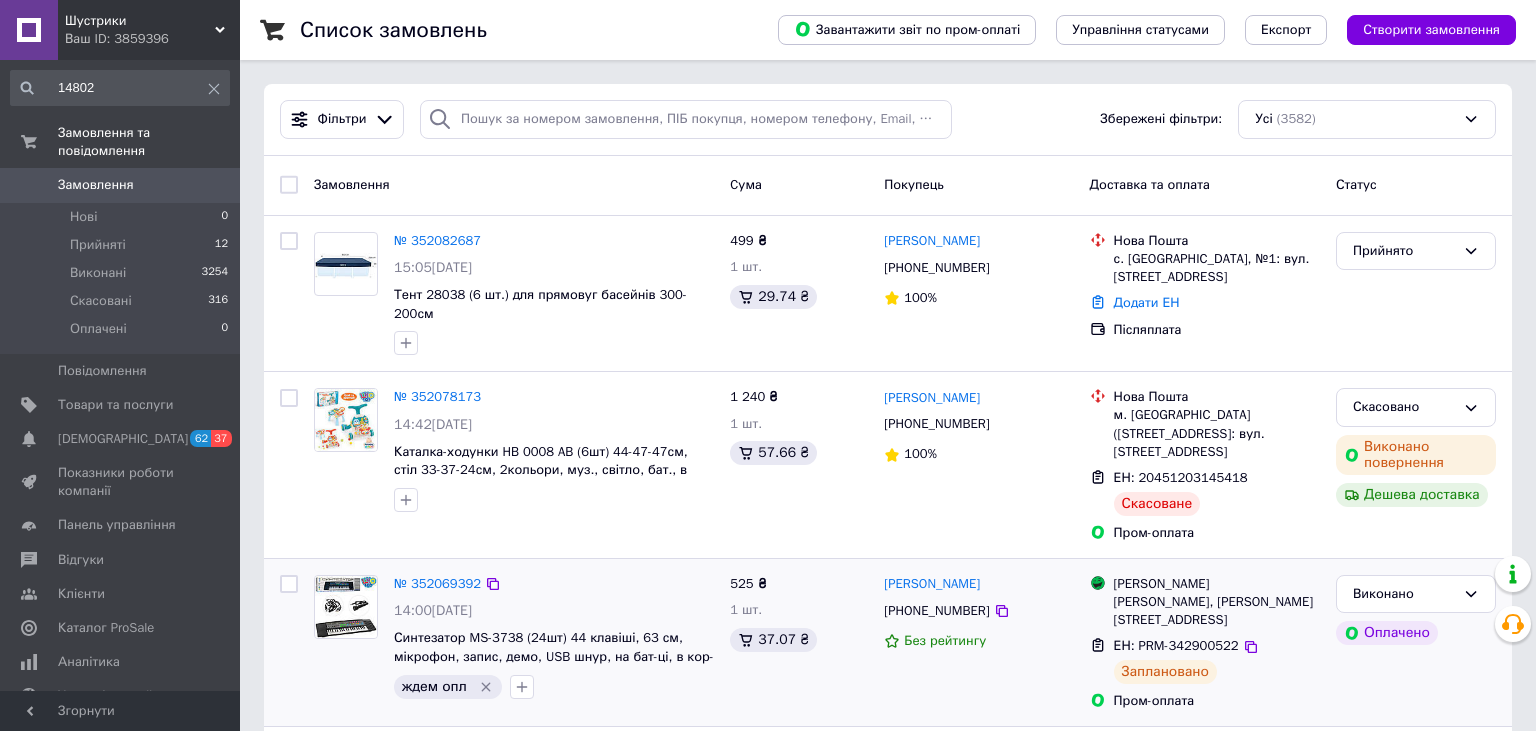 click 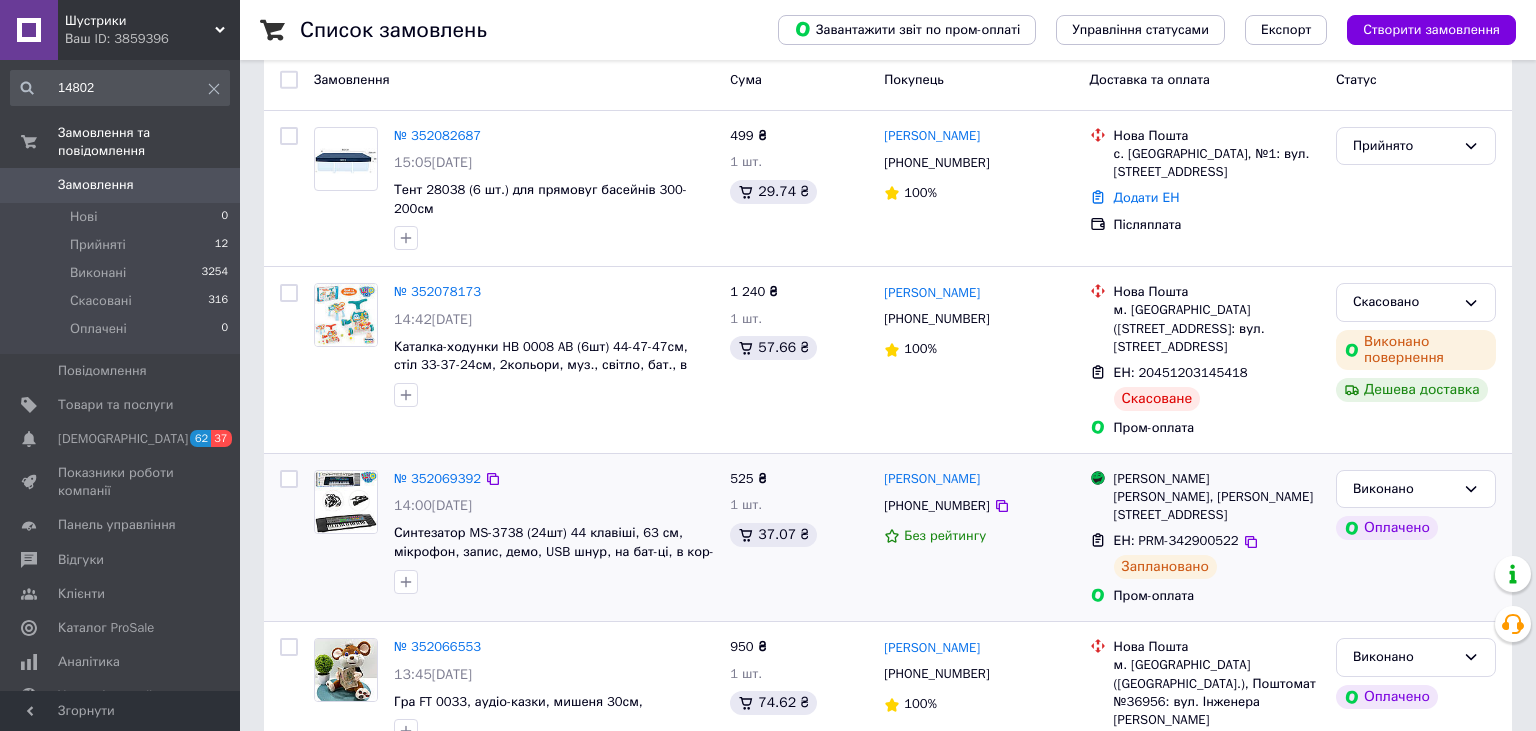 scroll, scrollTop: 0, scrollLeft: 0, axis: both 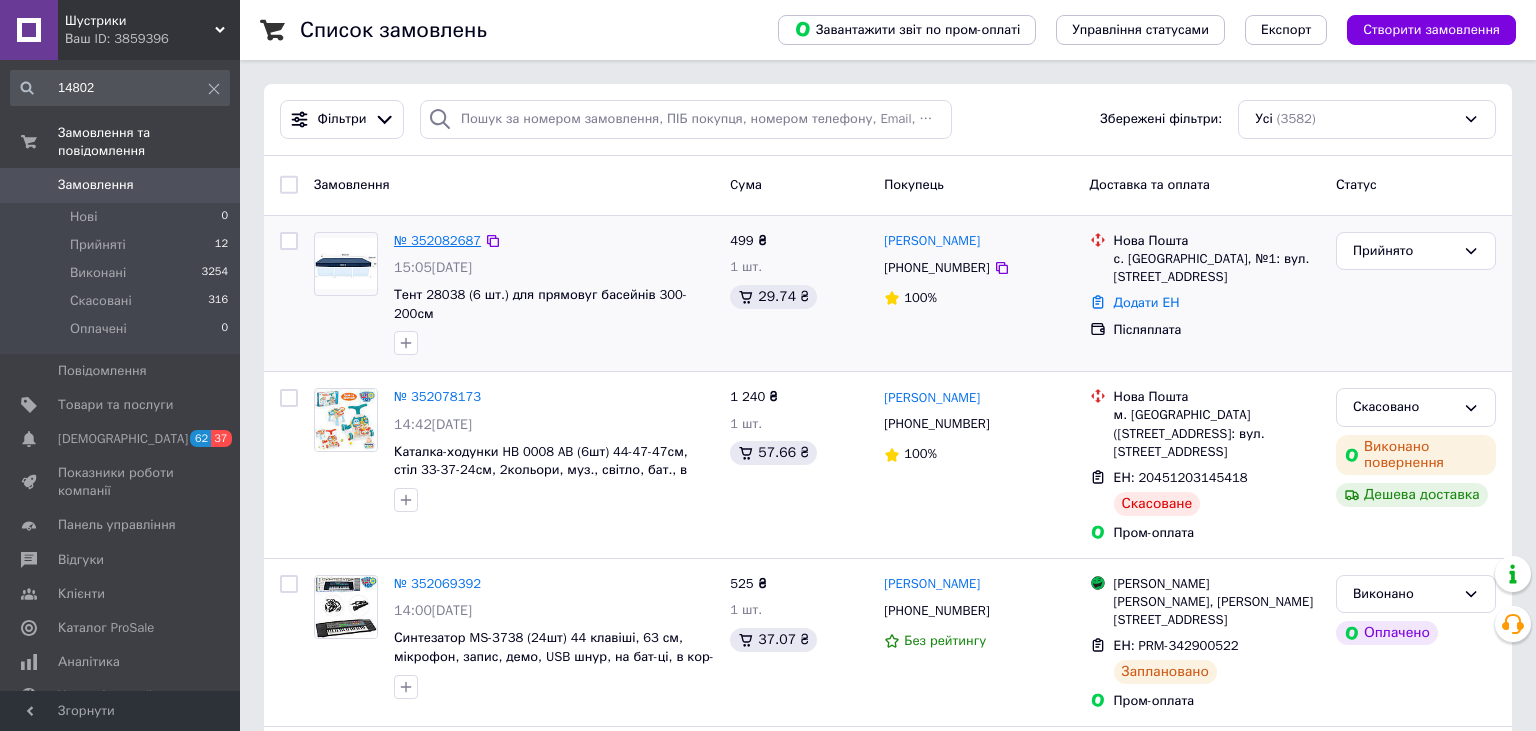 click on "№ 352082687" at bounding box center (437, 240) 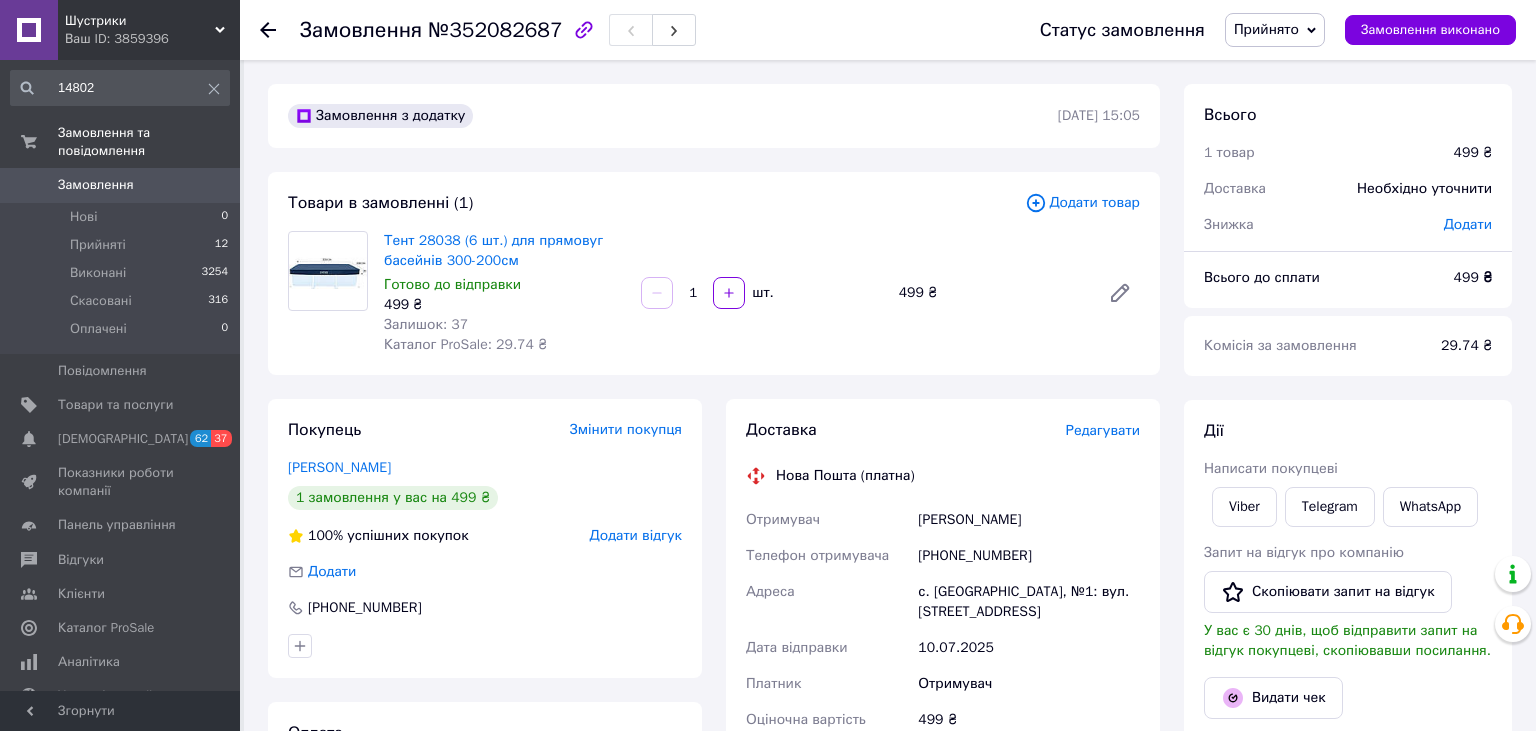 click on "Доставка Редагувати Нова Пошта (платна) Отримувач Подоляк Анна Телефон отримувача +380988052919 Адреса с. Нова Прага, №1: вул. Центральна, 41а Дата відправки 10.07.2025 Платник Отримувач Оціночна вартість 499 ₴ Сума післяплати 499 ₴ Комісія за післяплату 29.98 ₴ Платник комісії післяплати Отримувач Передати номер або Згенерувати ЕН Платник Отримувач Відправник Прізвище отримувача Подоляк Ім'я отримувача Анна По батькові отримувача Телефон отримувача +380988052919 Тип доставки У відділенні Кур'єром В поштоматі Місто с. Нова Прага Відділення №1: вул. Центральна, 41а Вантаж 499" at bounding box center [943, 739] 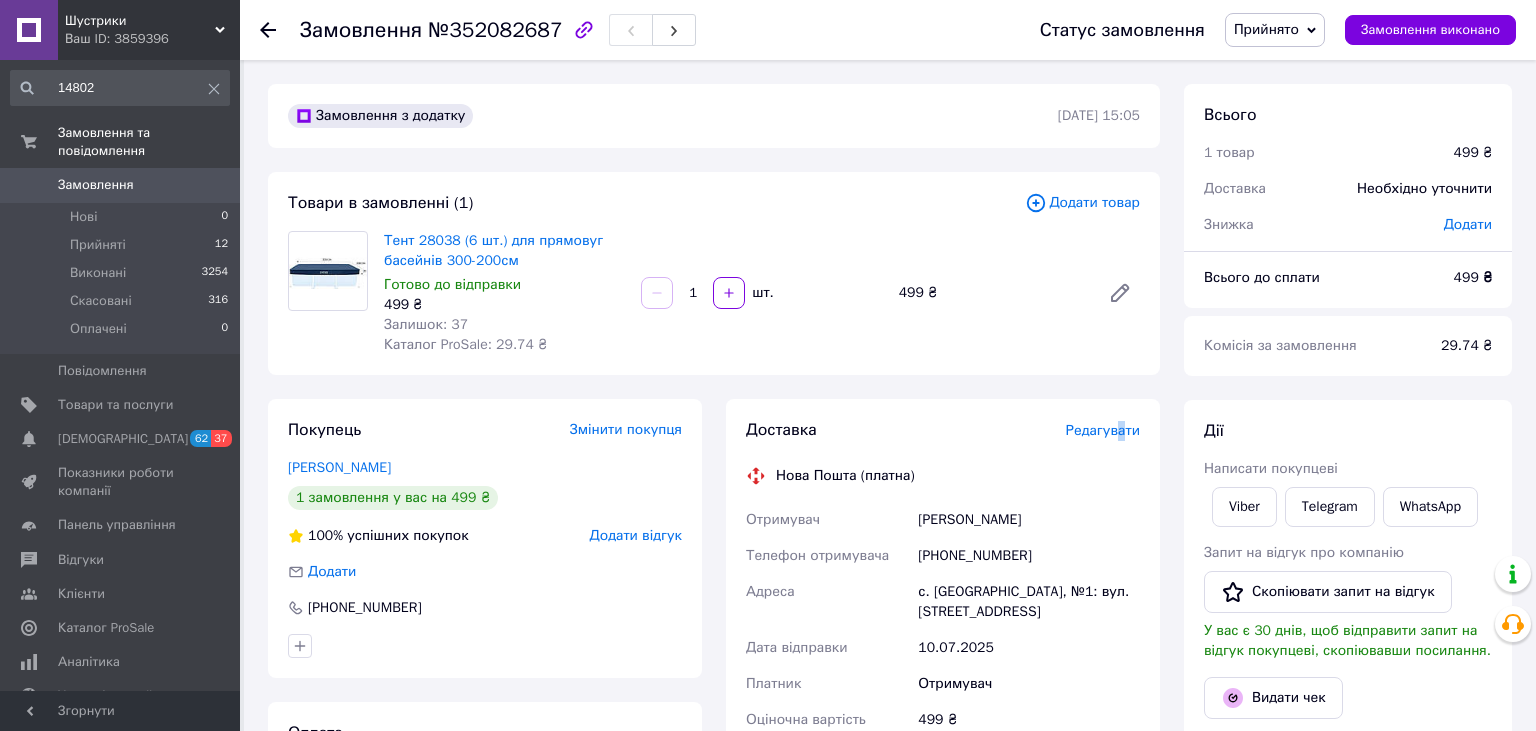 click on "Редагувати" at bounding box center [1103, 430] 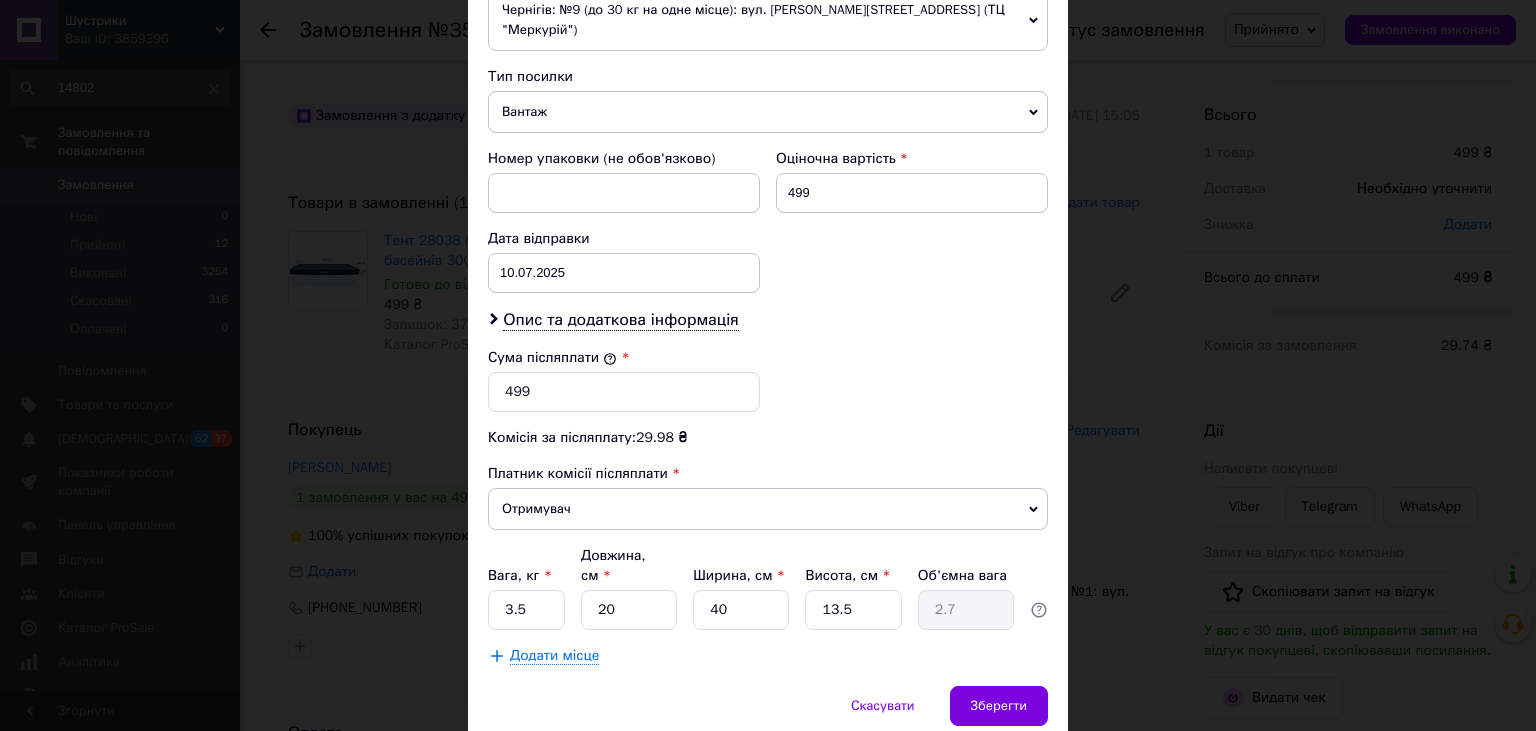scroll, scrollTop: 789, scrollLeft: 0, axis: vertical 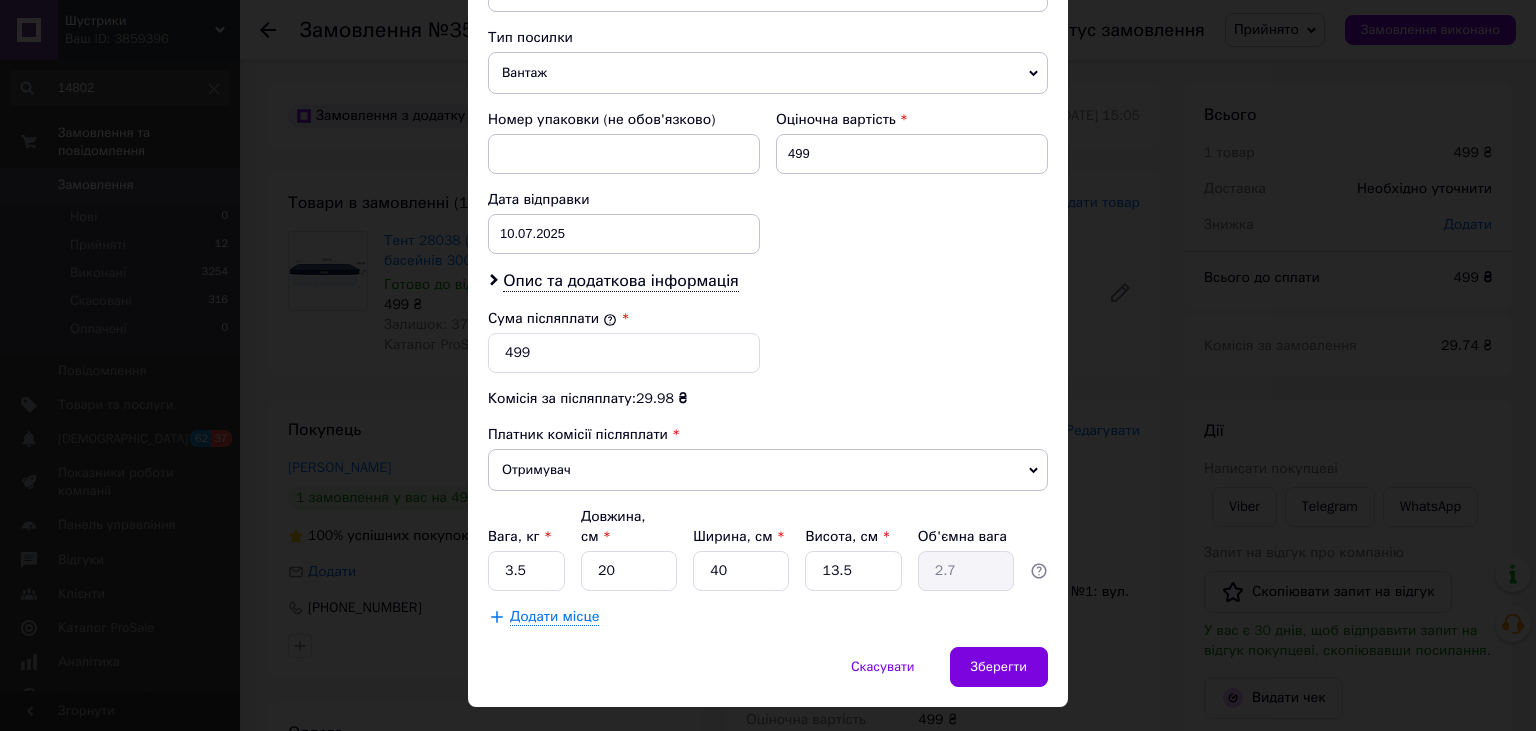 click on "Скасувати   Зберегти" at bounding box center [768, 677] 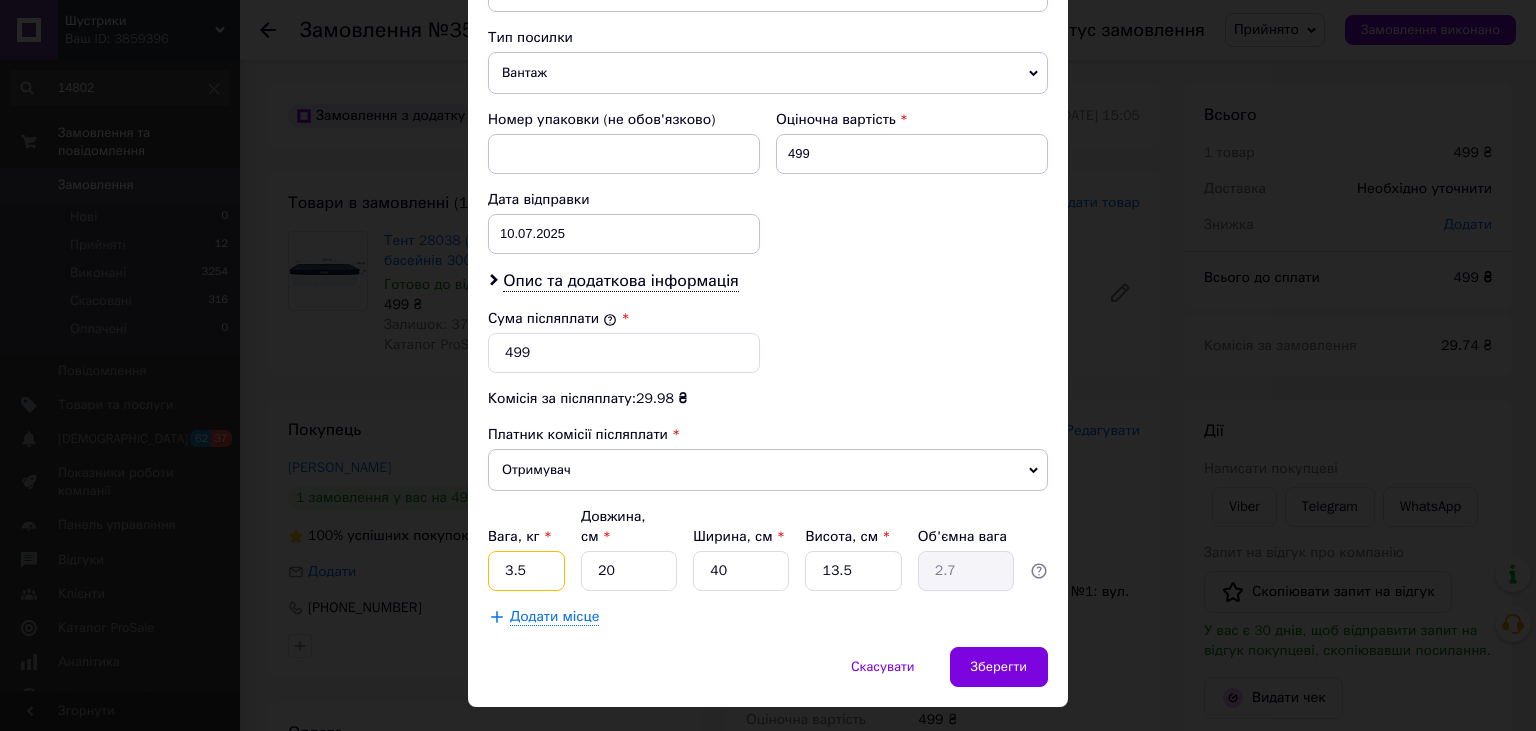 click on "3.5" at bounding box center (526, 571) 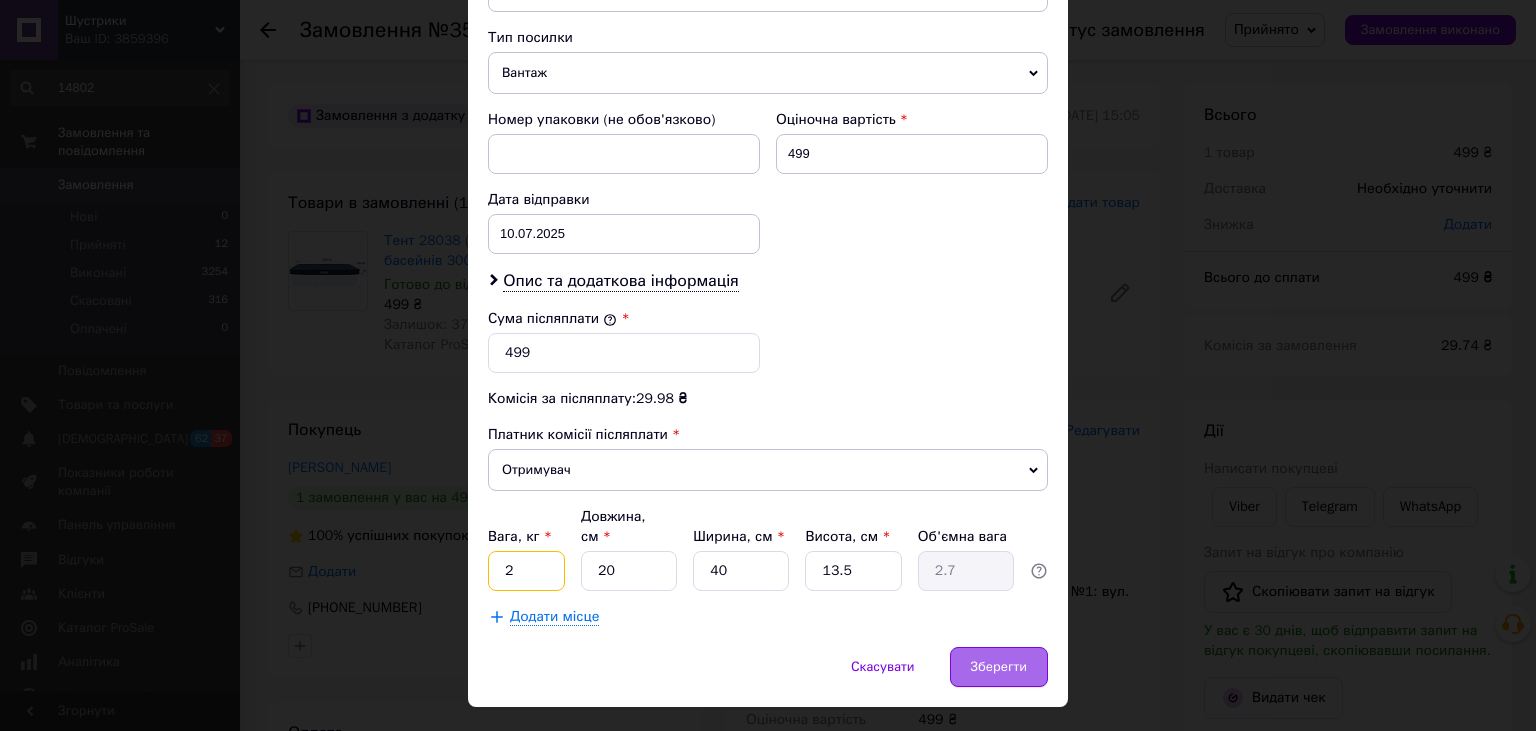 type on "2" 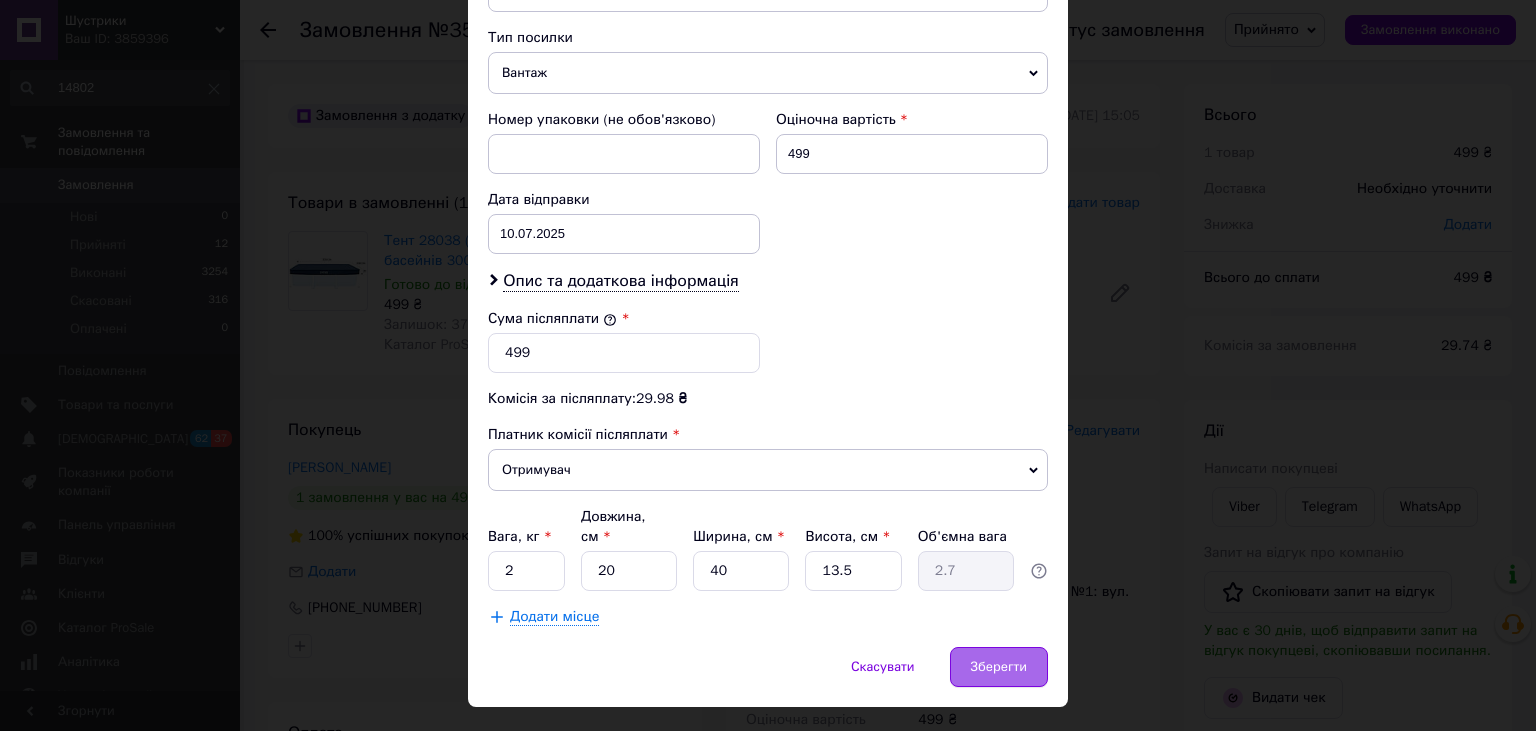 click on "Зберегти" at bounding box center [999, 667] 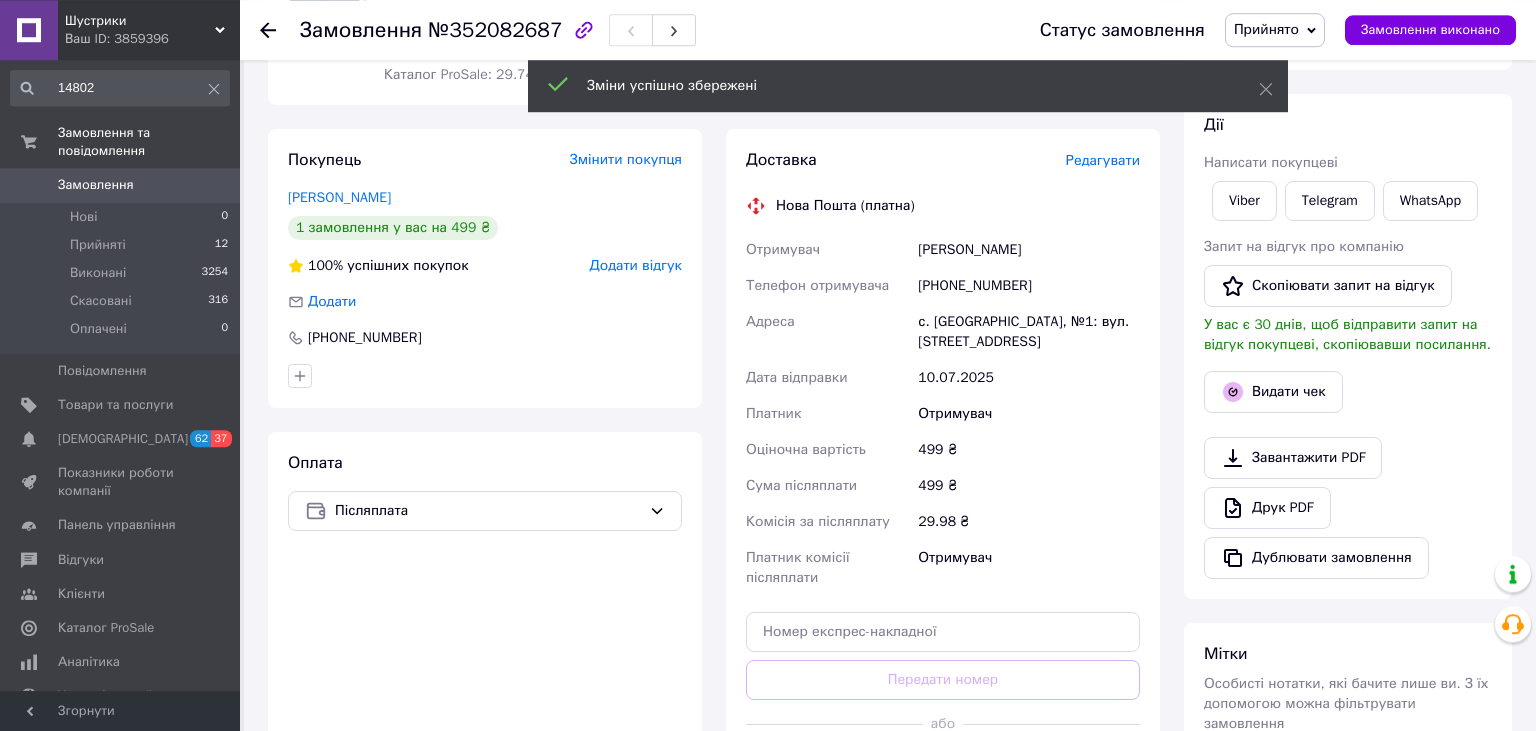 scroll, scrollTop: 422, scrollLeft: 0, axis: vertical 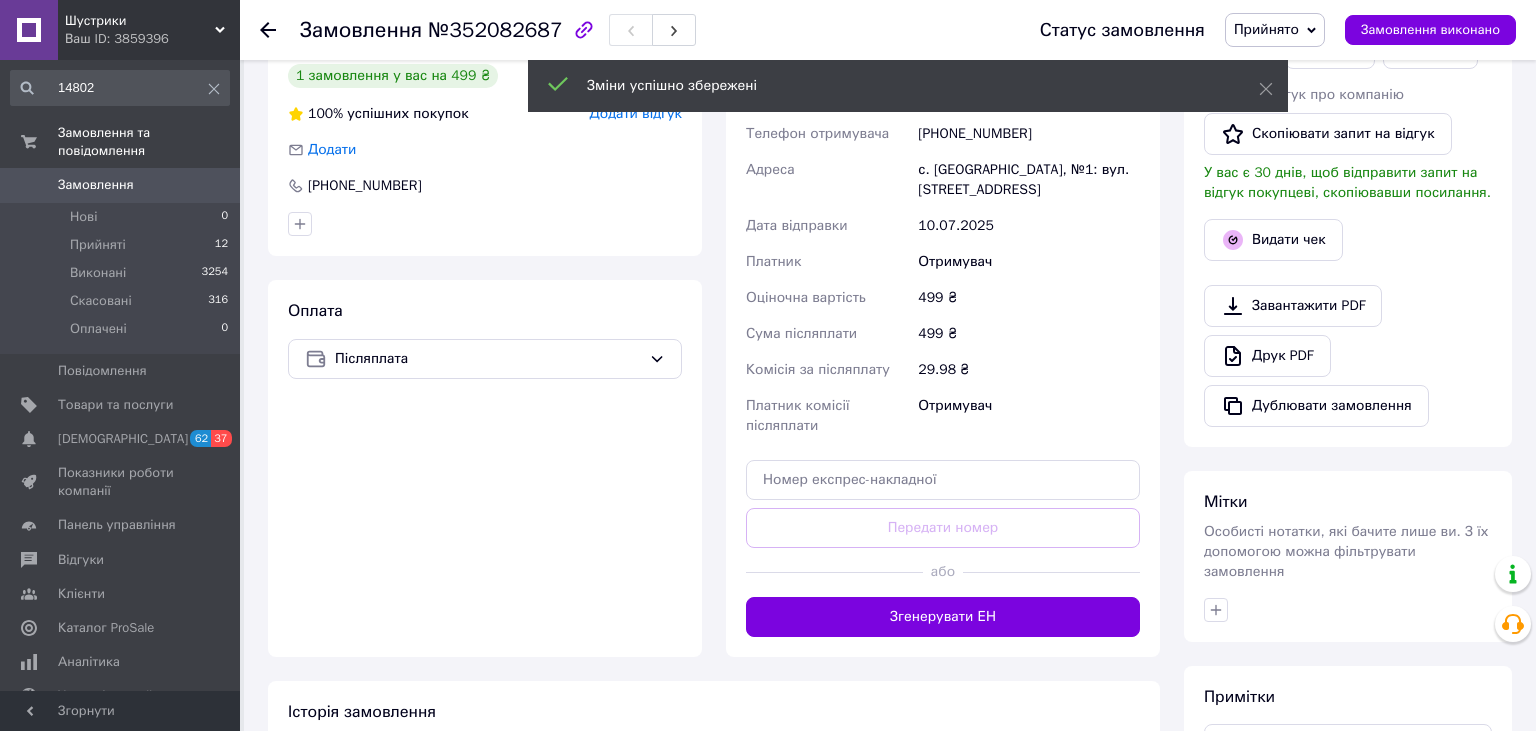 click at bounding box center (1051, 572) 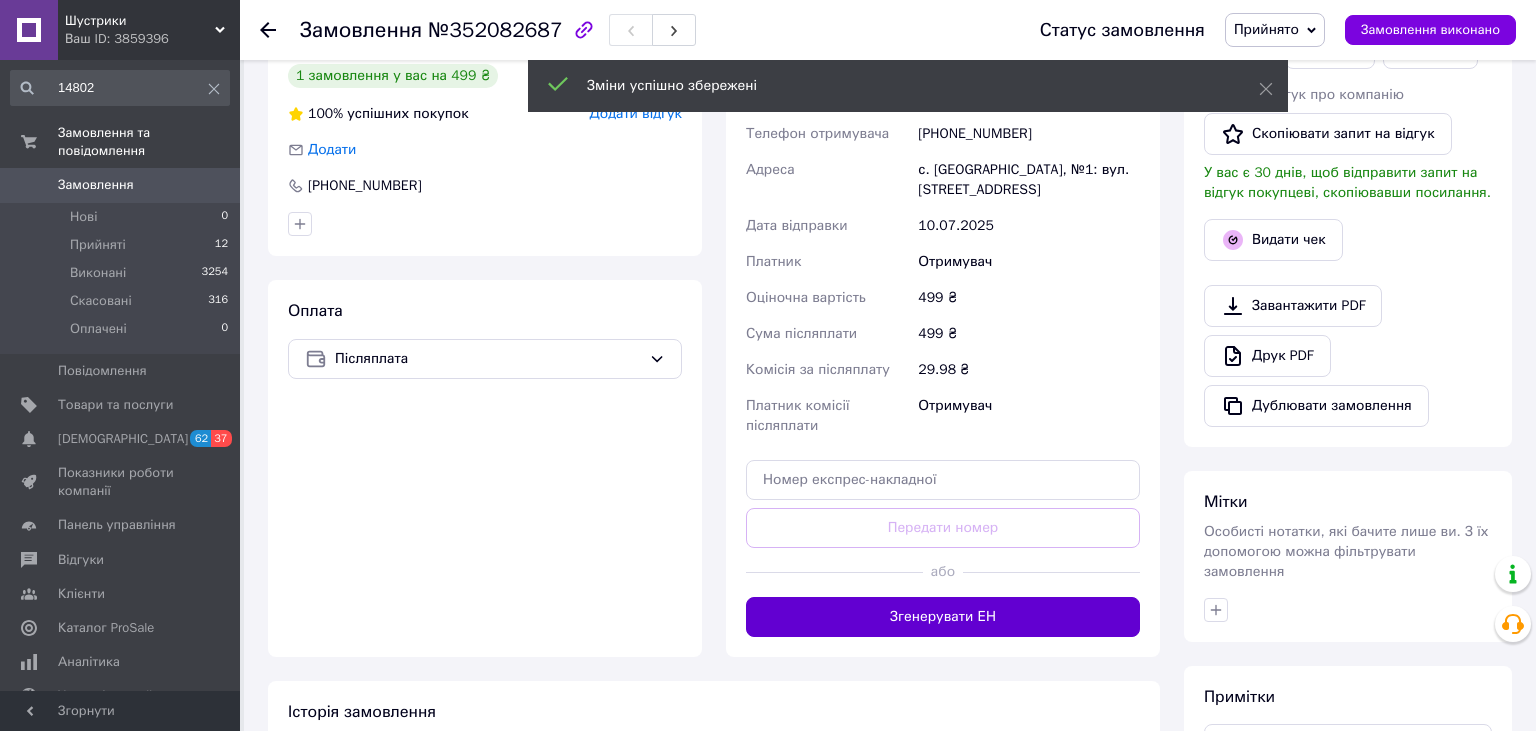 click on "Згенерувати ЕН" at bounding box center [943, 617] 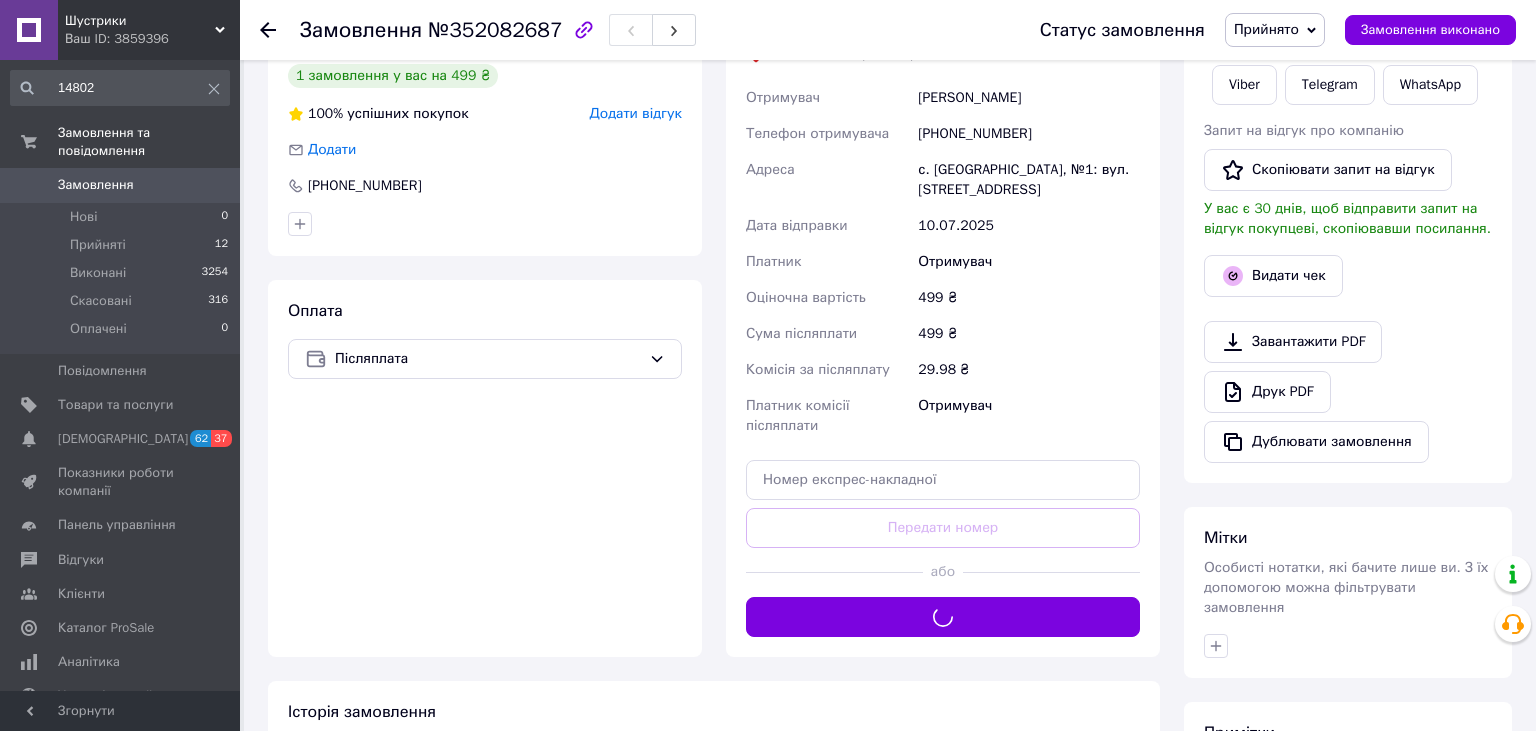 scroll, scrollTop: 105, scrollLeft: 0, axis: vertical 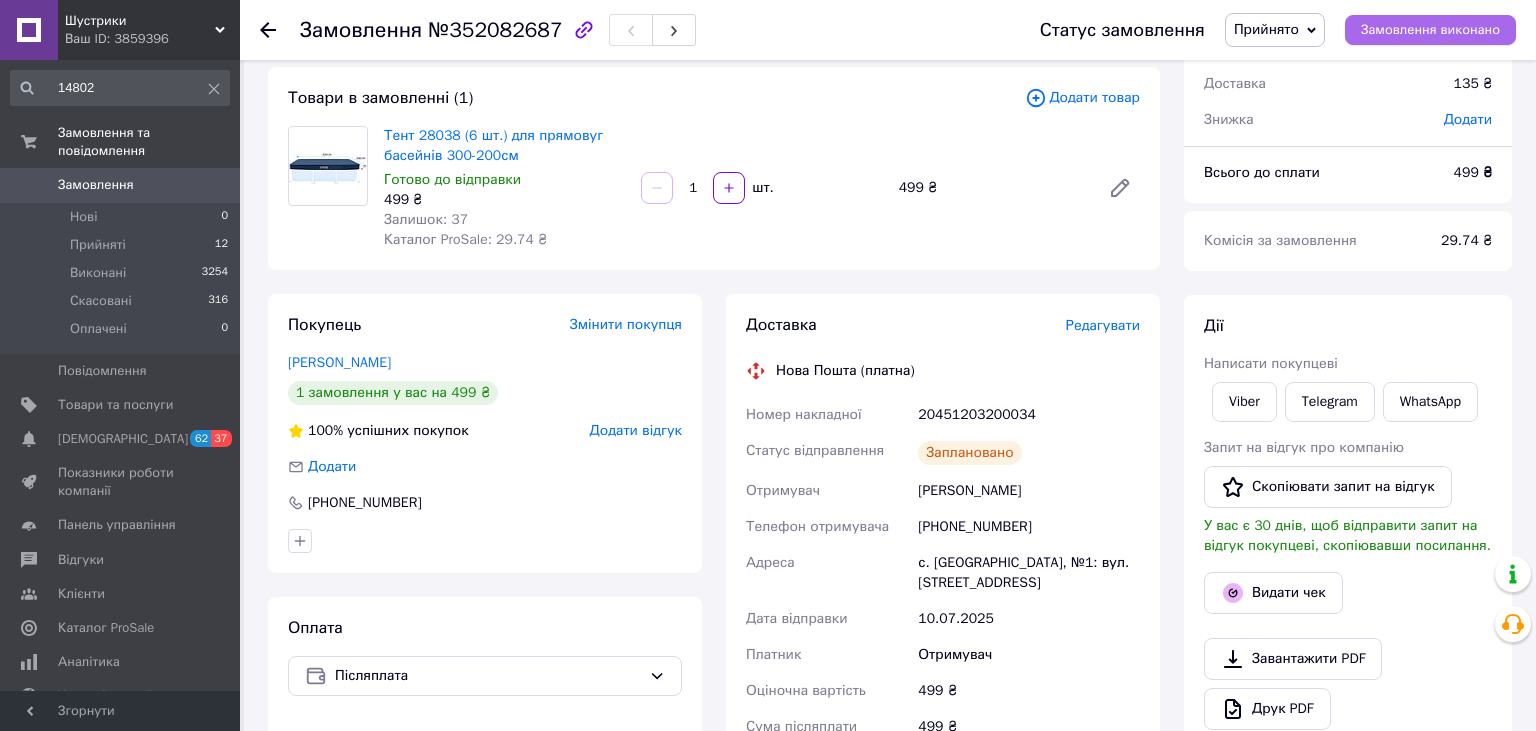 click on "Замовлення виконано" at bounding box center [1430, 30] 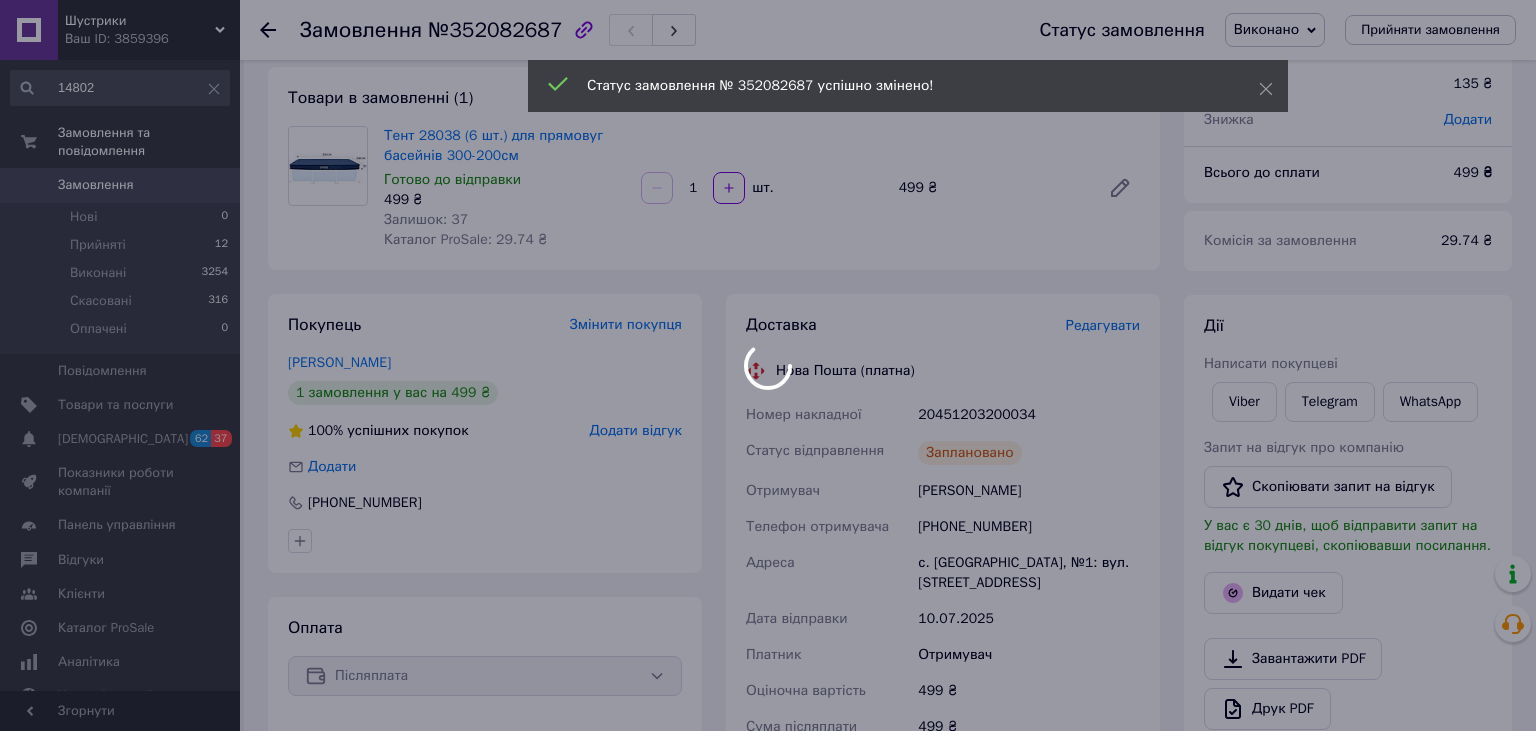 click at bounding box center (768, 365) 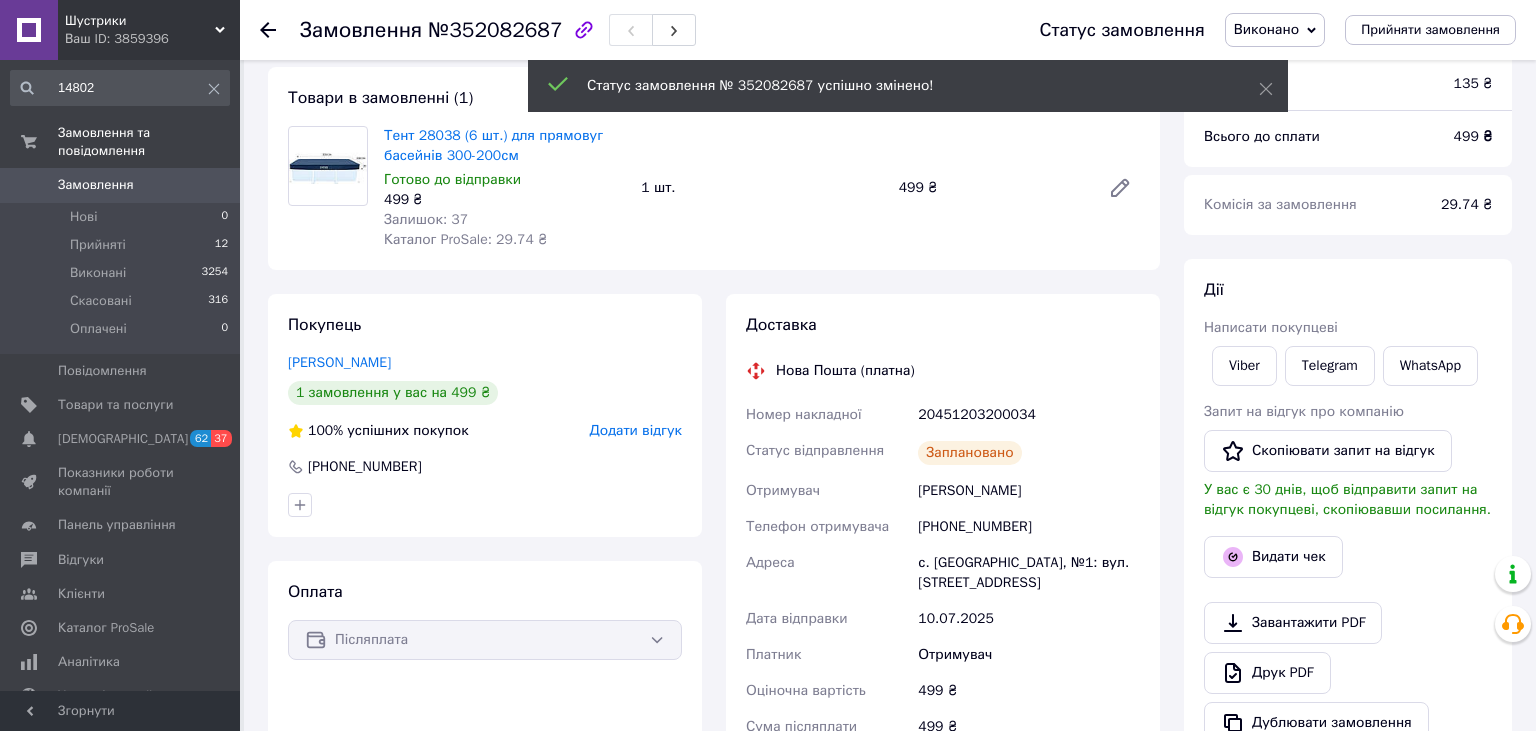 click 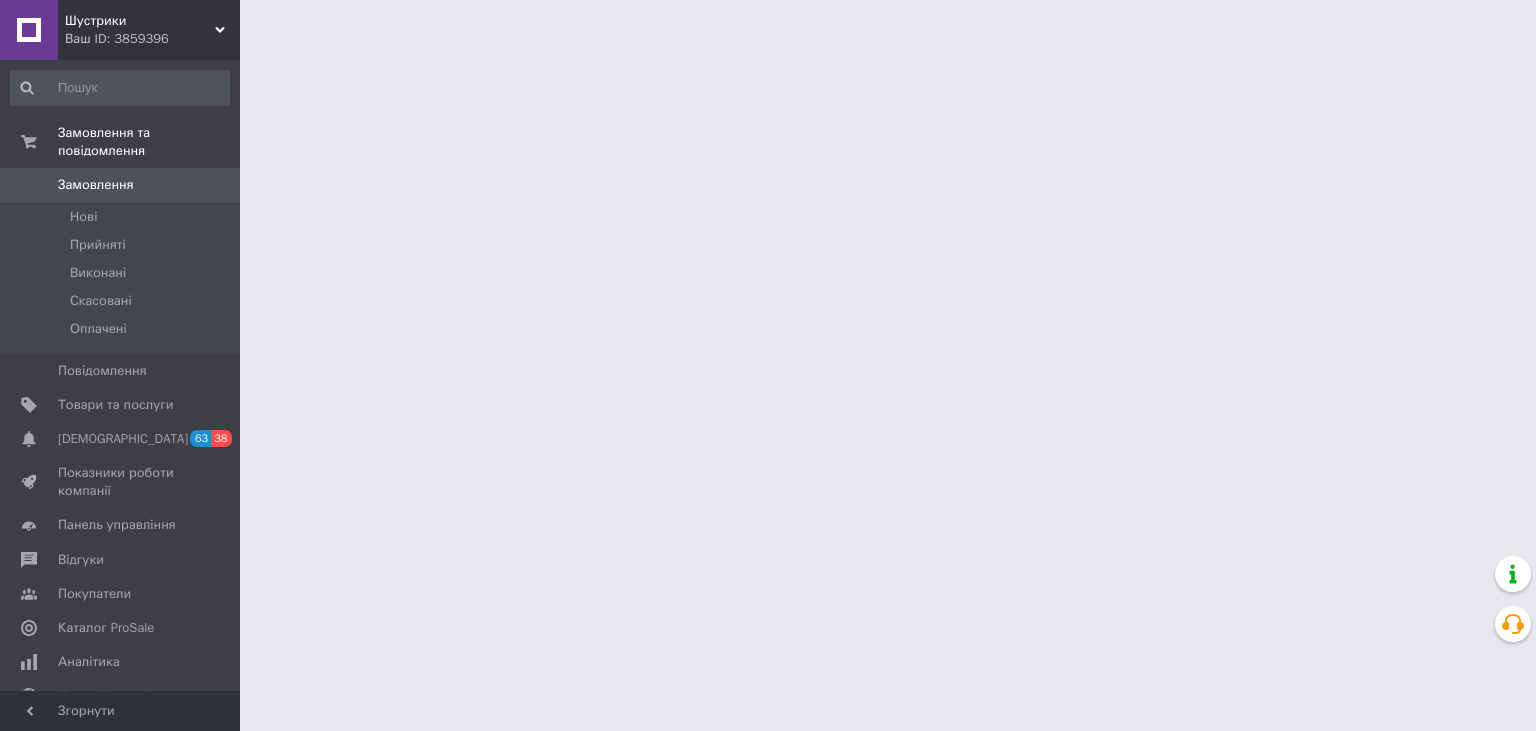 scroll, scrollTop: 0, scrollLeft: 0, axis: both 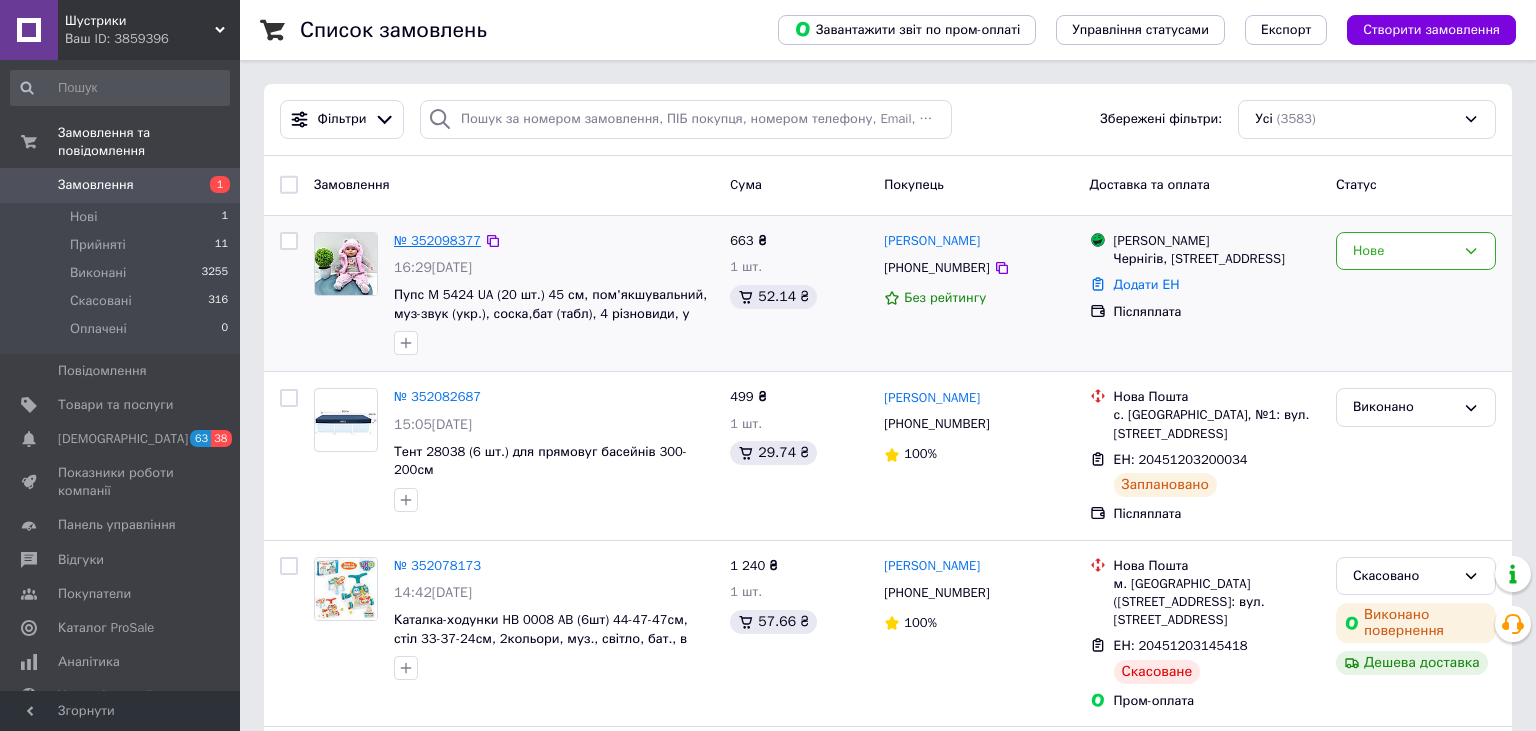 click on "№ 352098377" at bounding box center [437, 240] 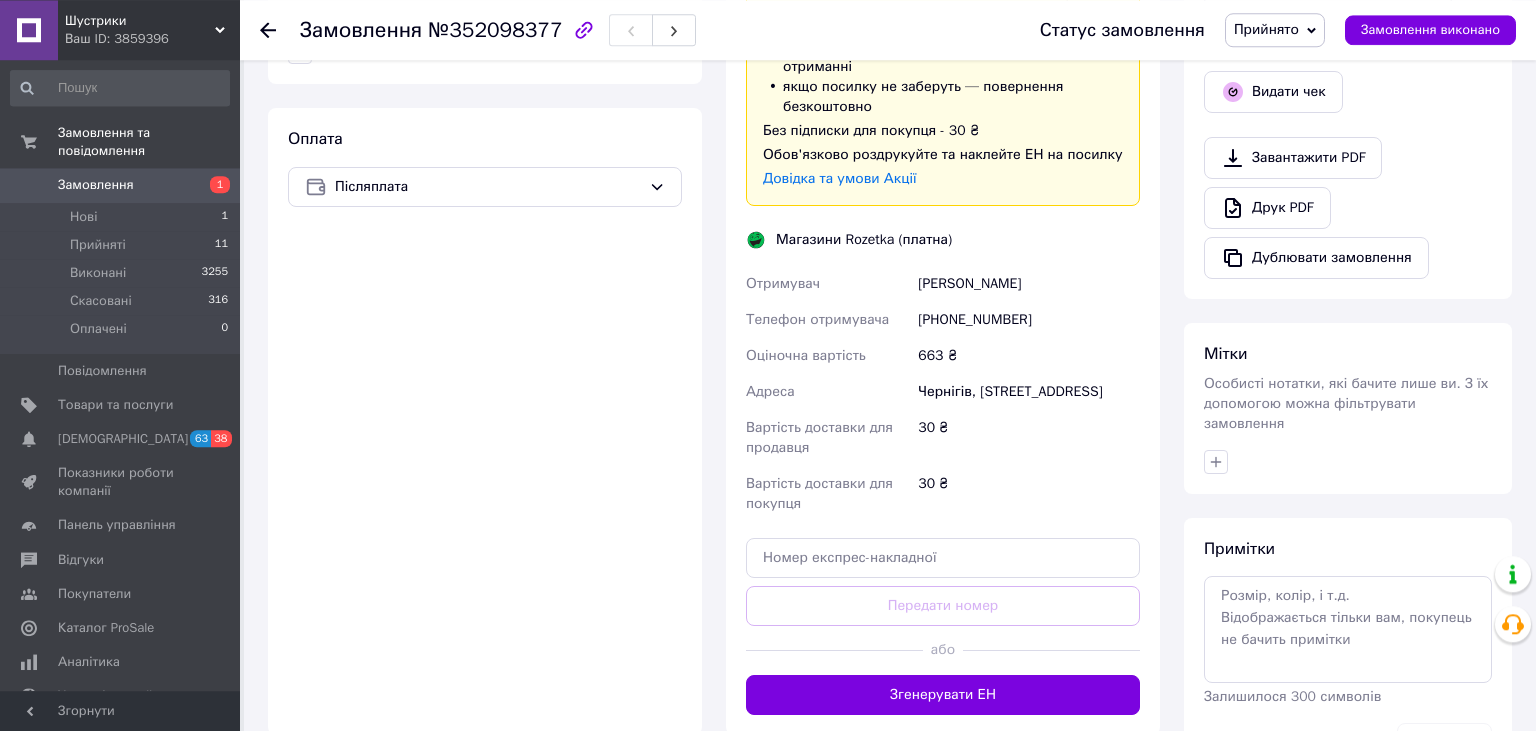 scroll, scrollTop: 823, scrollLeft: 0, axis: vertical 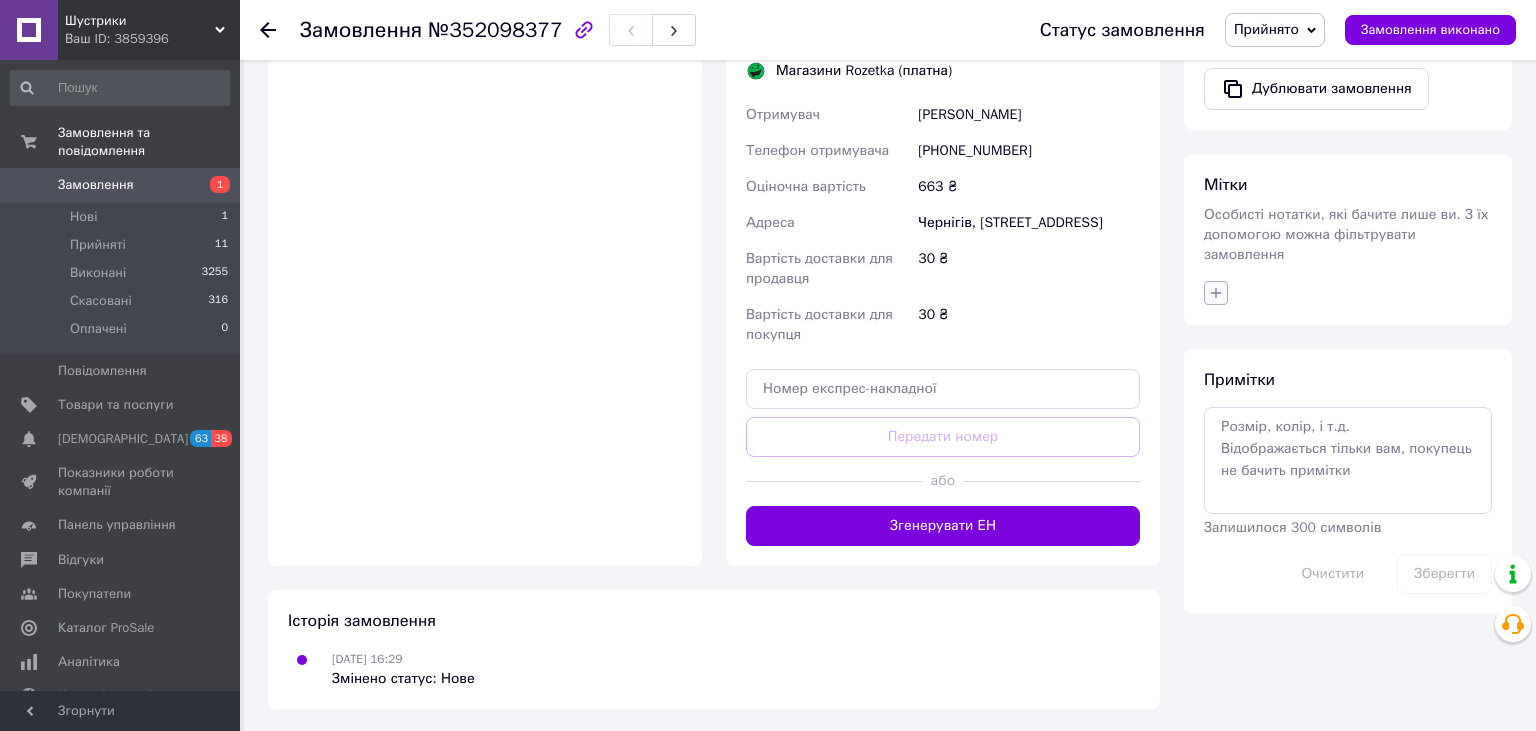 click at bounding box center (1216, 293) 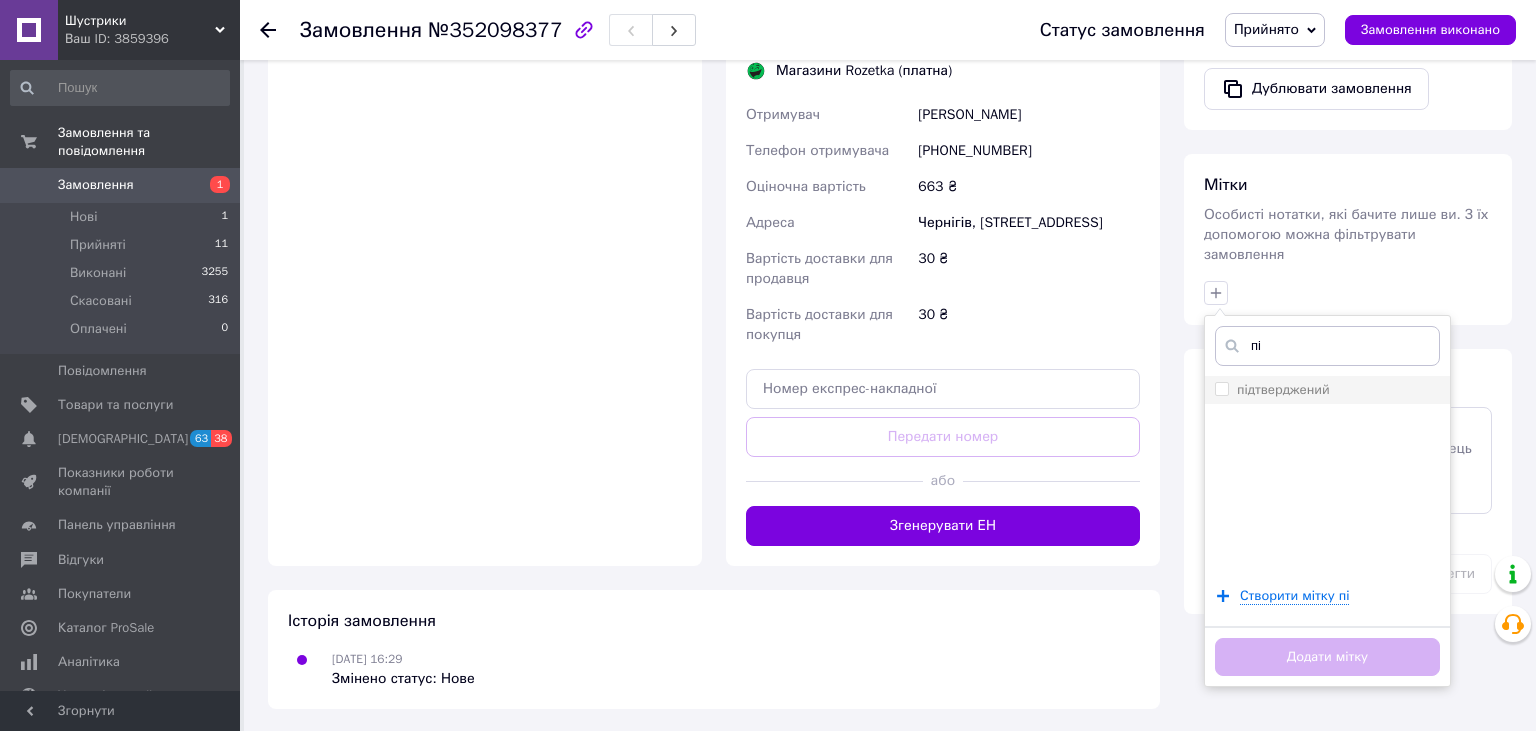 type on "пі" 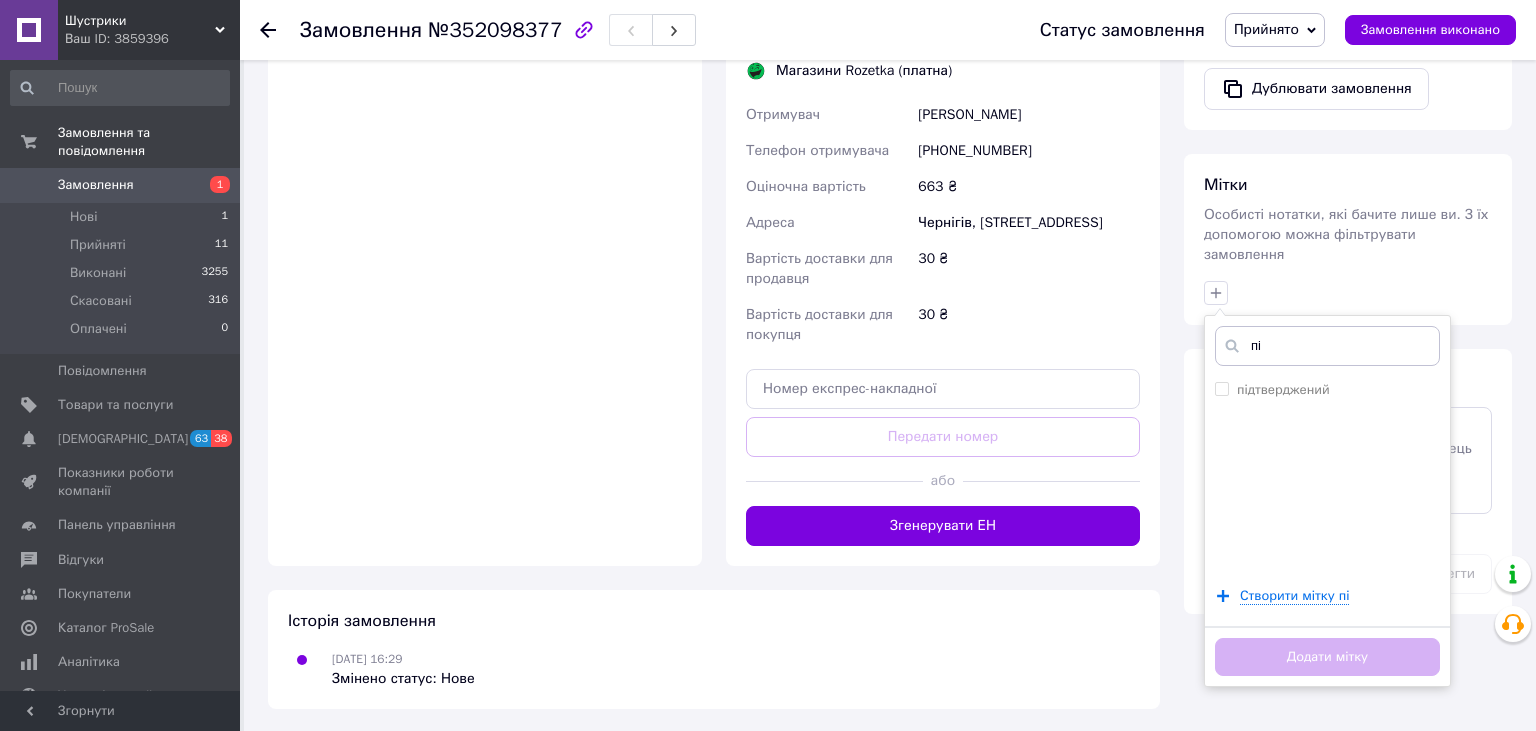 drag, startPoint x: 1215, startPoint y: 373, endPoint x: 1439, endPoint y: 536, distance: 277.02887 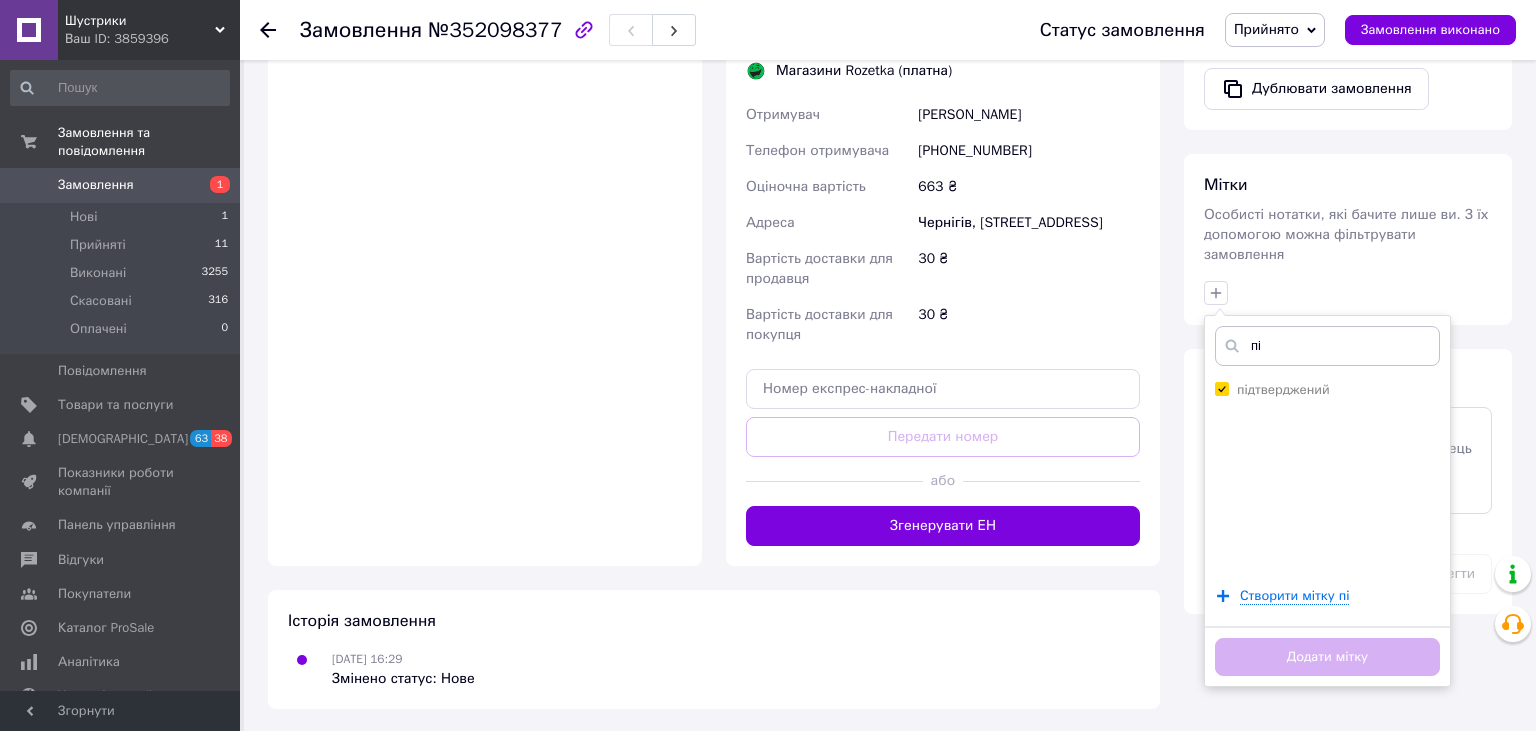 click on "підтверджений" at bounding box center (1221, 388) 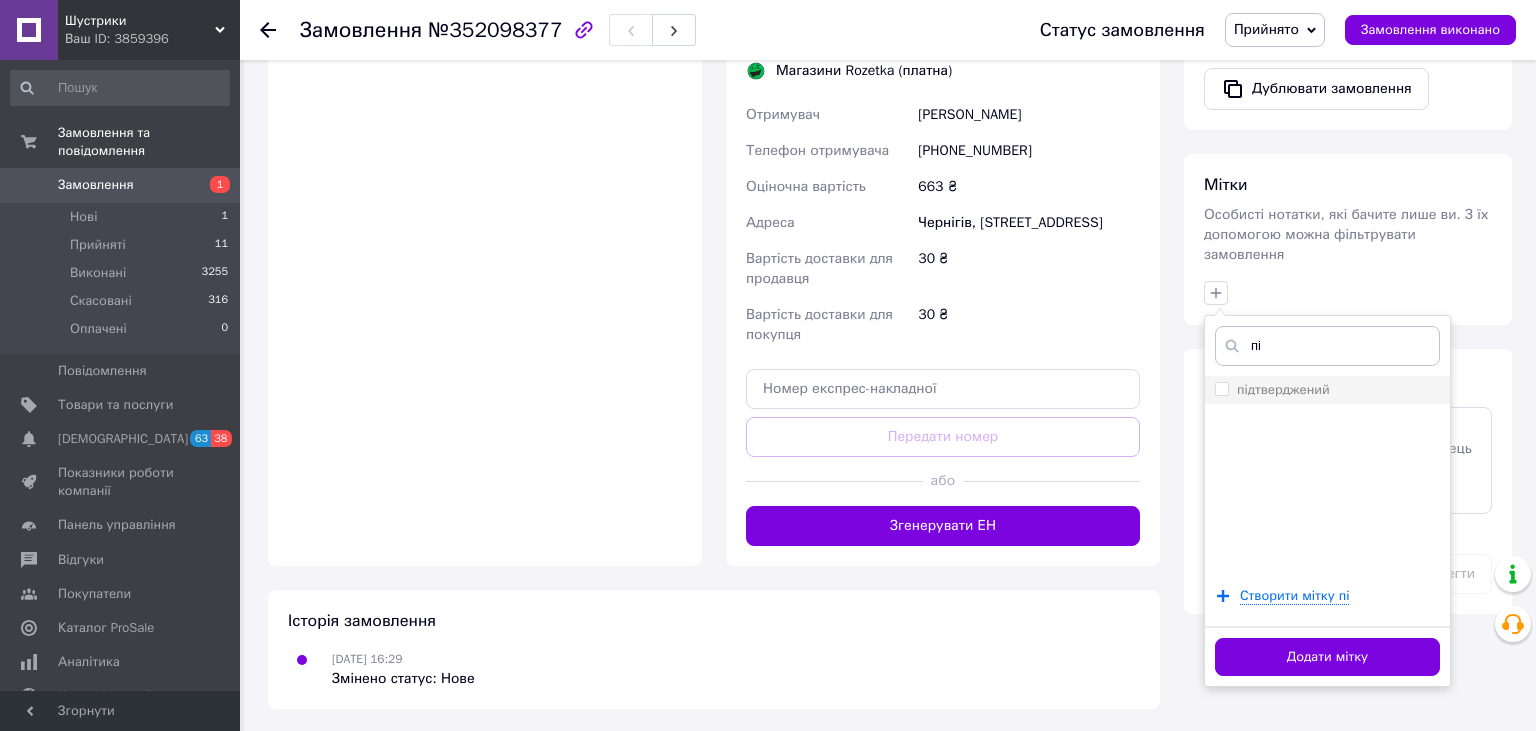 click on "підтверджений" at bounding box center [1221, 388] 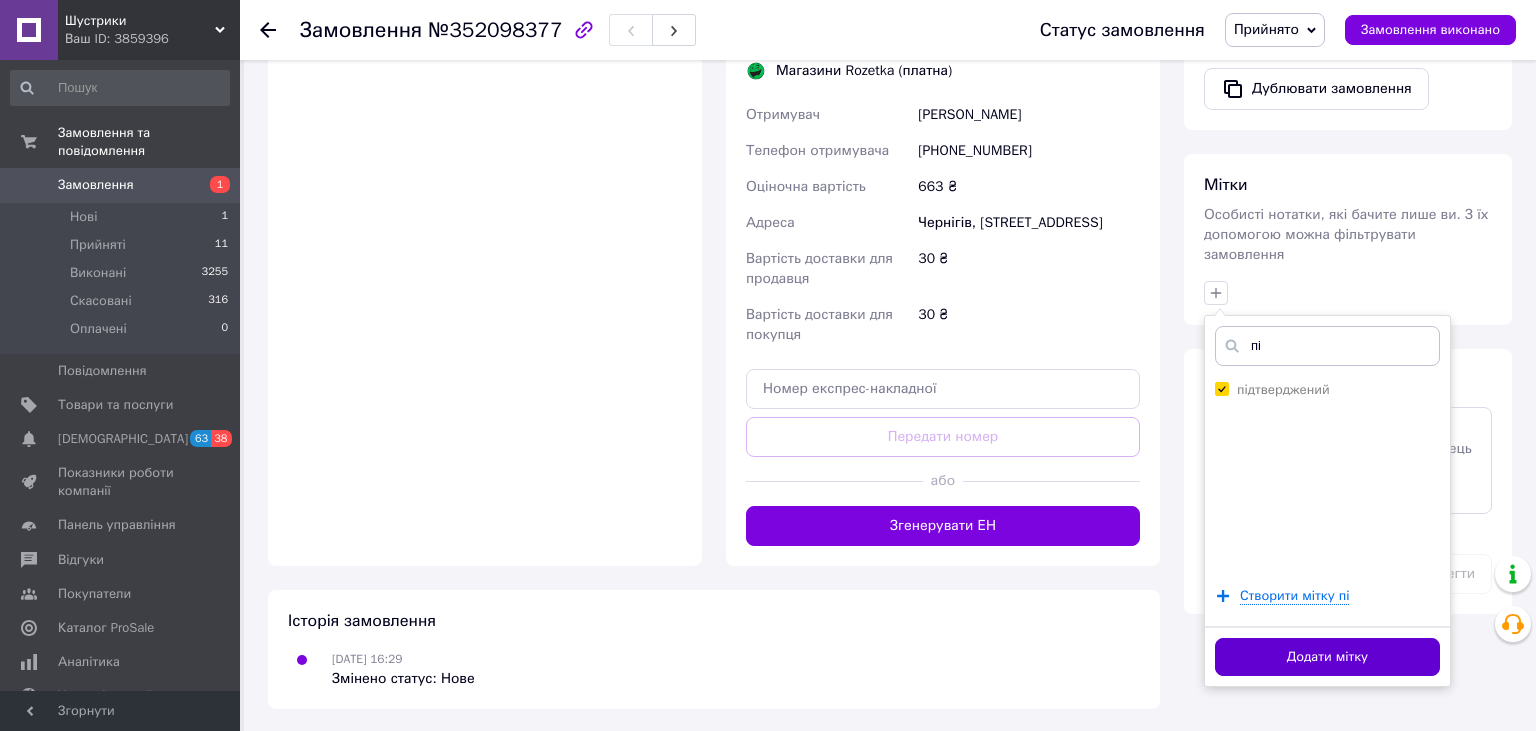 click on "Додати мітку" at bounding box center (1327, 657) 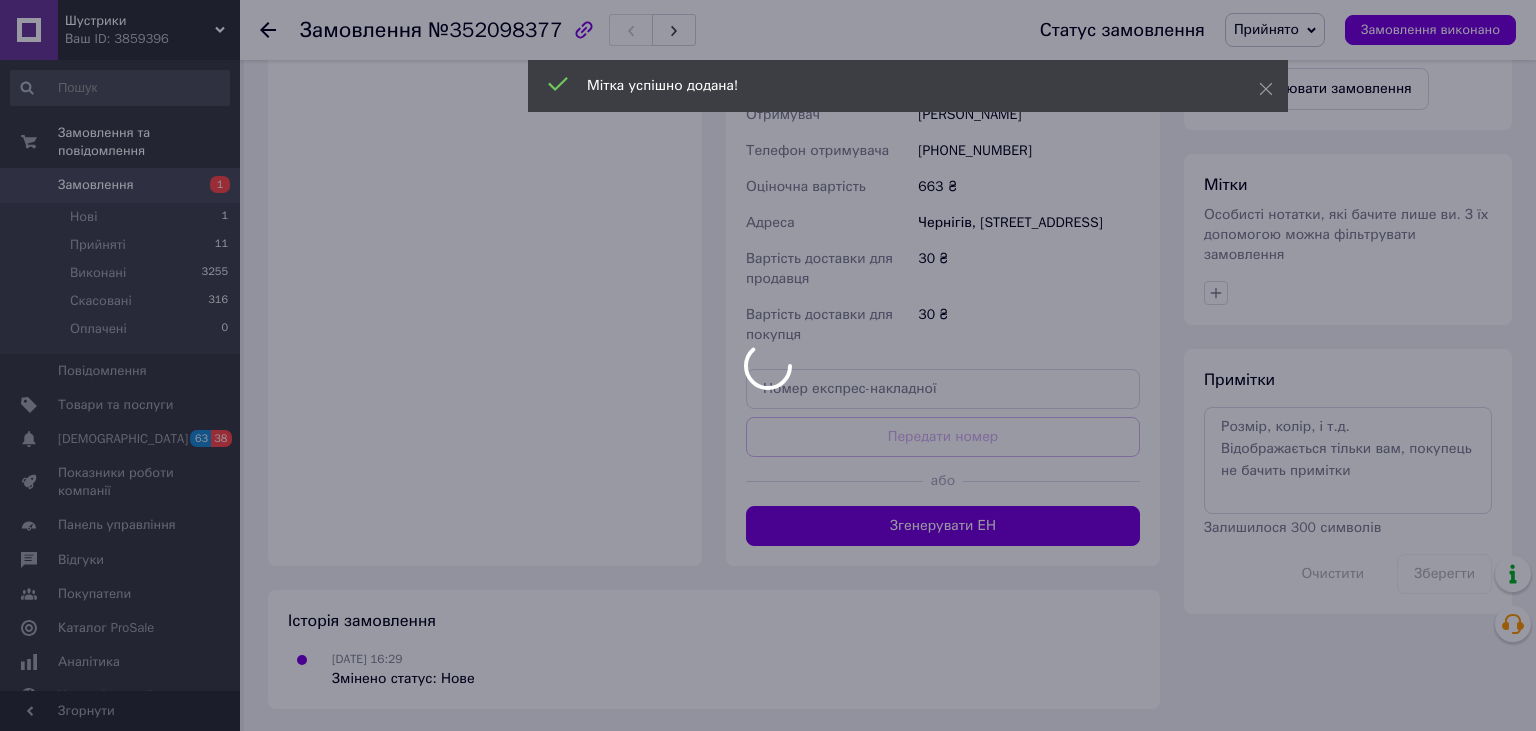 click at bounding box center (768, 365) 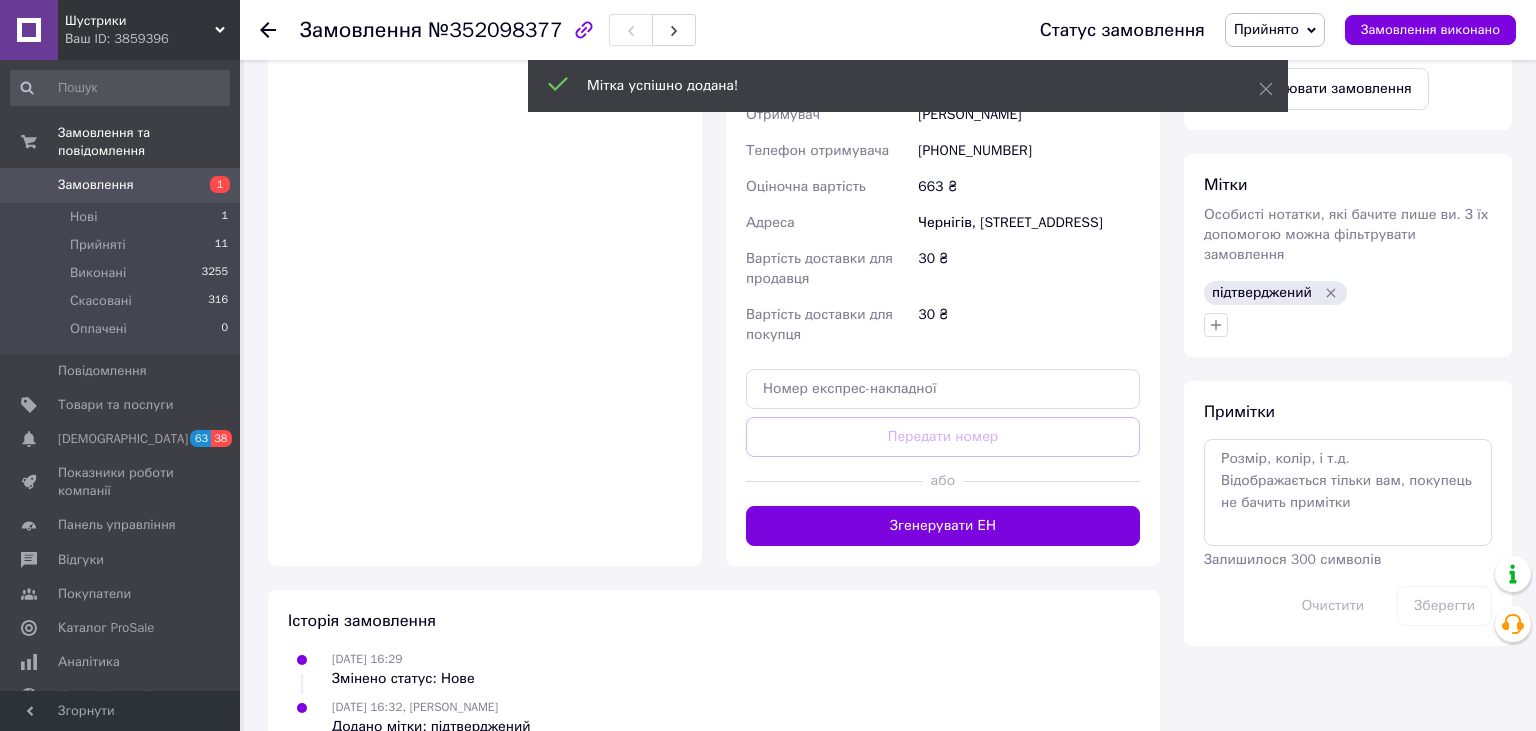 click on "Шустрики Ваш ID: 3859396 Сайт Шустрики Кабінет покупця Перевірити стан системи Сторінка на порталі Довідка Вийти Замовлення та повідомлення Замовлення 1 Нові 1 Прийняті 11 Виконані 3255 Скасовані 316 Оплачені 0 Повідомлення 0 Товари та послуги Сповіщення 63 38 Показники роботи компанії Панель управління Відгуки Покупатели Каталог ProSale Аналітика Управління сайтом Гаманець компанії [PERSON_NAME] Тарифи та рахунки Prom мікс 1 000 Згорнути
Замовлення №352098377 Статус замовлення Прийнято Виконано Скасовано 1" at bounding box center [768, -21] 